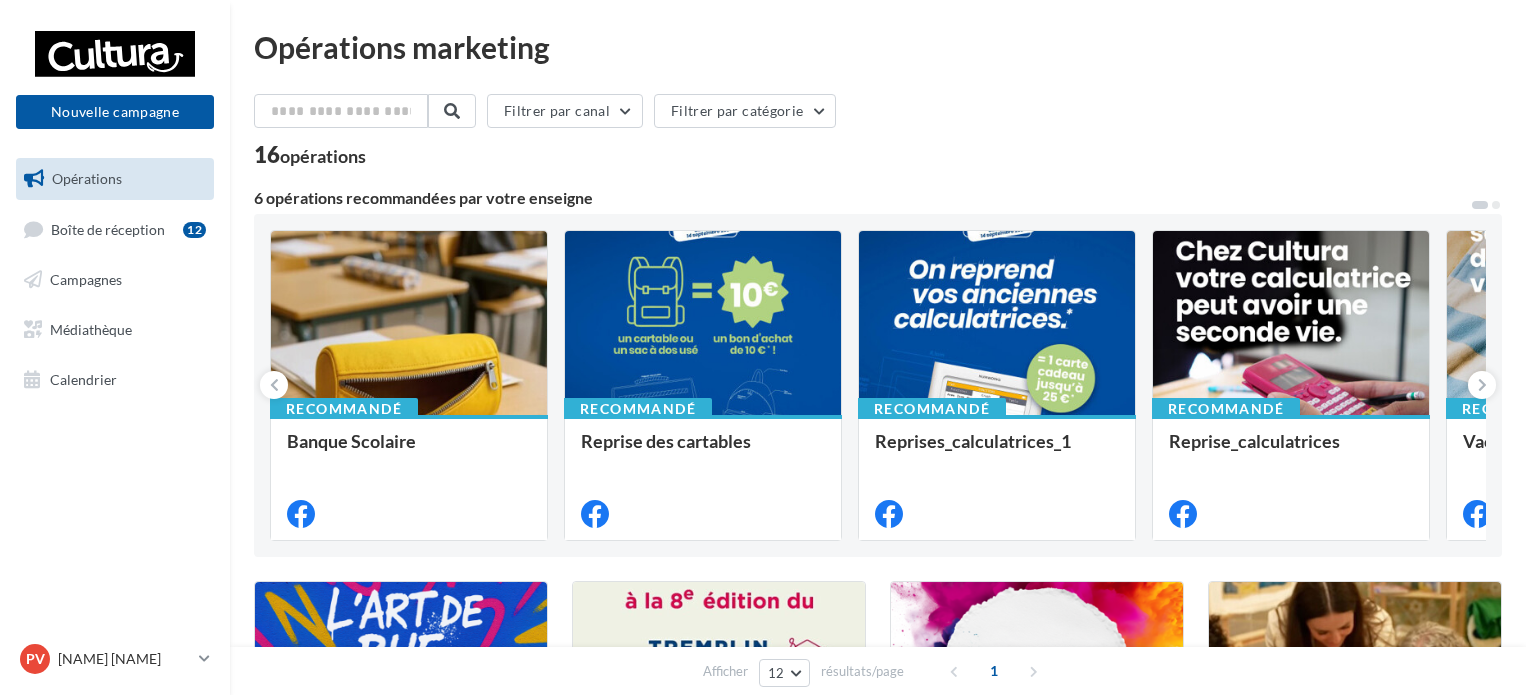 scroll, scrollTop: 0, scrollLeft: 0, axis: both 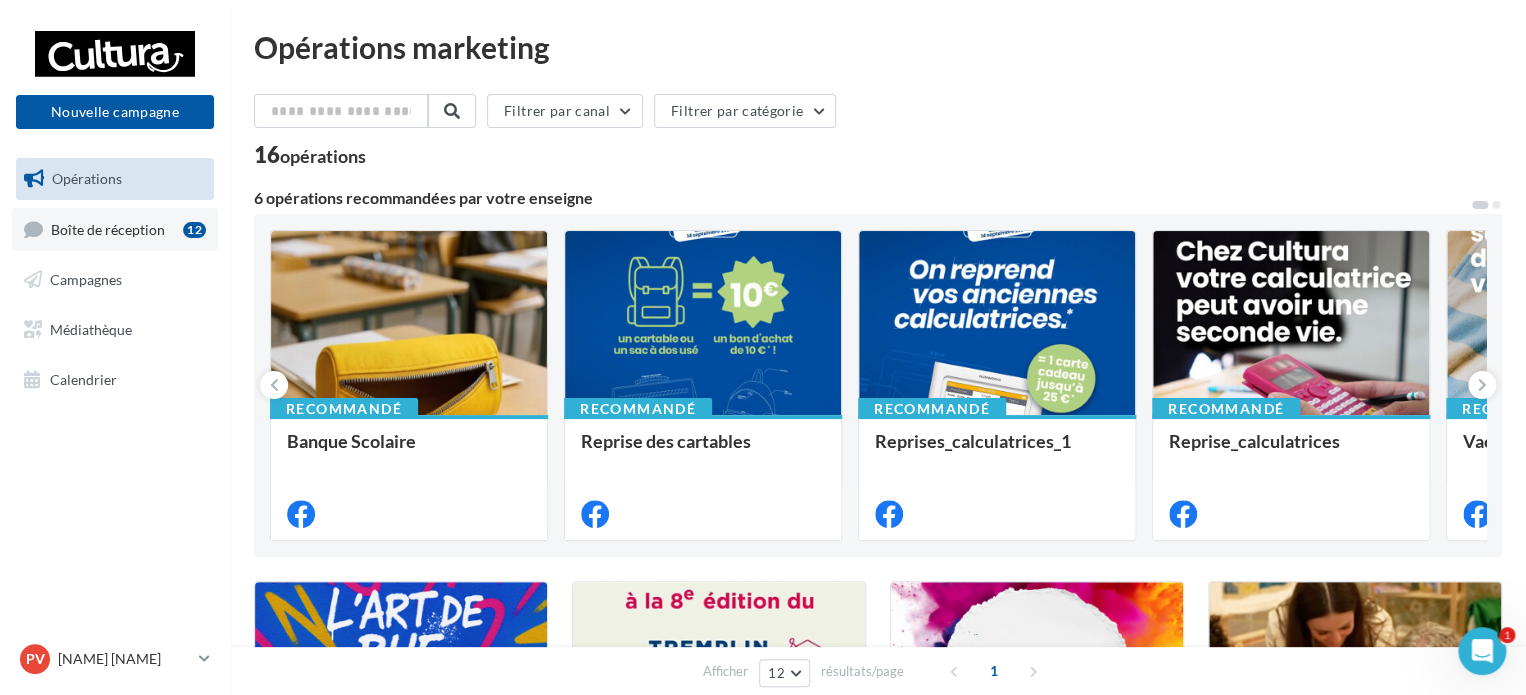 click on "Boîte de réception" at bounding box center [108, 228] 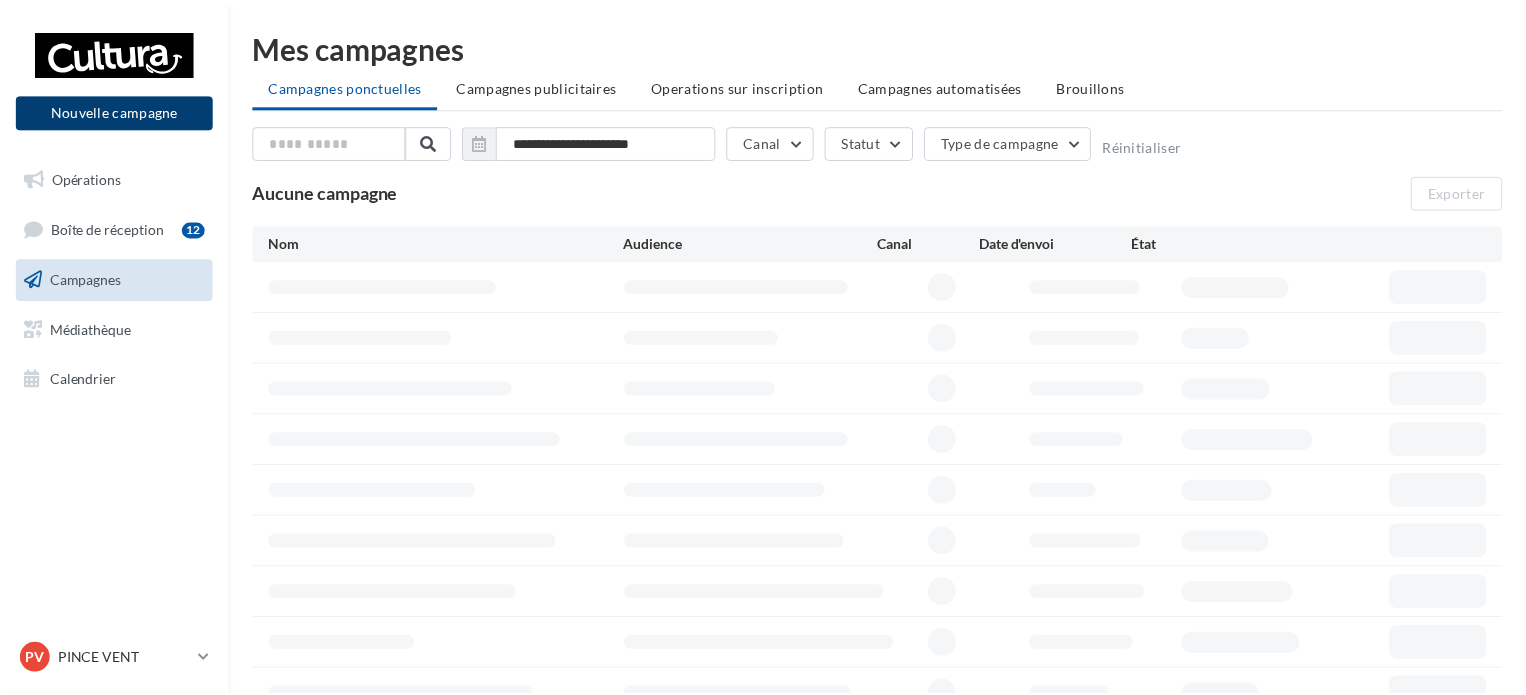 scroll, scrollTop: 0, scrollLeft: 0, axis: both 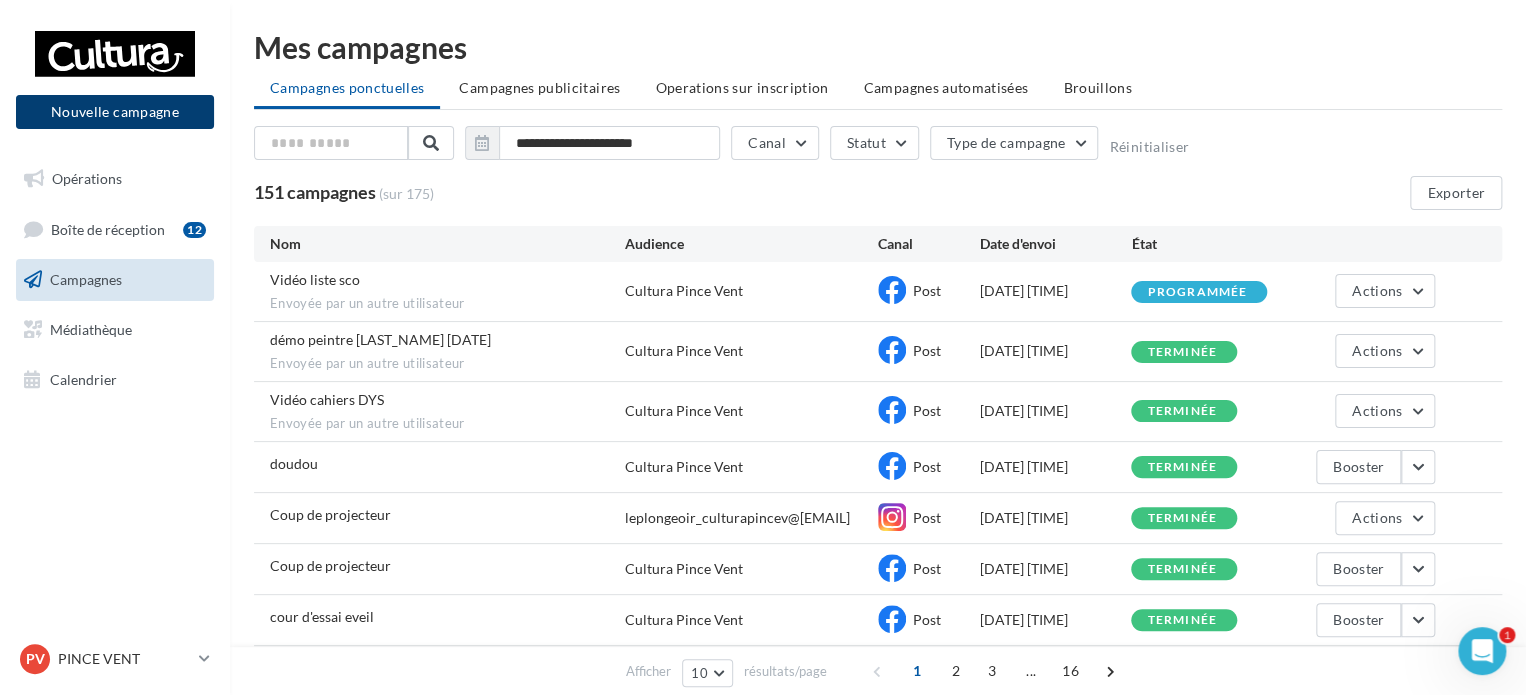 click on "Nouvelle campagne" at bounding box center (115, 112) 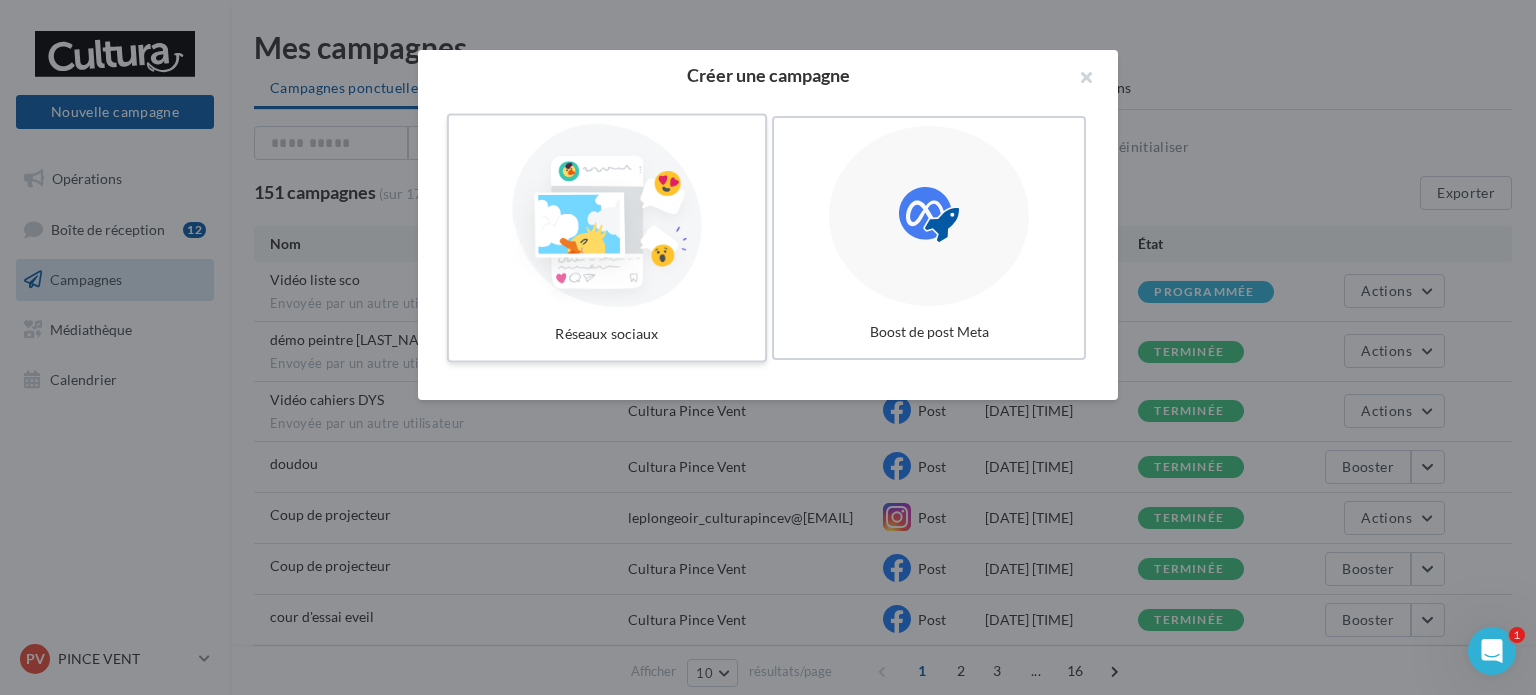 click at bounding box center [607, 216] 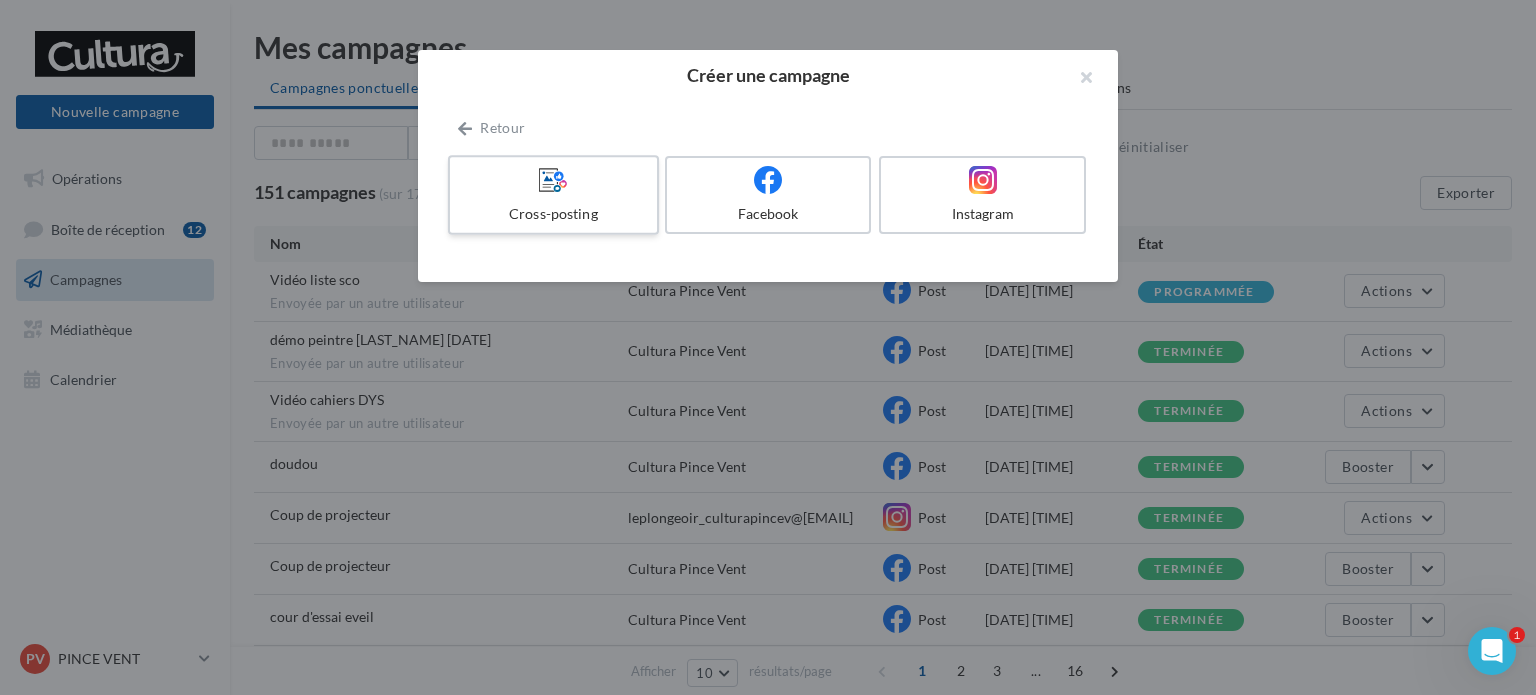 click at bounding box center (553, 180) 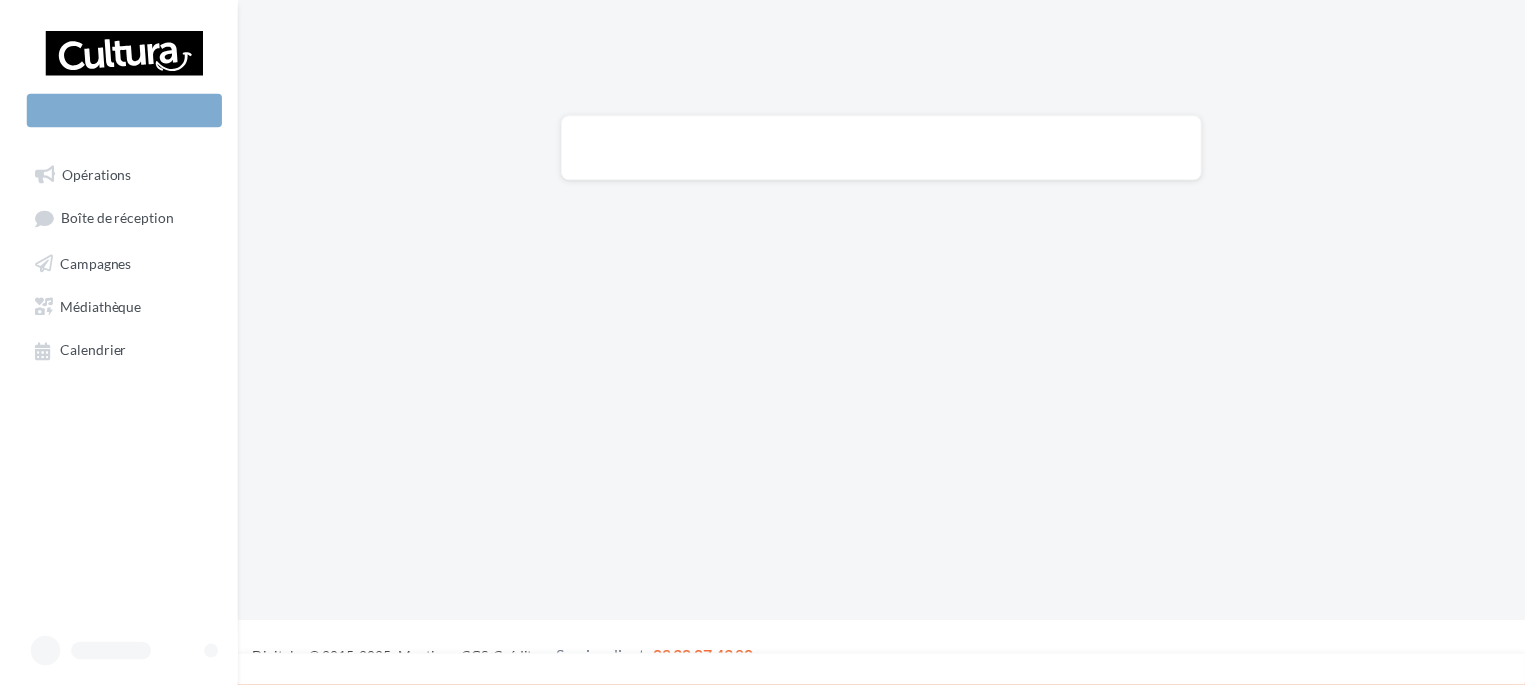 scroll, scrollTop: 0, scrollLeft: 0, axis: both 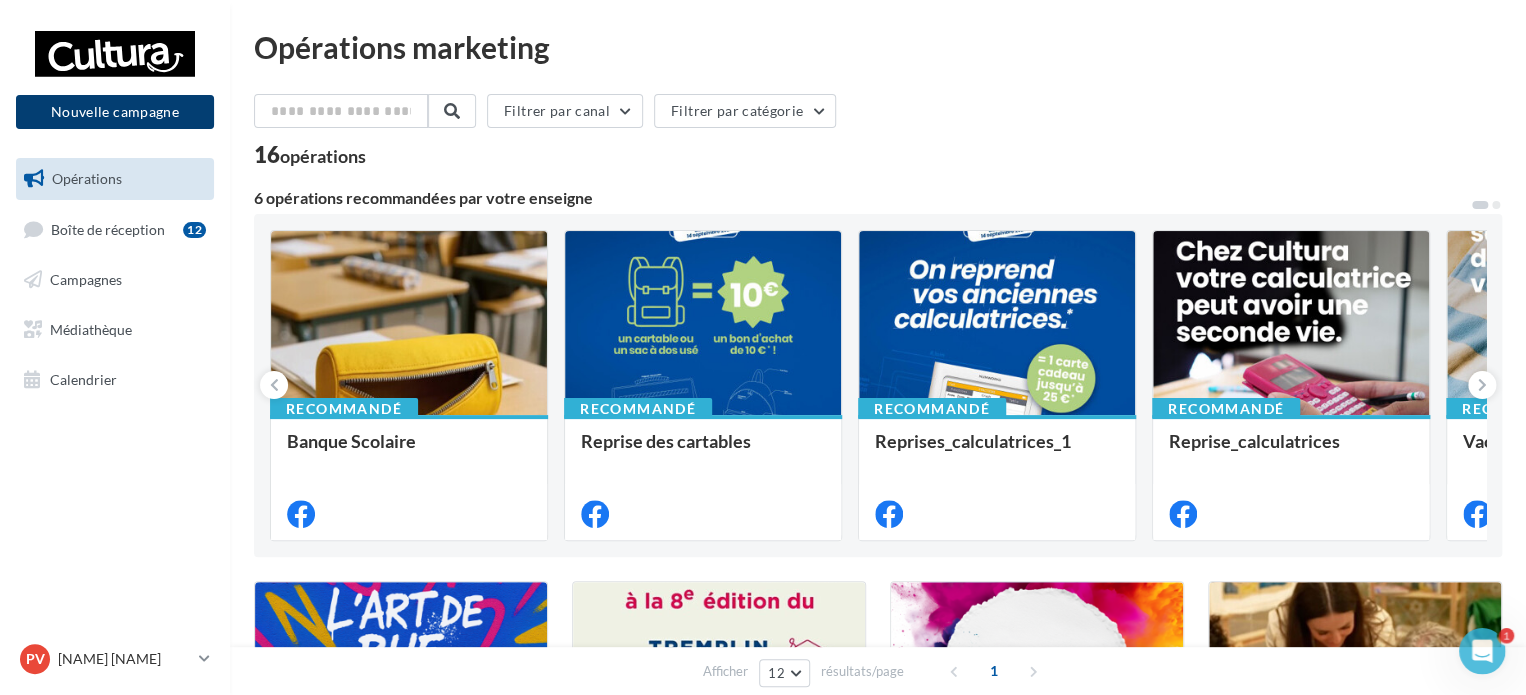click on "Nouvelle campagne" at bounding box center (115, 112) 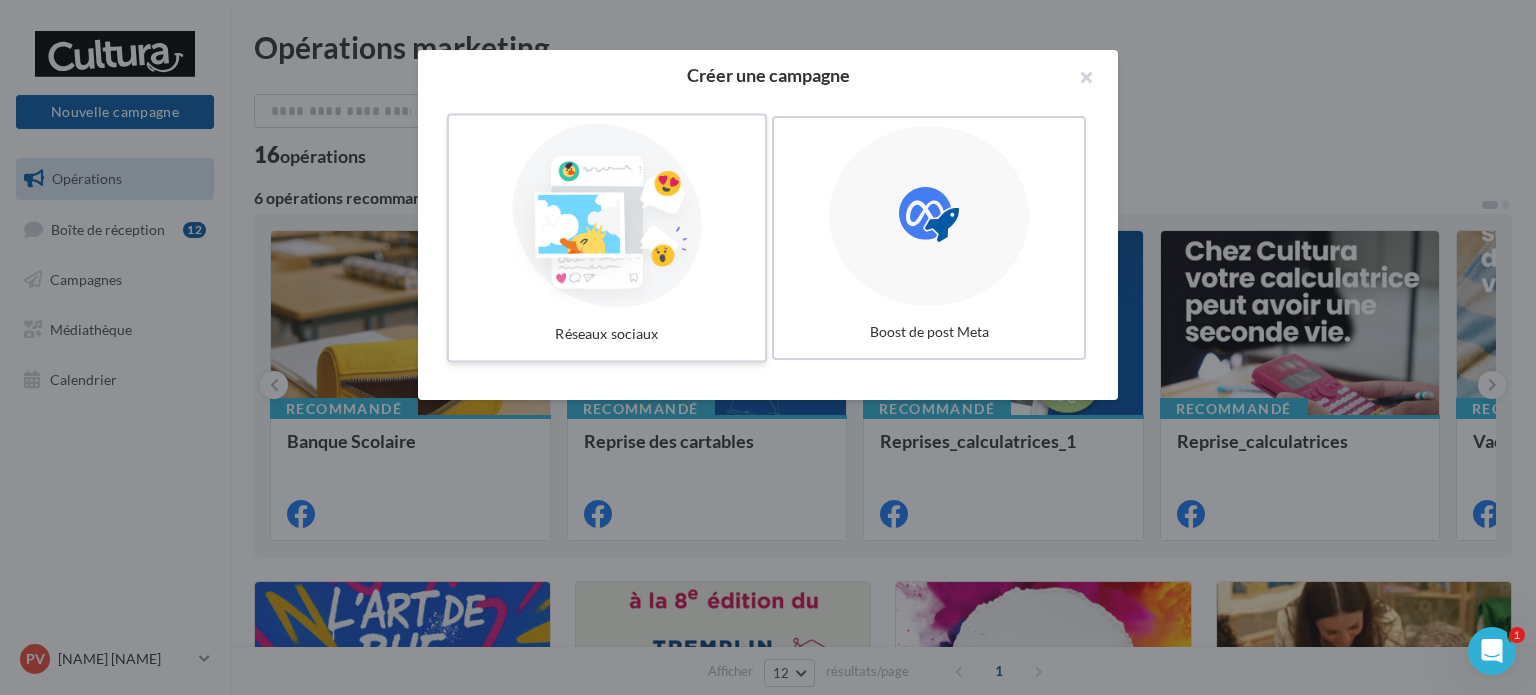 click at bounding box center (607, 216) 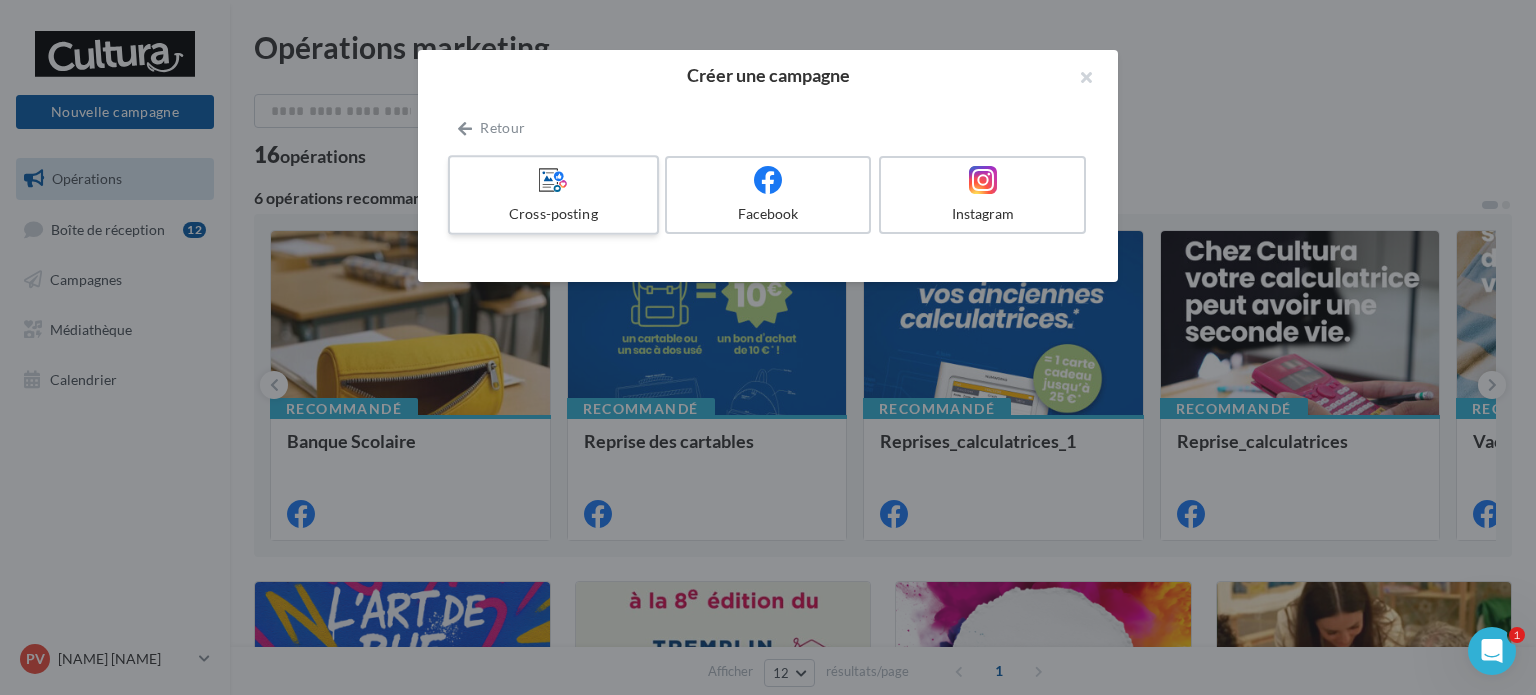 click on "Cross-posting" at bounding box center (553, 214) 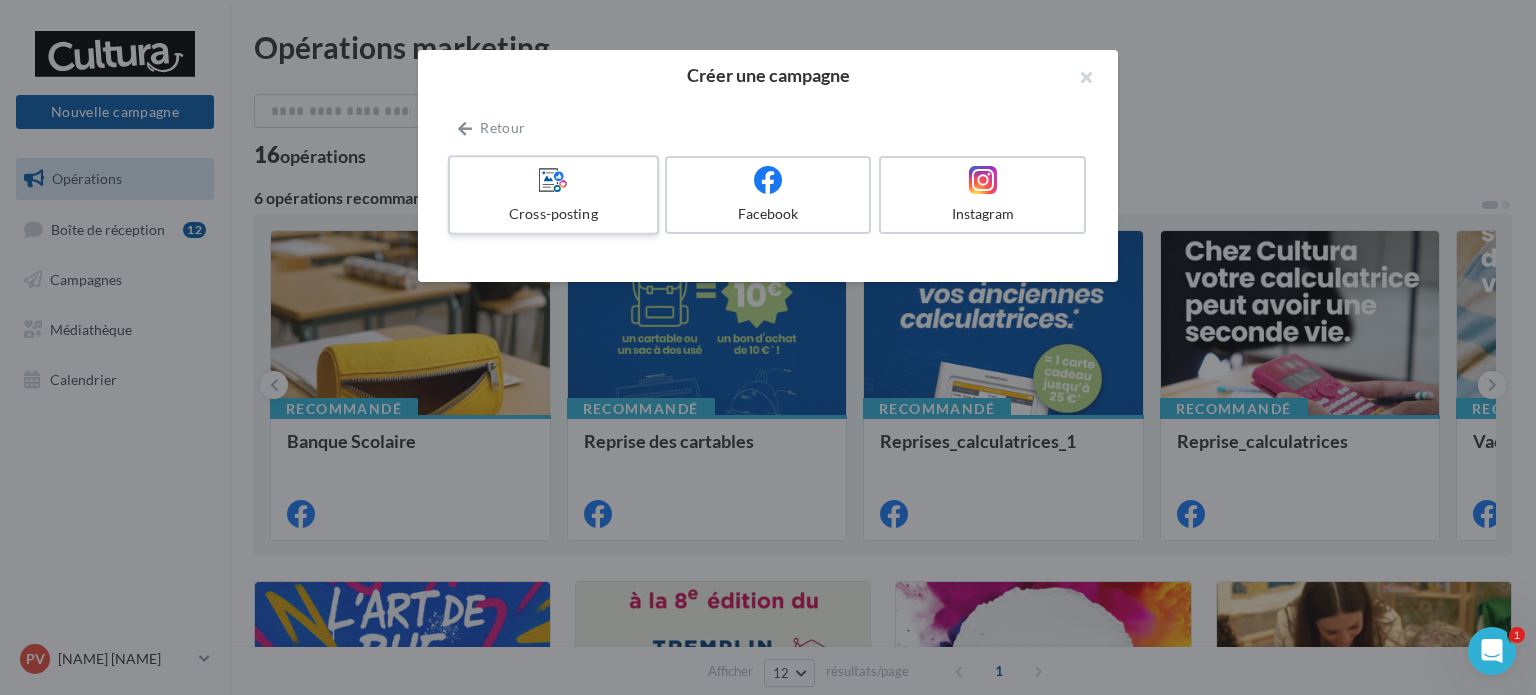 click at bounding box center (553, 180) 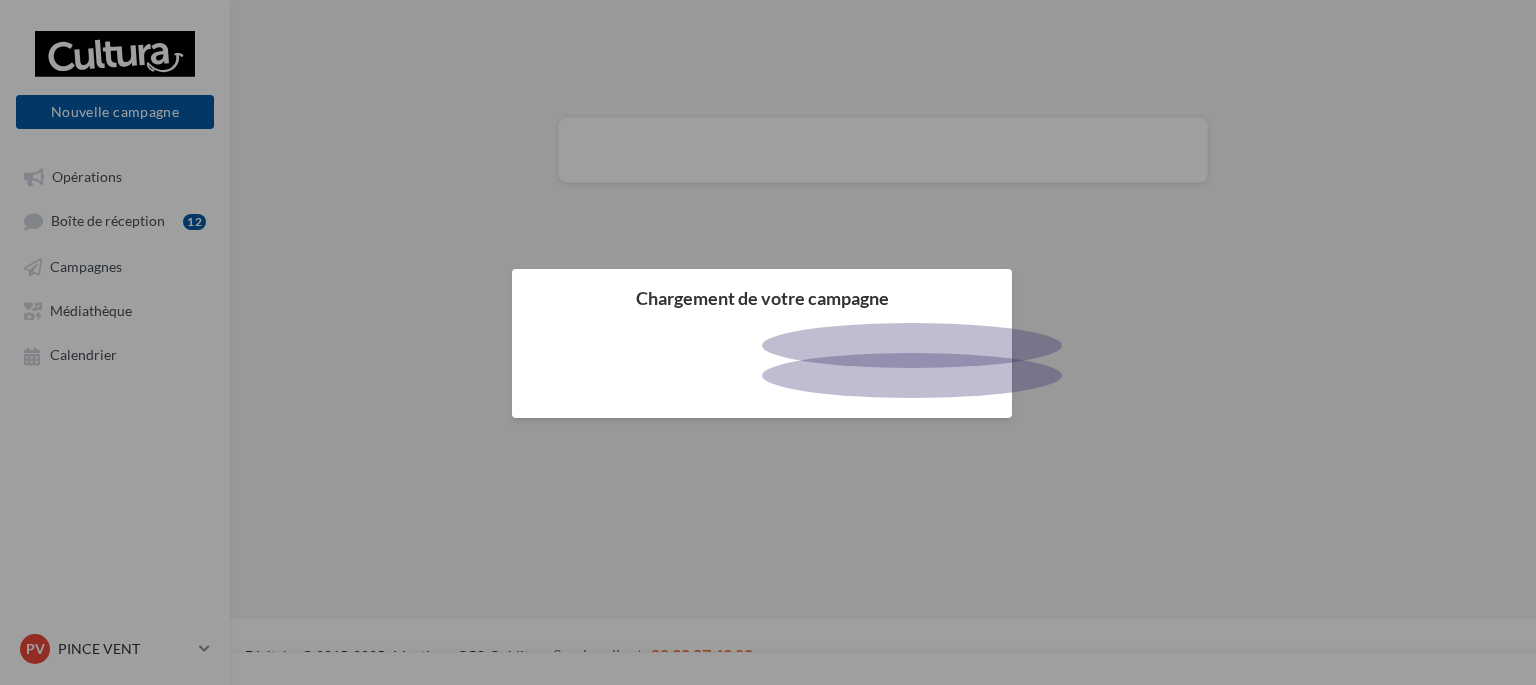 scroll, scrollTop: 0, scrollLeft: 0, axis: both 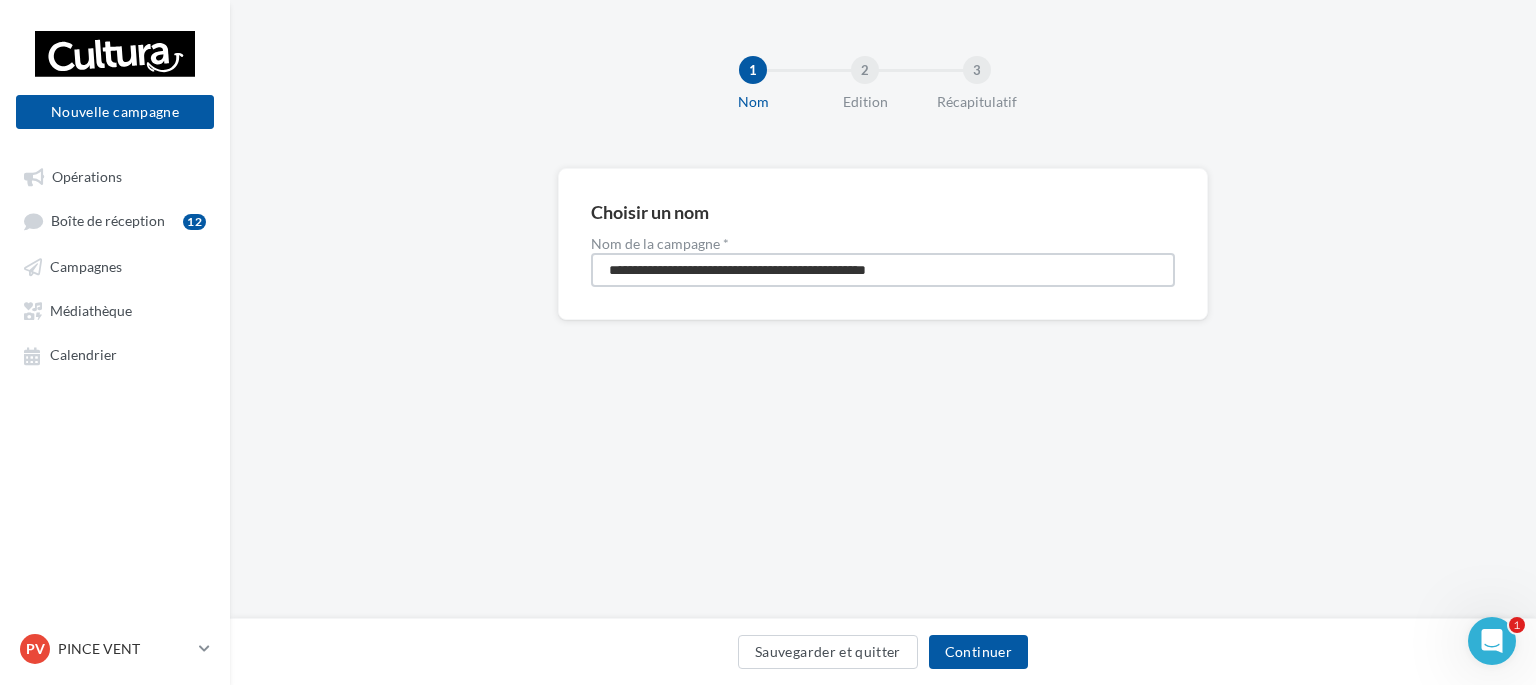 click on "**********" at bounding box center [883, 270] 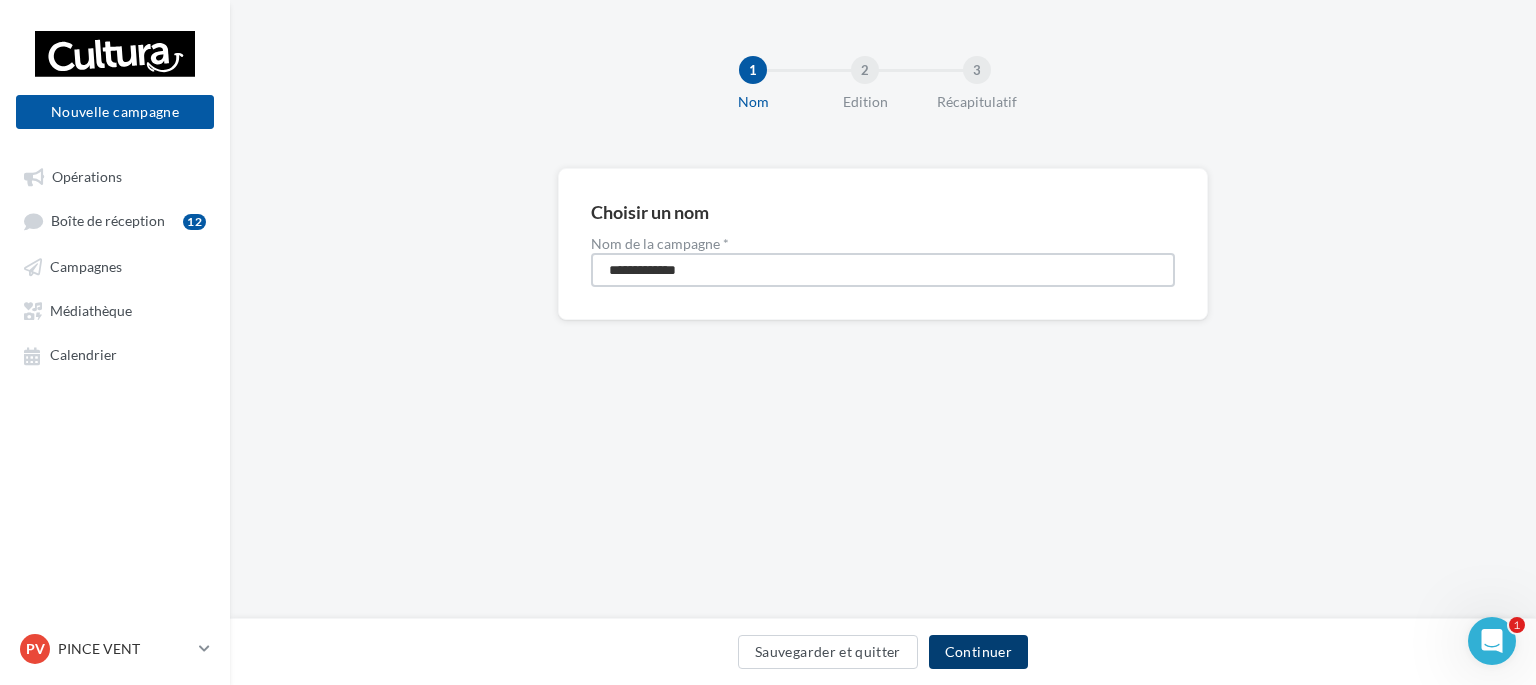 type on "**********" 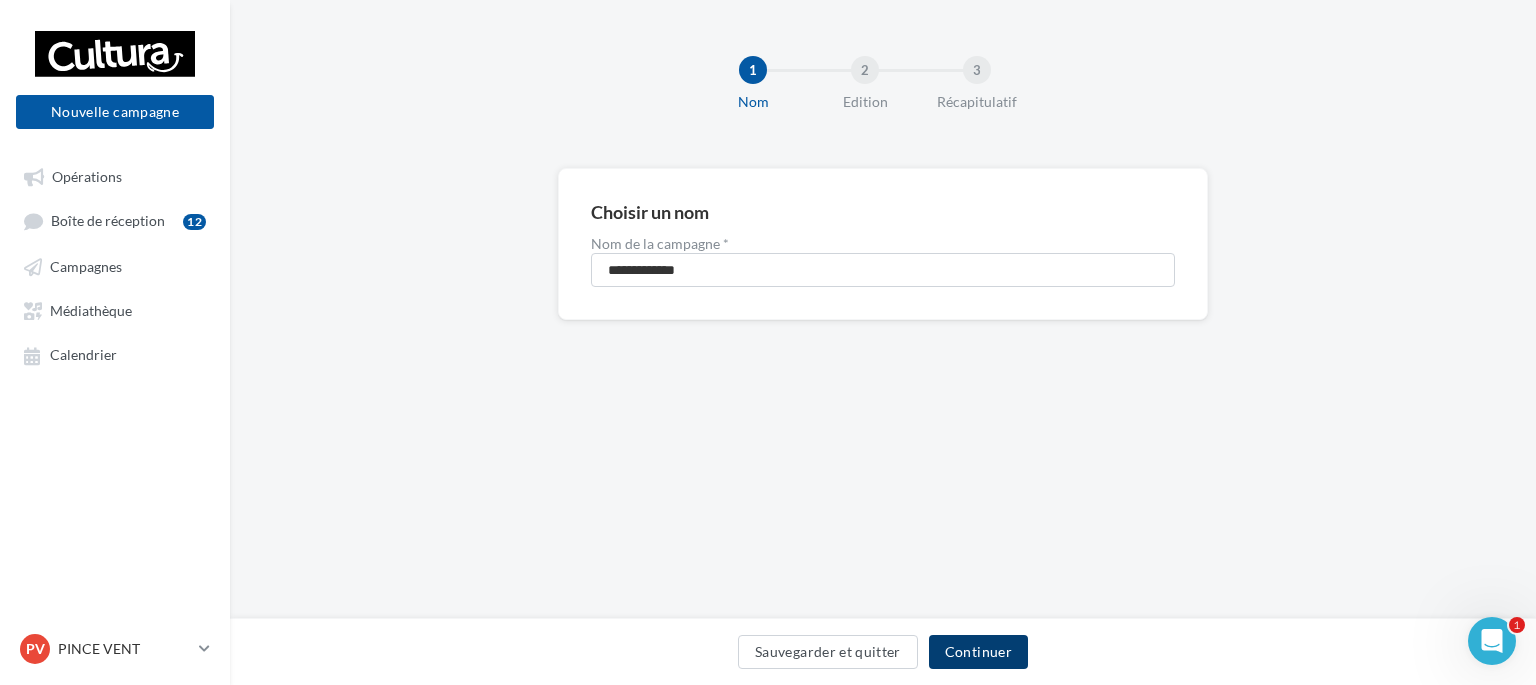 click on "Continuer" at bounding box center (978, 652) 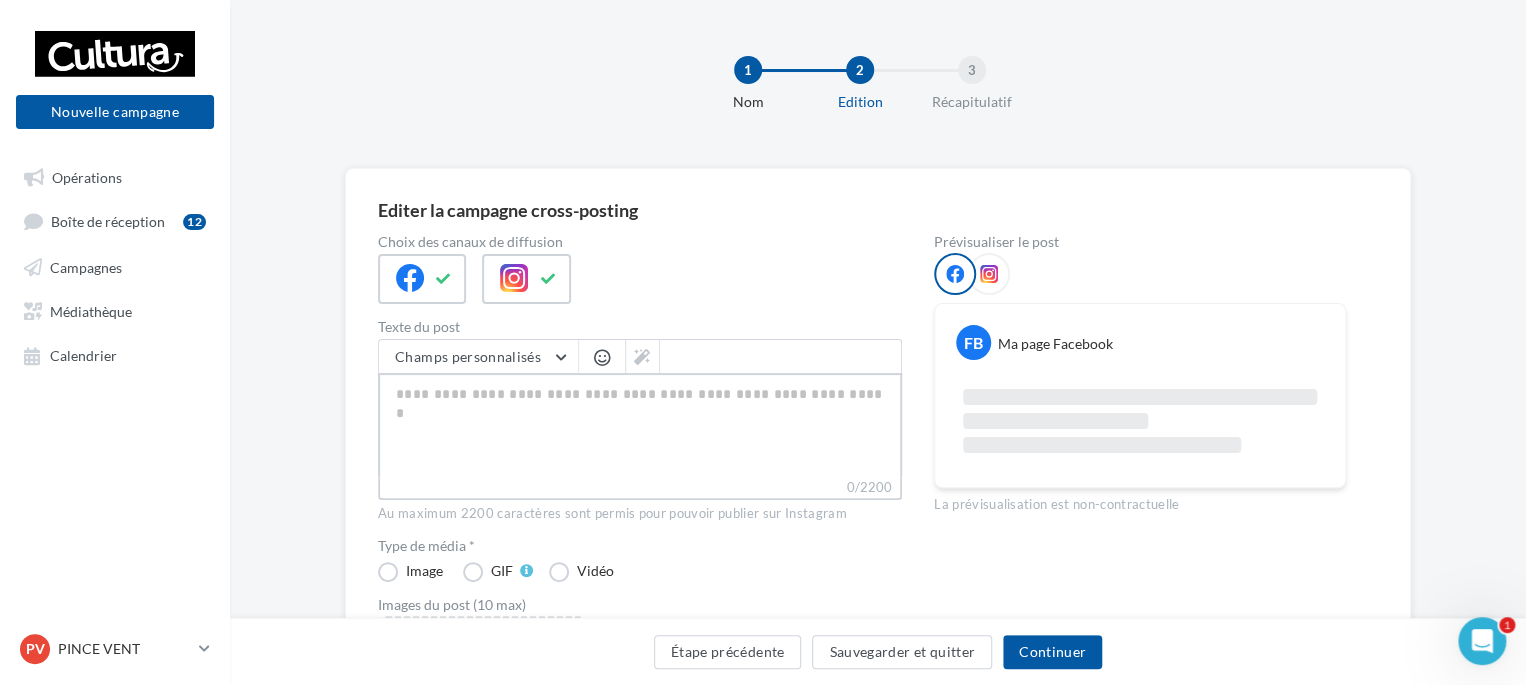 click on "0/2200" at bounding box center [640, 425] 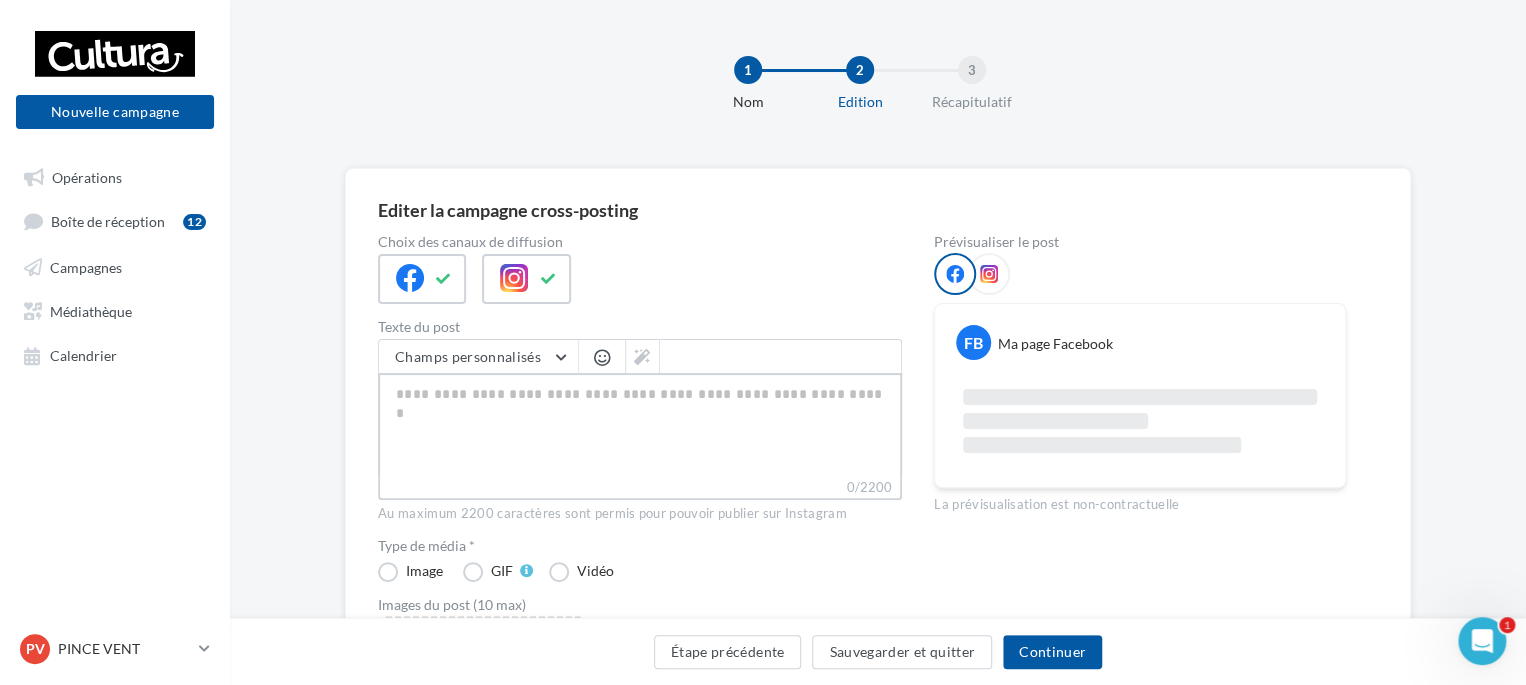 paste on "**********" 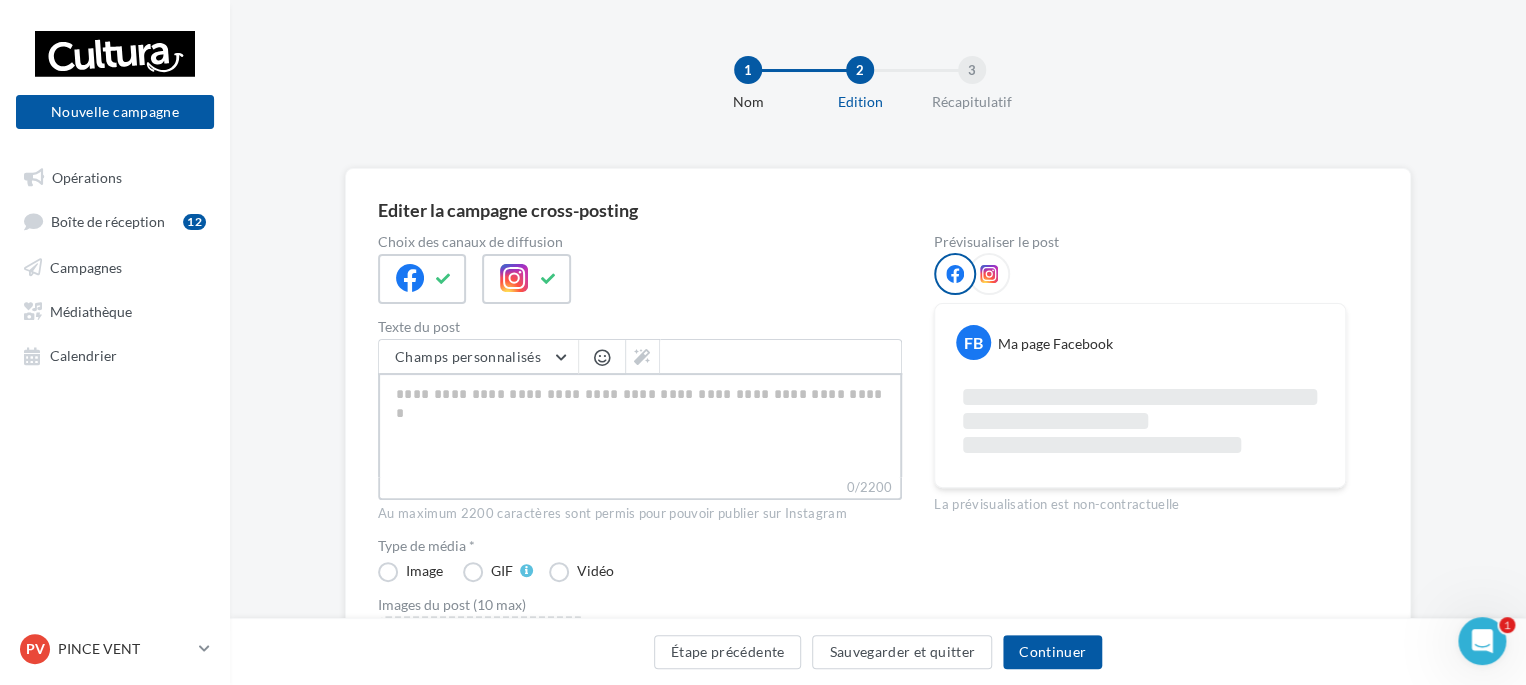 type on "**********" 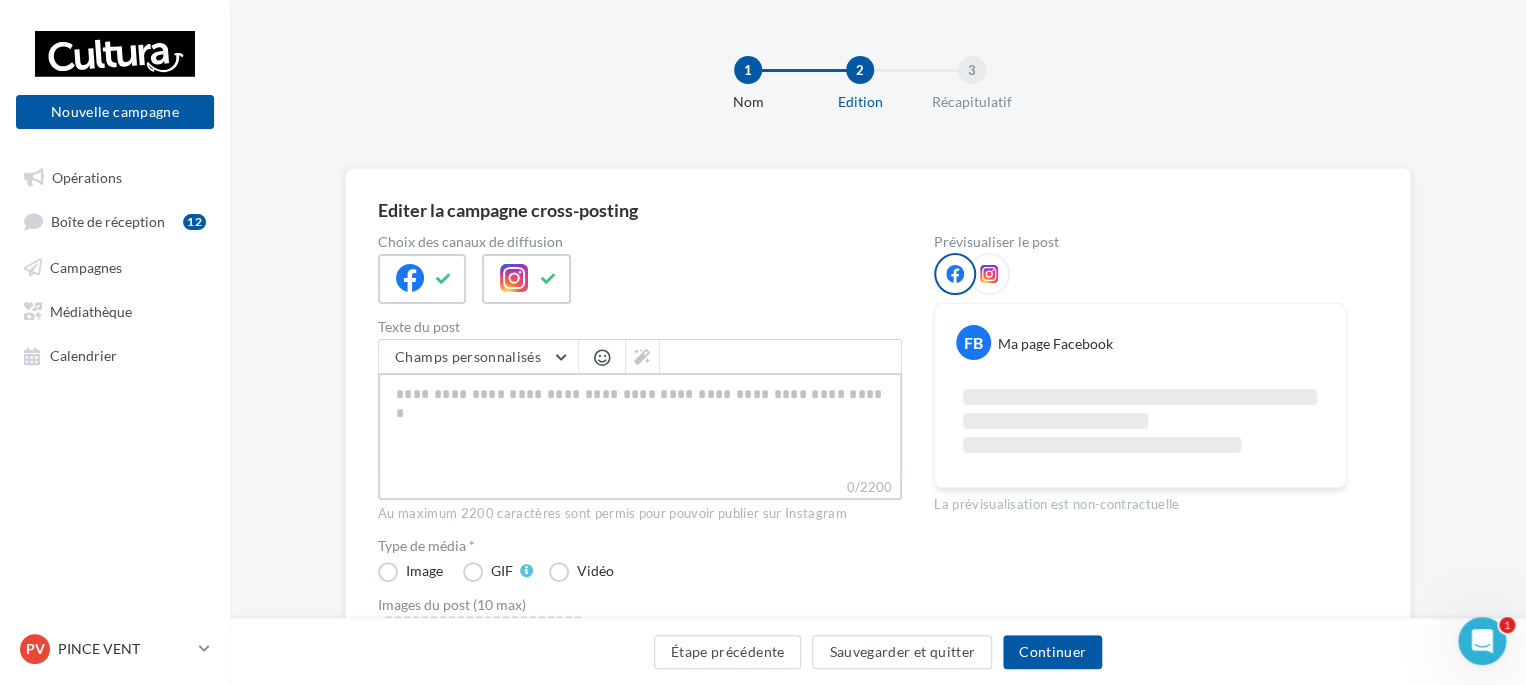 type on "**********" 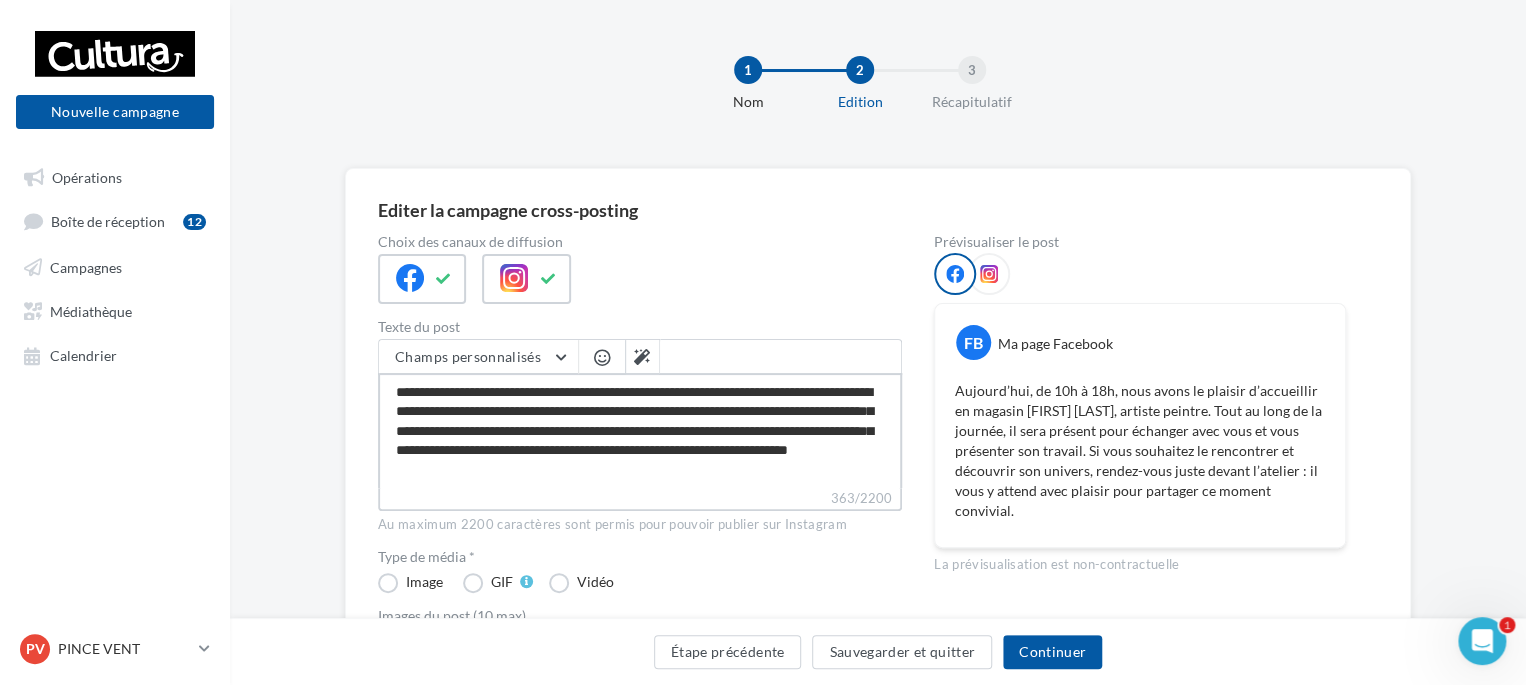 click on "**********" at bounding box center [640, 430] 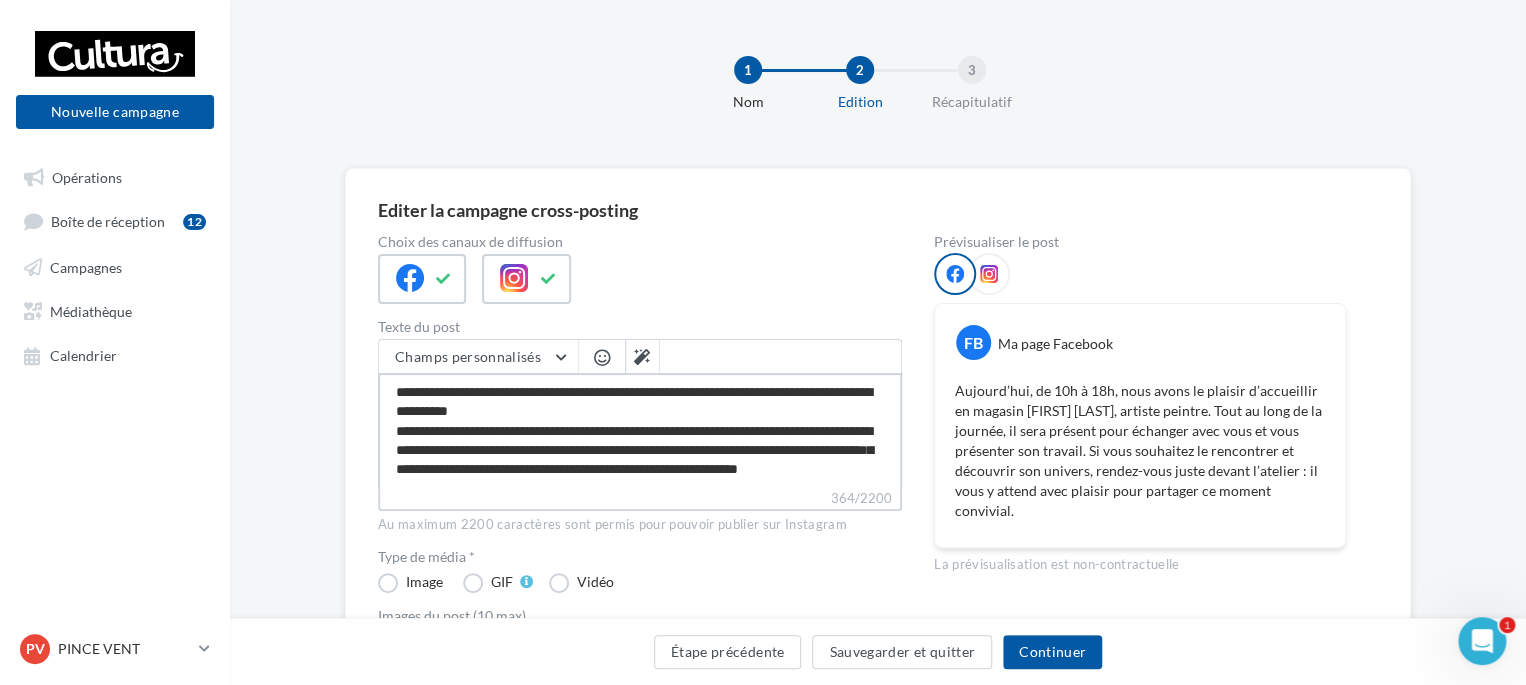 click on "**********" at bounding box center (640, 430) 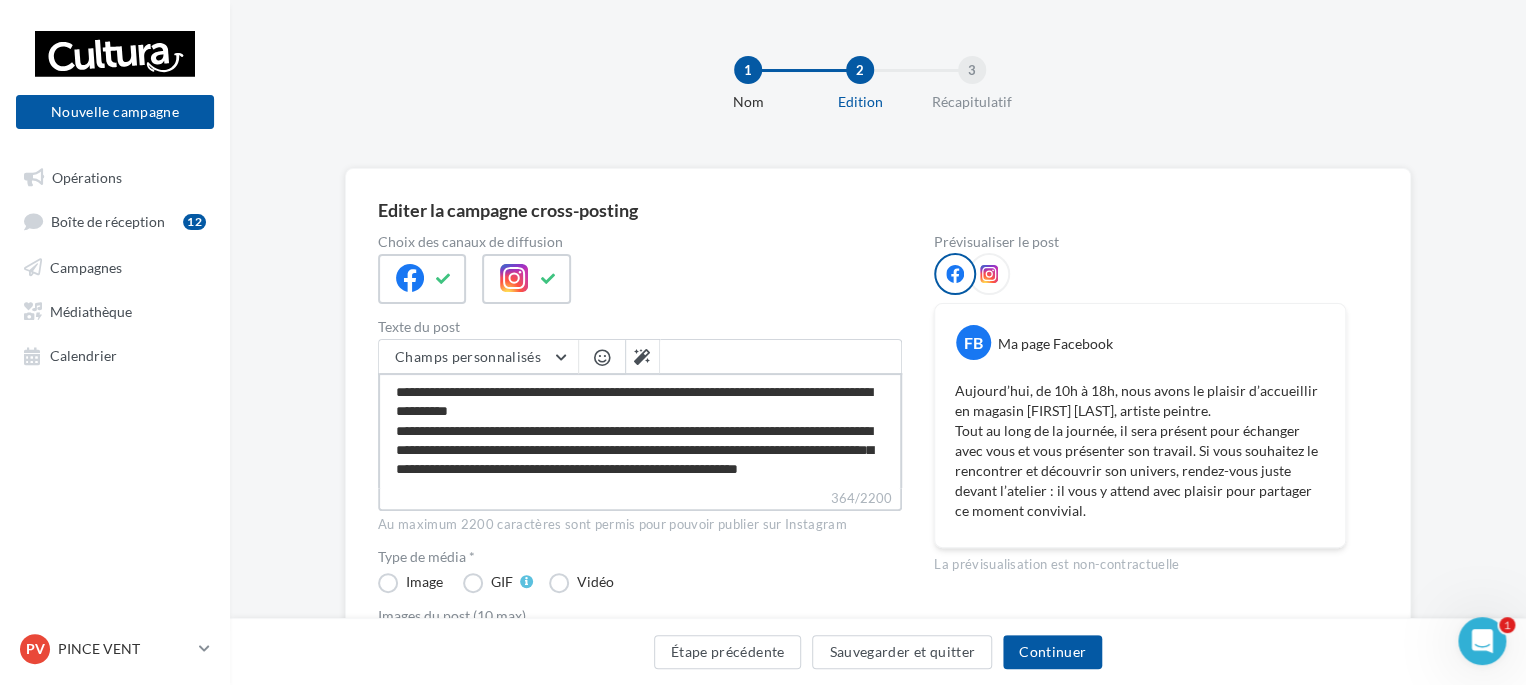 type on "**********" 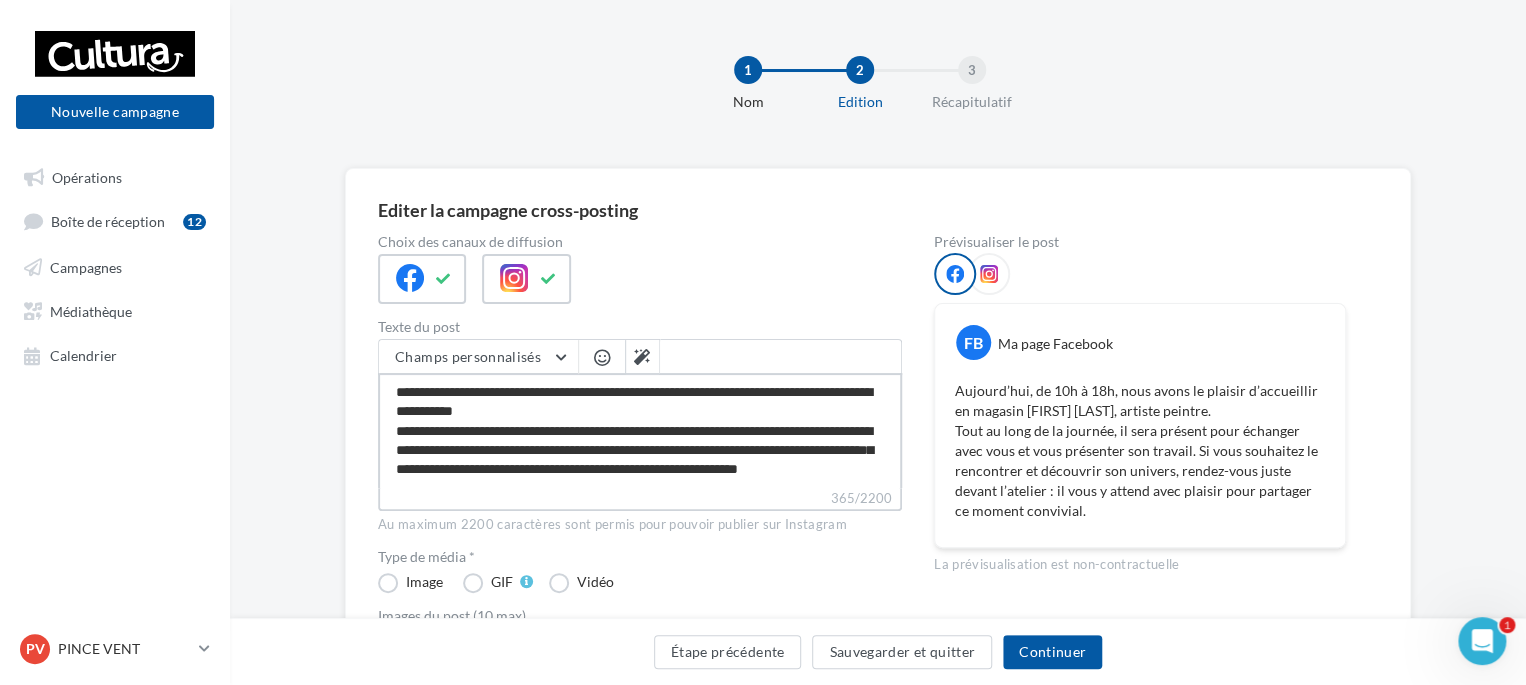 type on "**********" 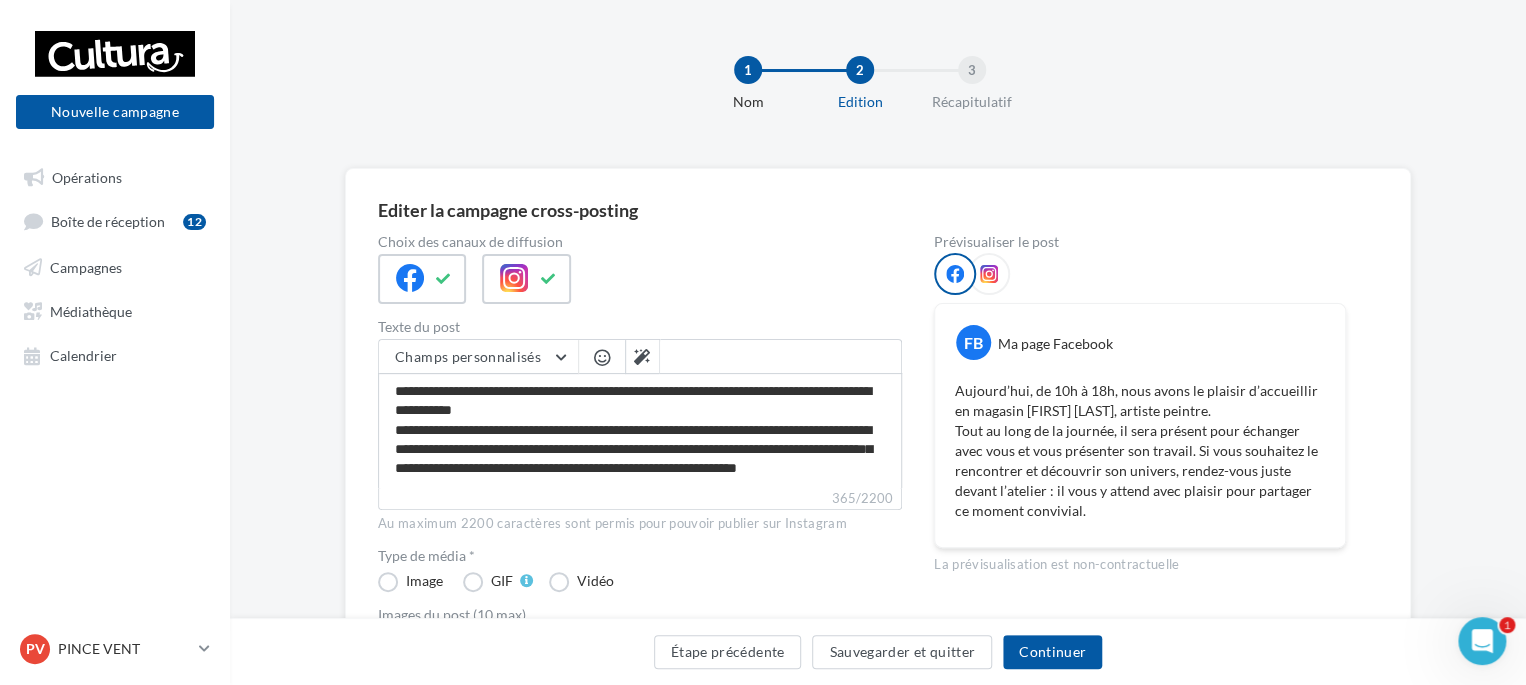 click at bounding box center [602, 357] 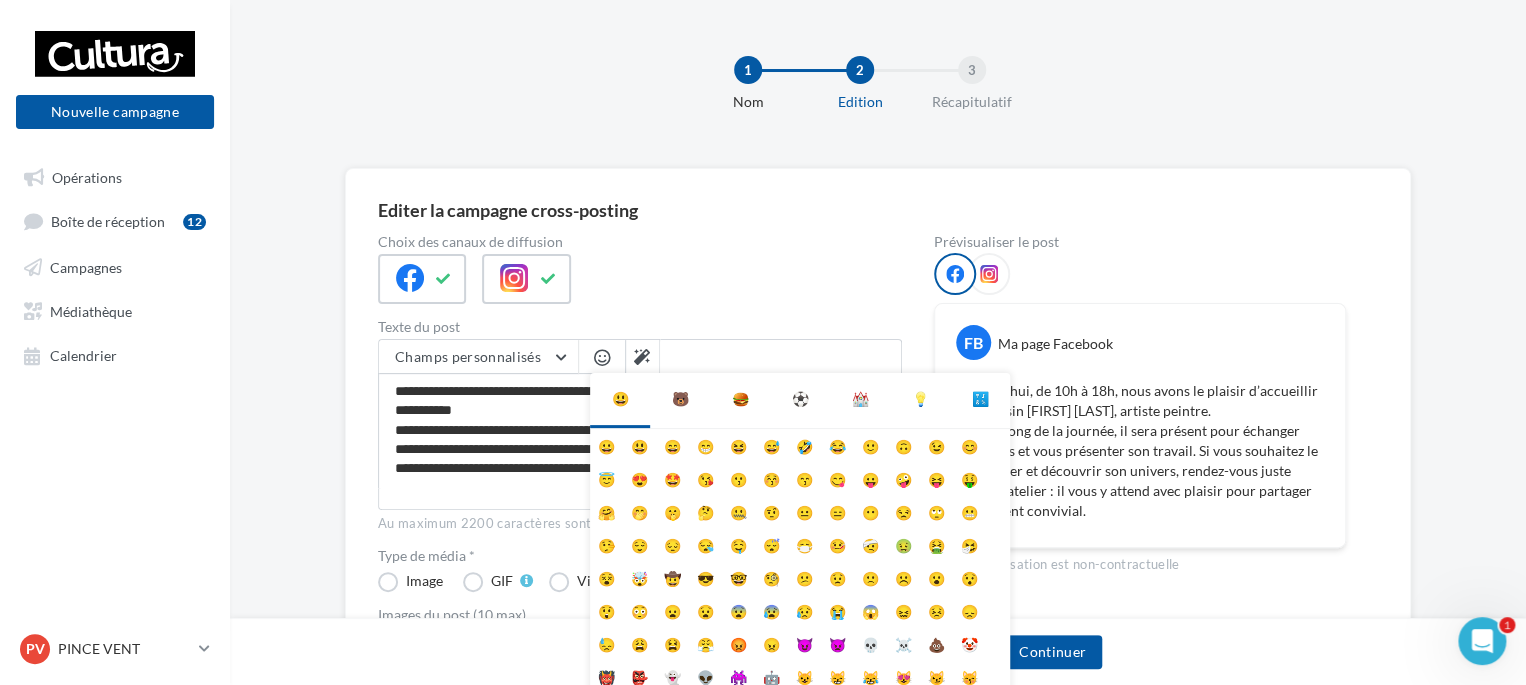 click on "🐻" at bounding box center [680, 399] 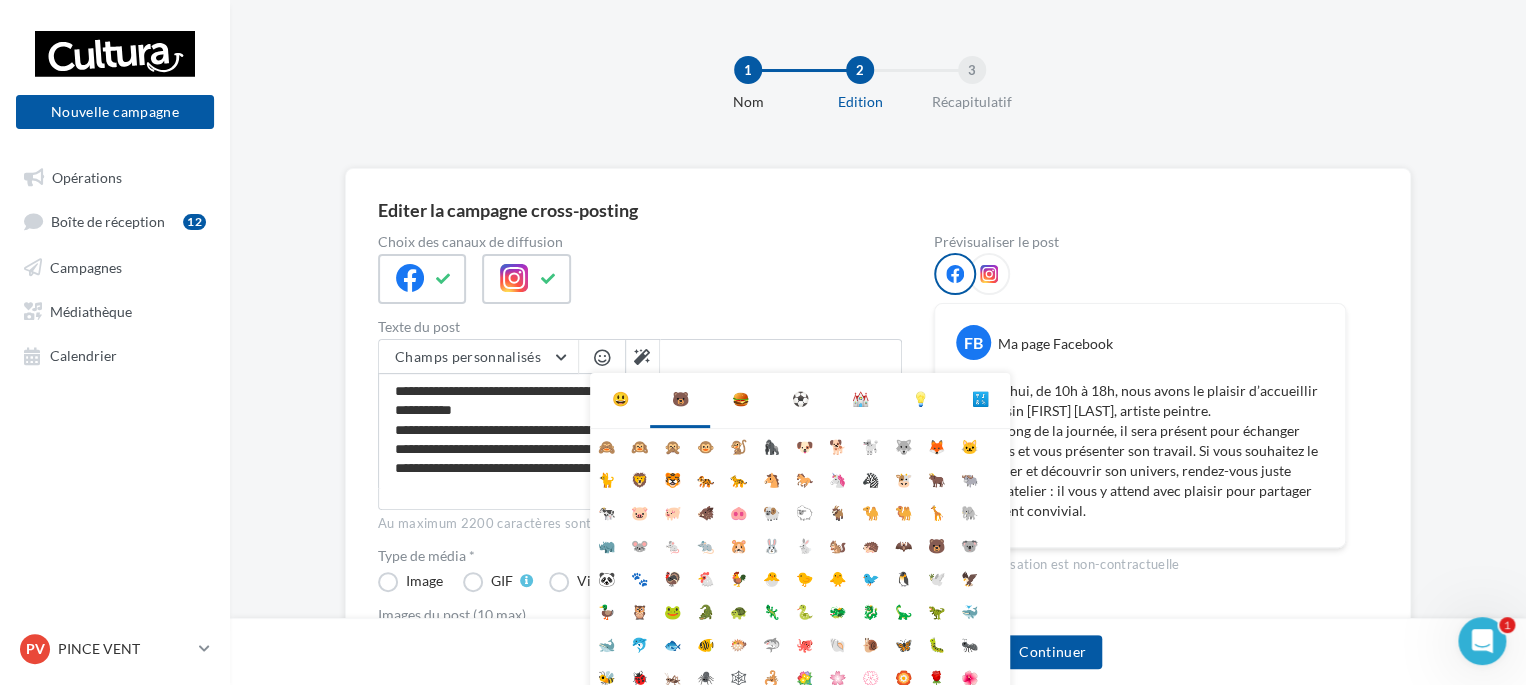 click on "🐻" at bounding box center [680, 399] 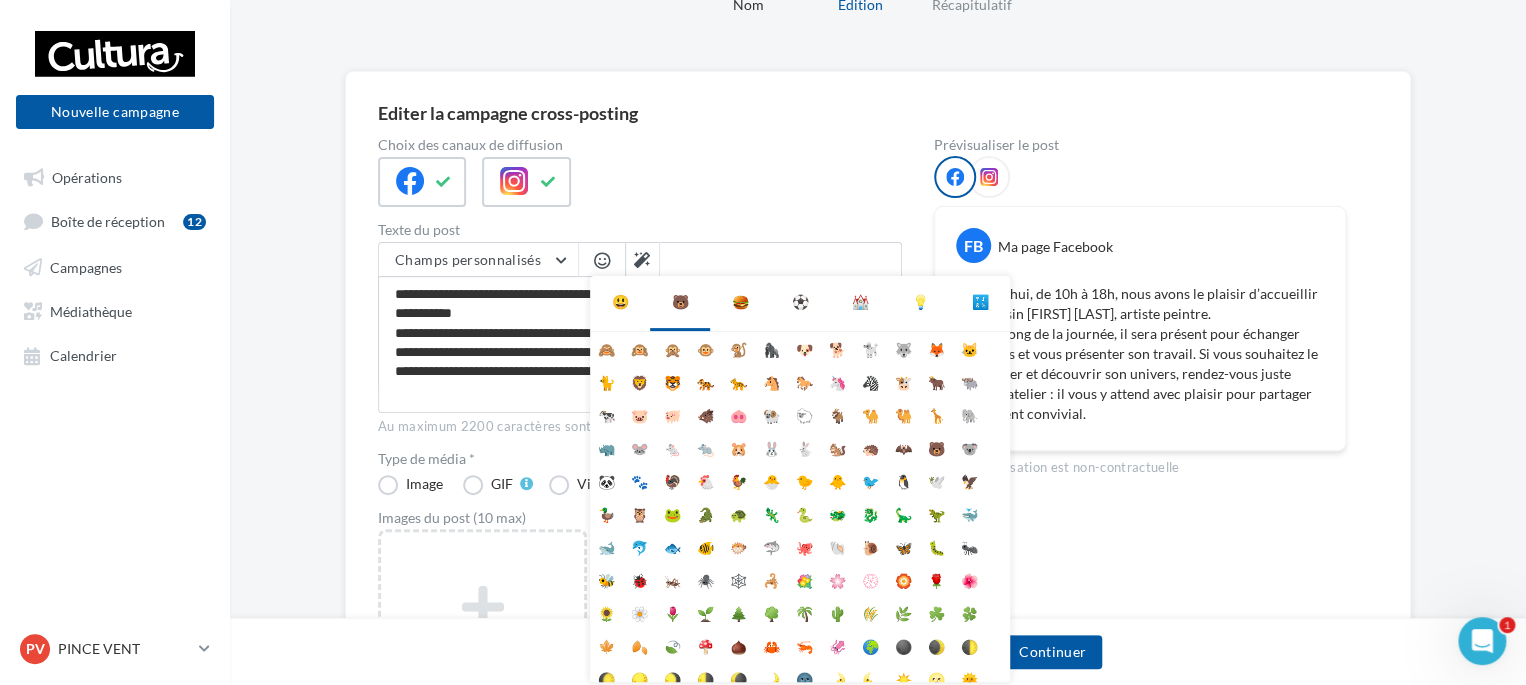 scroll, scrollTop: 100, scrollLeft: 0, axis: vertical 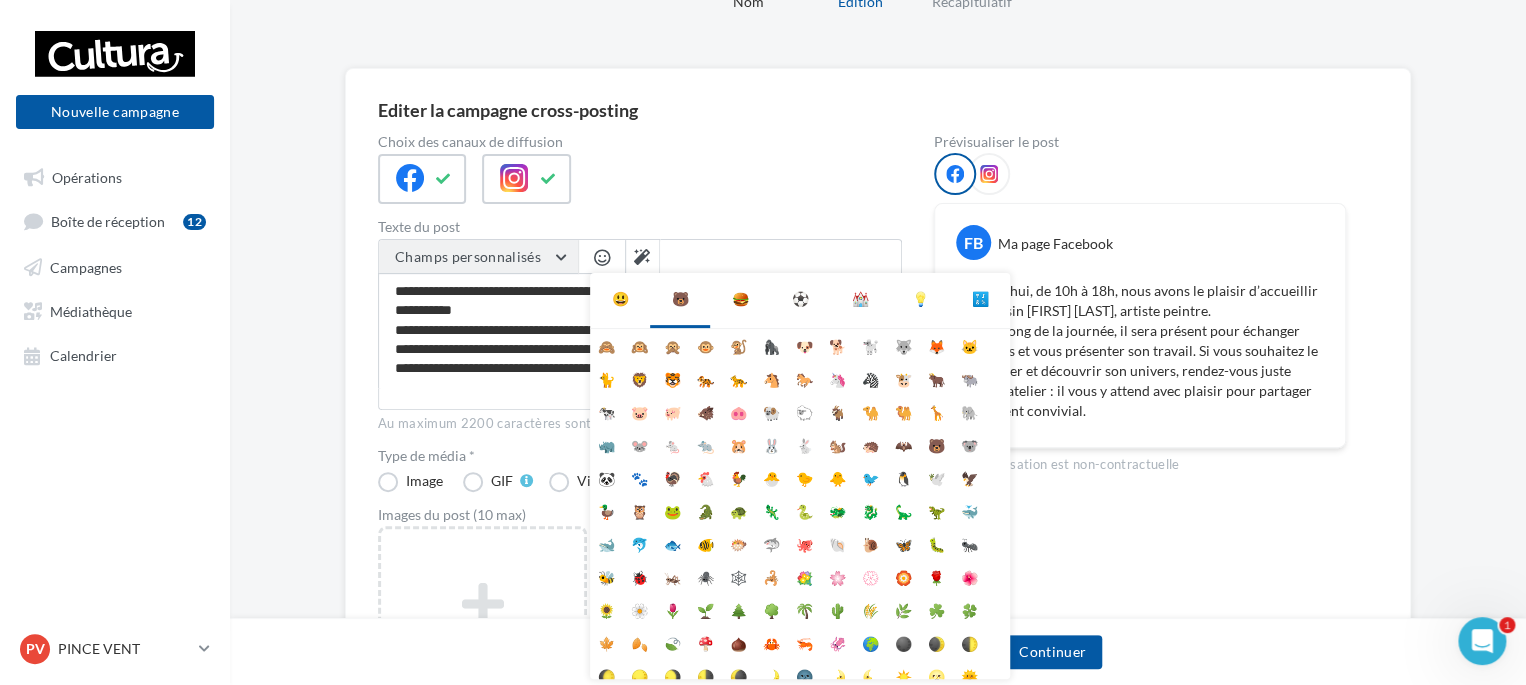 click on "Champs personnalisés" at bounding box center [478, 257] 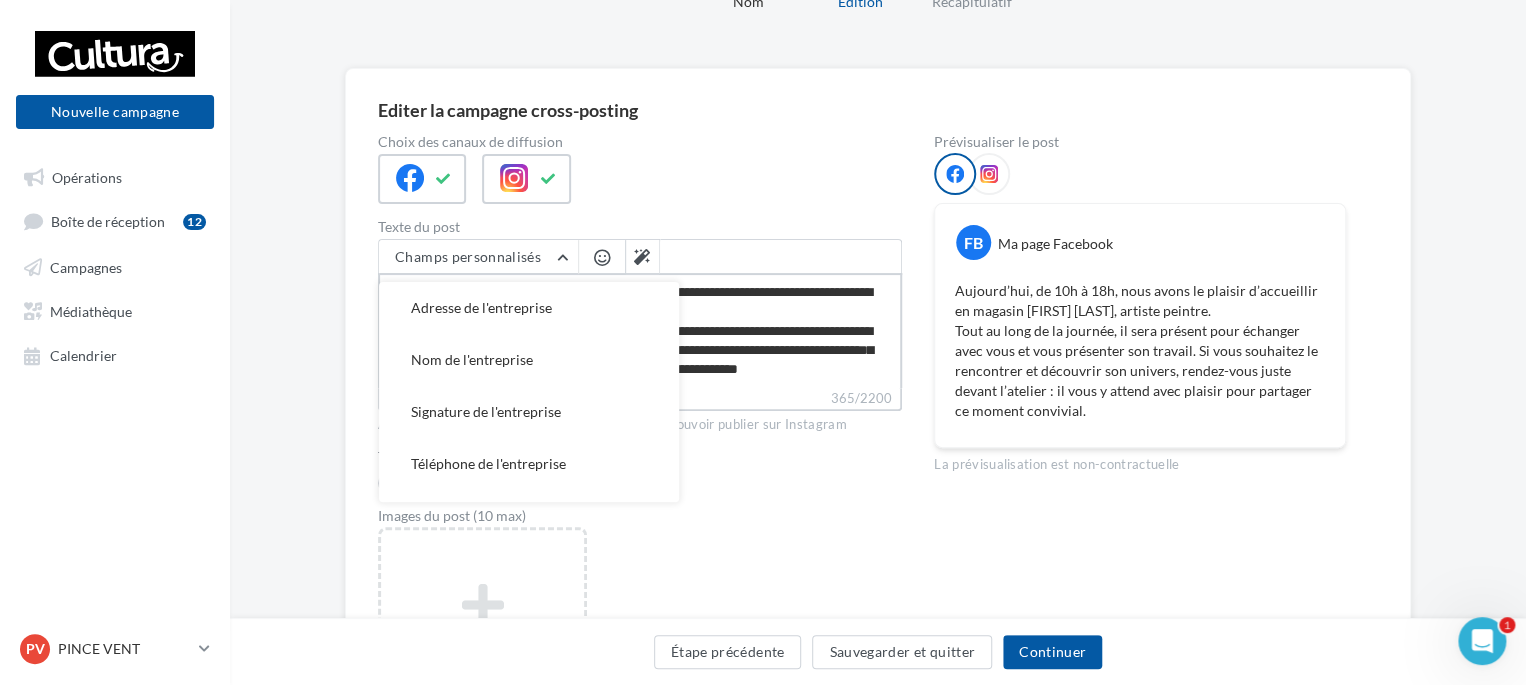 click on "**********" at bounding box center [640, 330] 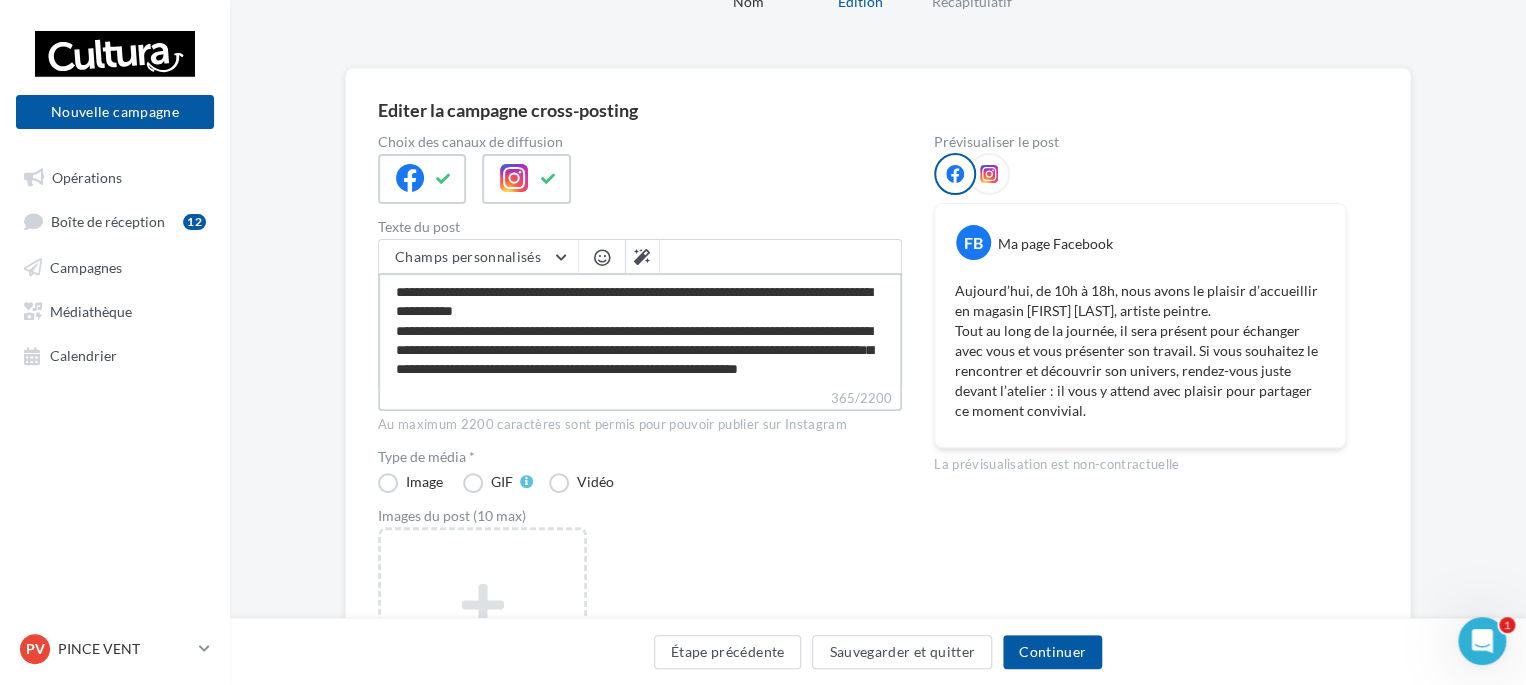 click on "**********" at bounding box center [640, 330] 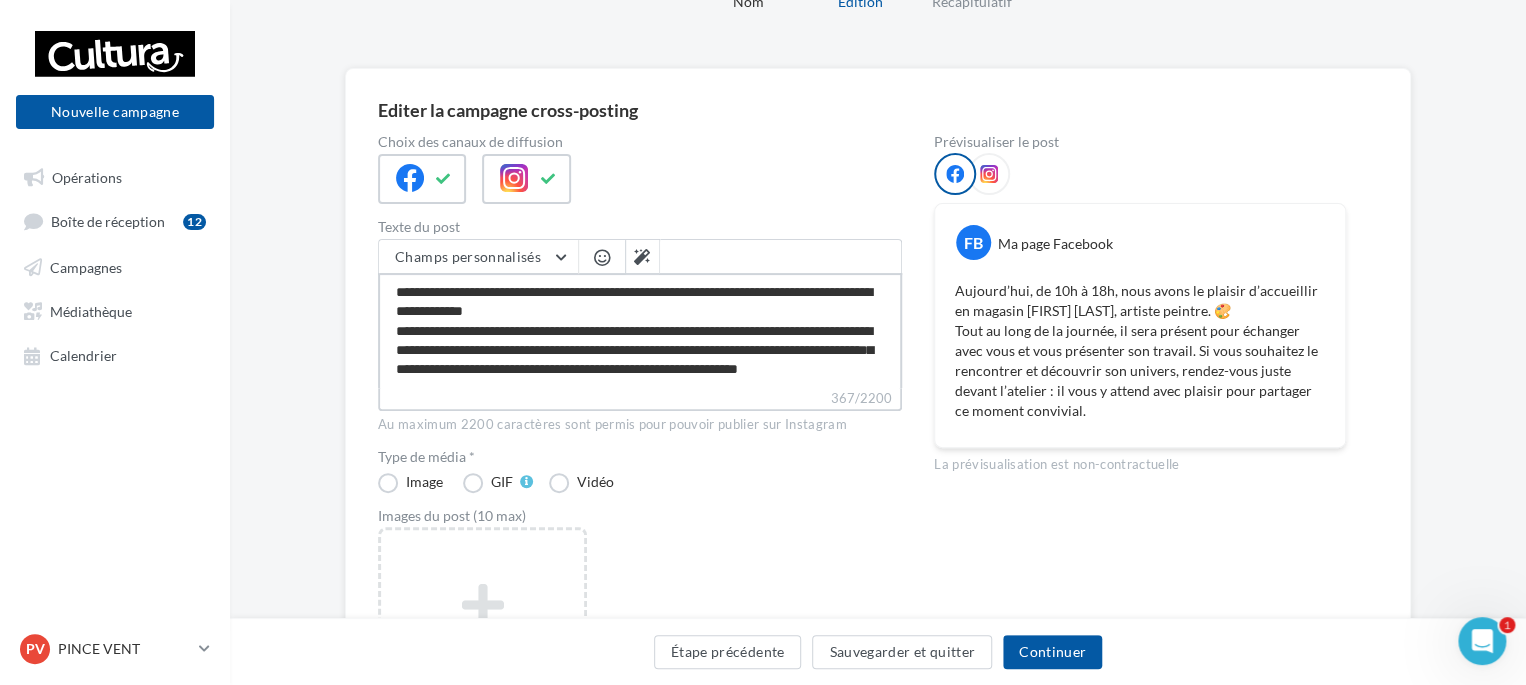 scroll, scrollTop: 17, scrollLeft: 0, axis: vertical 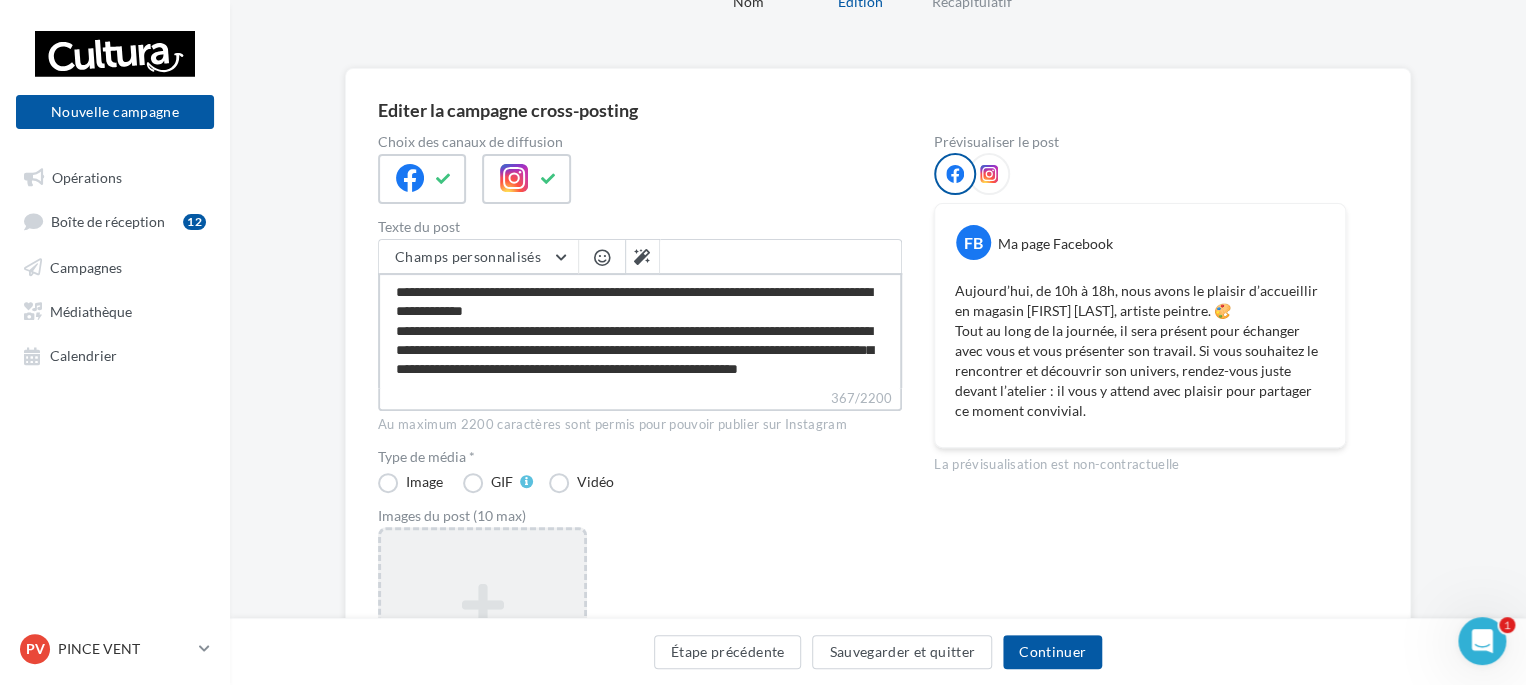 type on "**********" 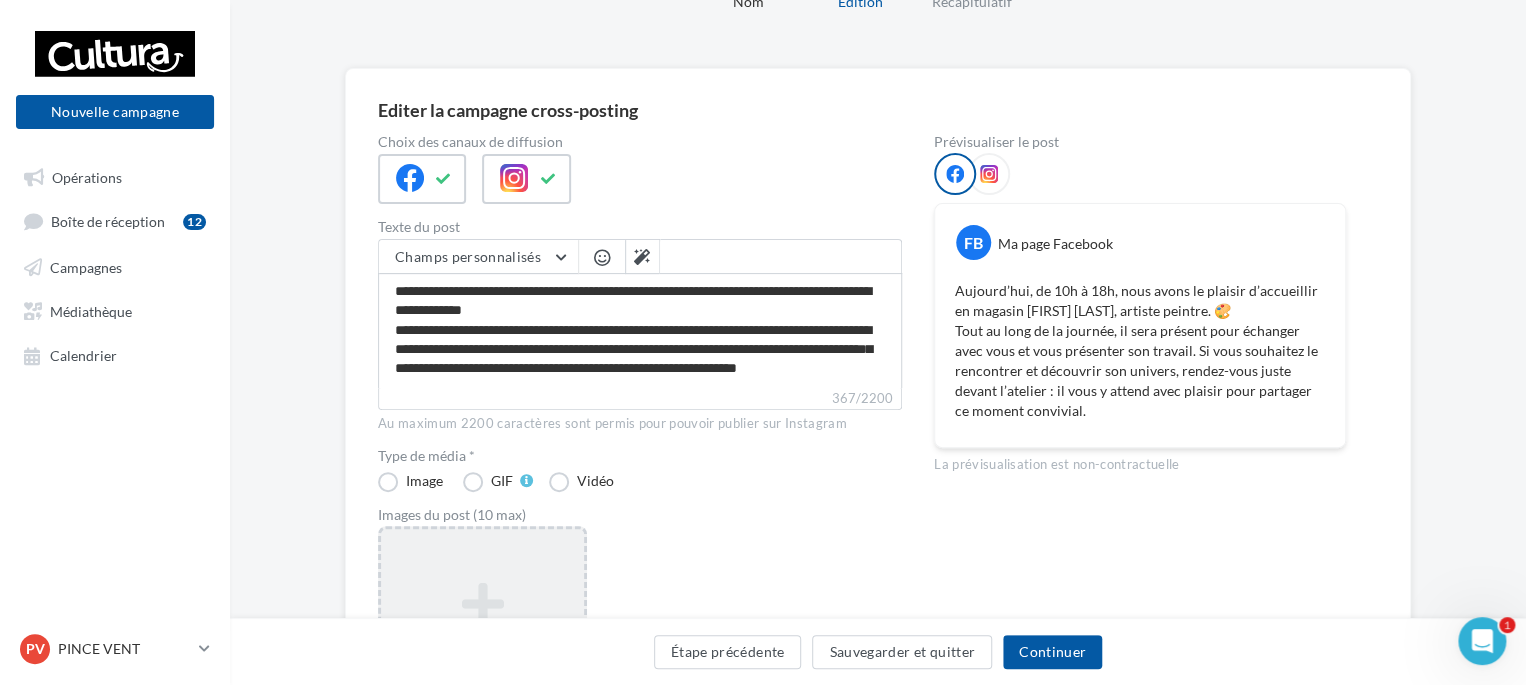 scroll, scrollTop: 16, scrollLeft: 0, axis: vertical 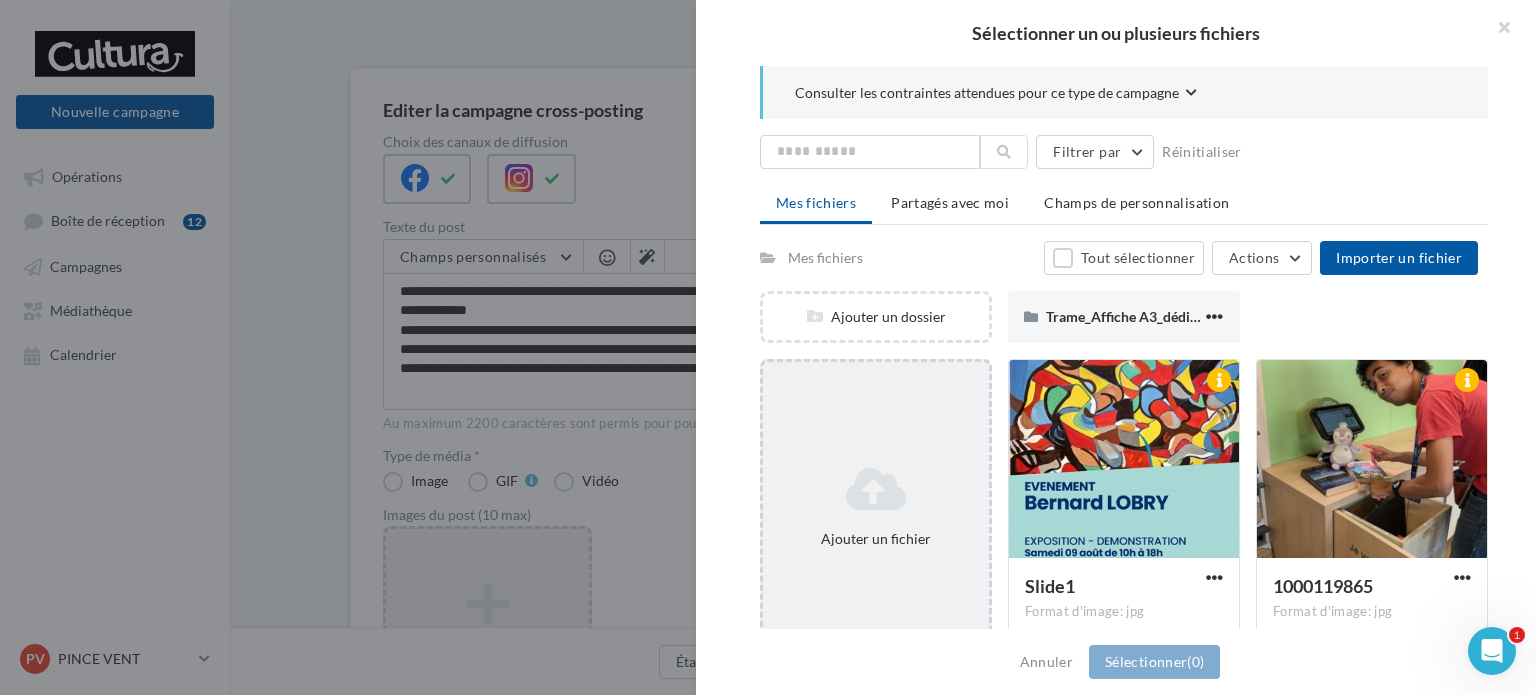 click at bounding box center [876, 489] 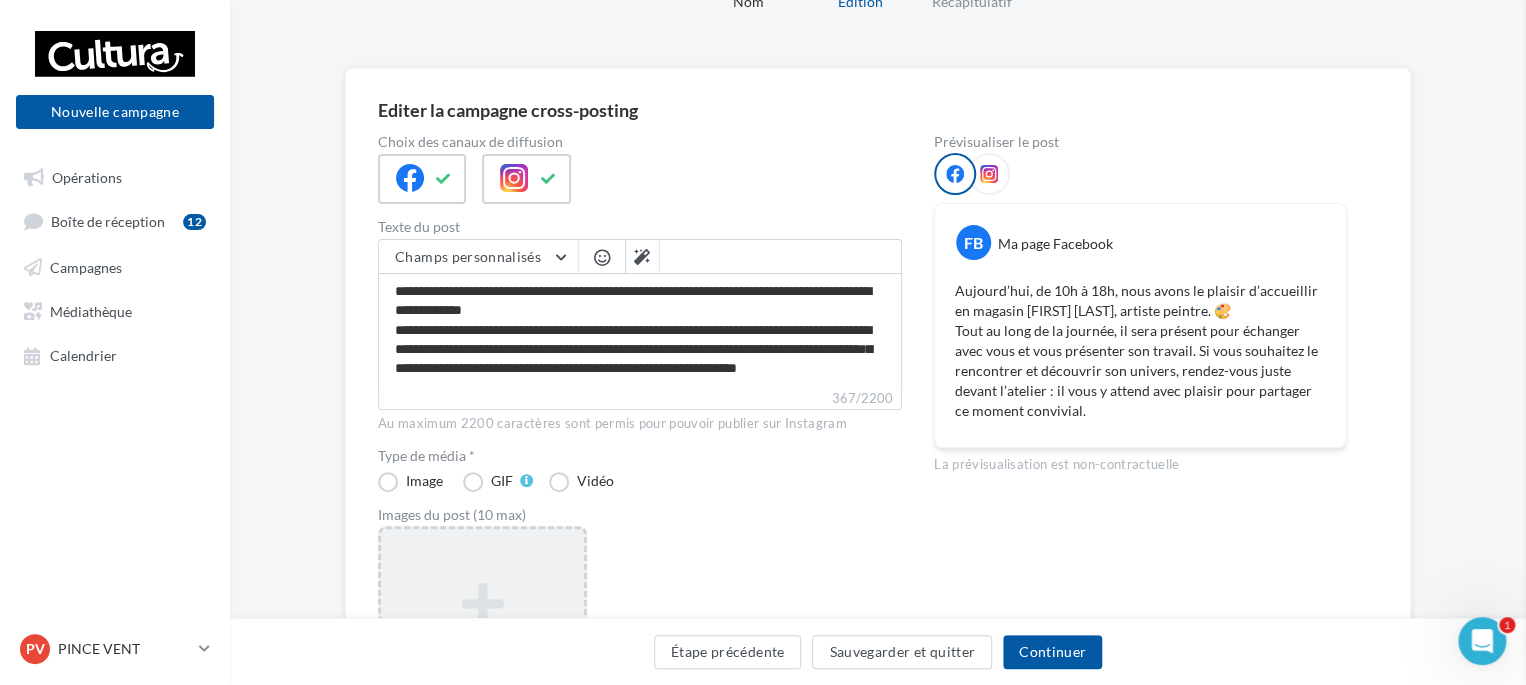 click at bounding box center [2289, 342] 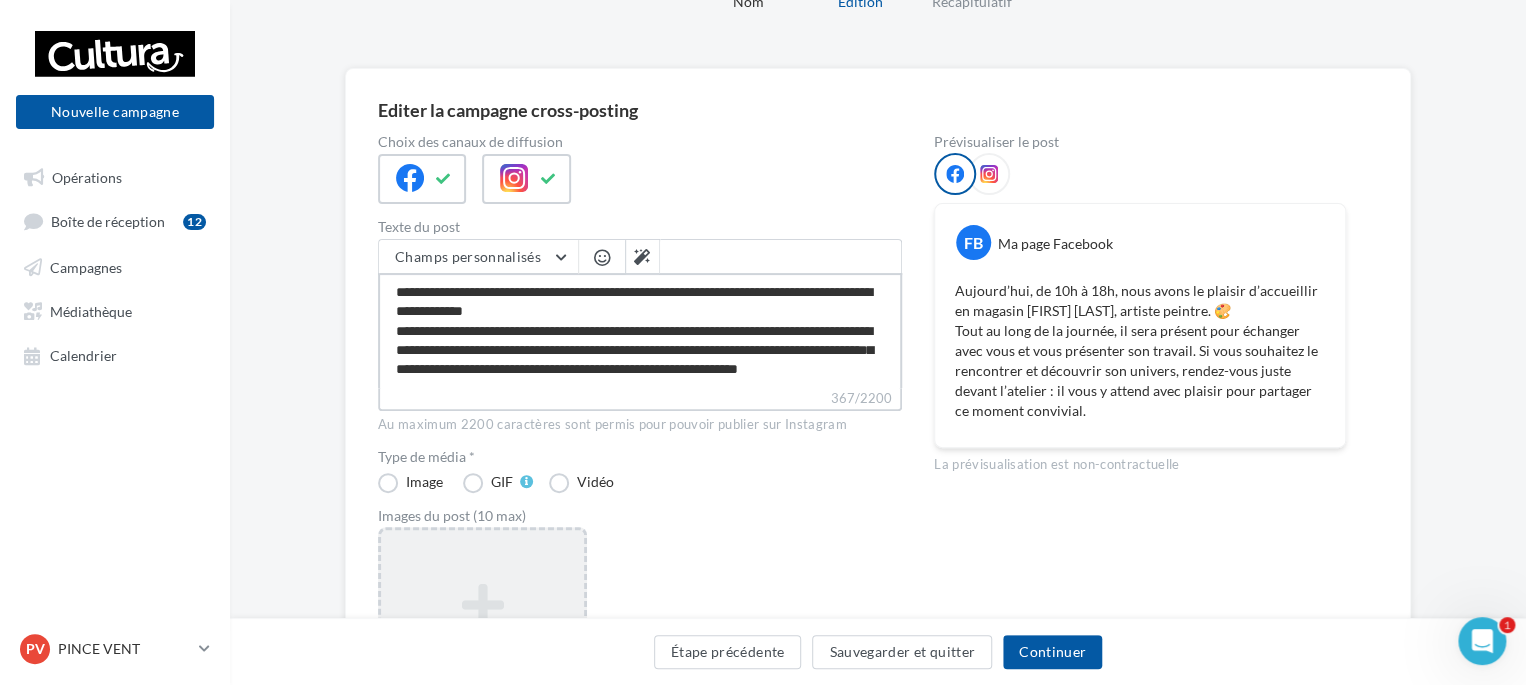 scroll, scrollTop: 17, scrollLeft: 0, axis: vertical 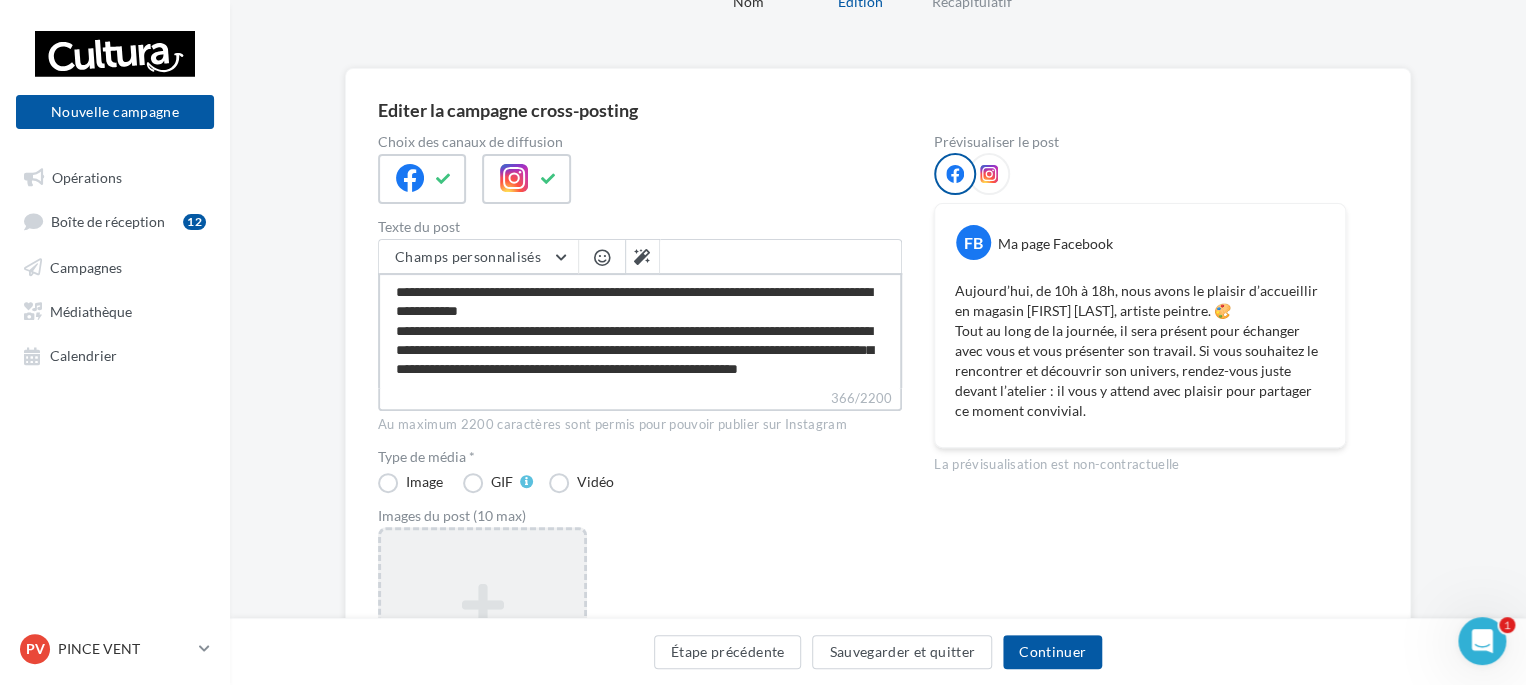 type on "**********" 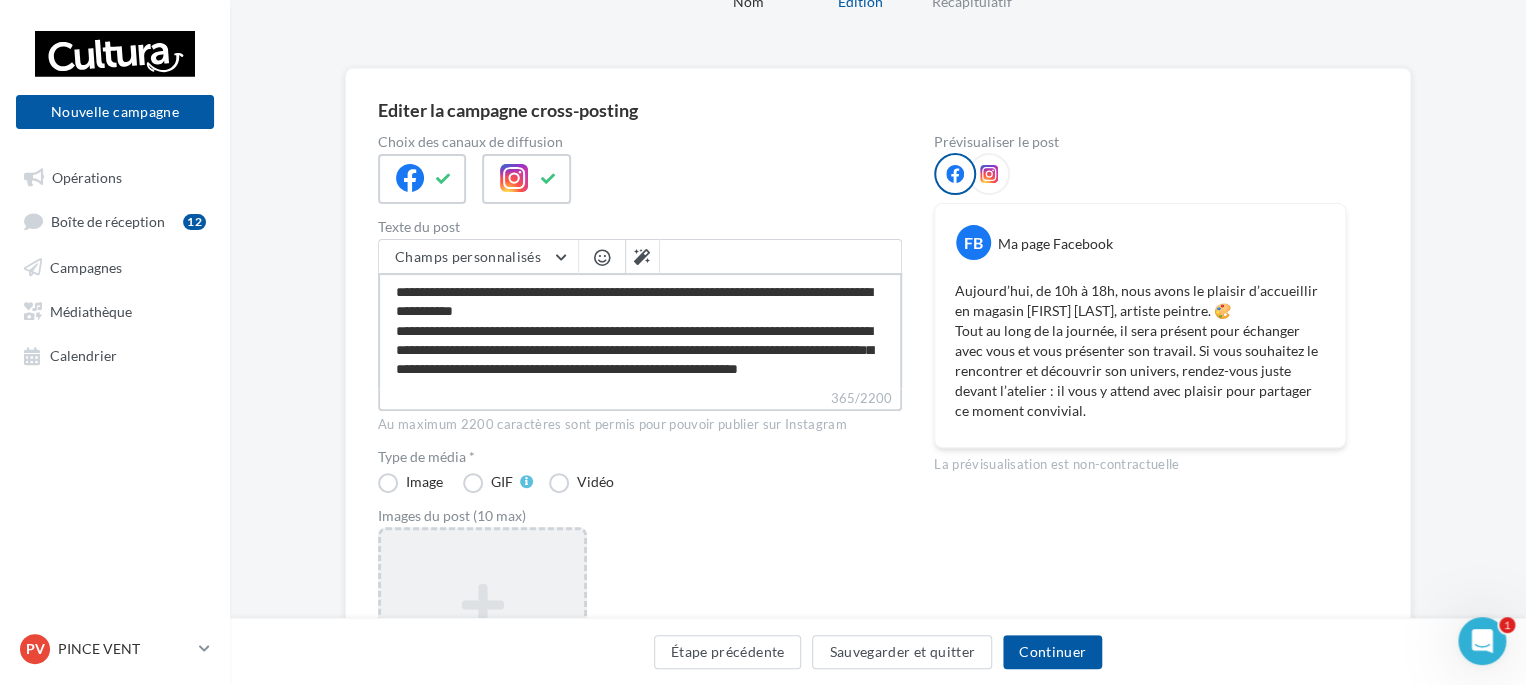 type on "**********" 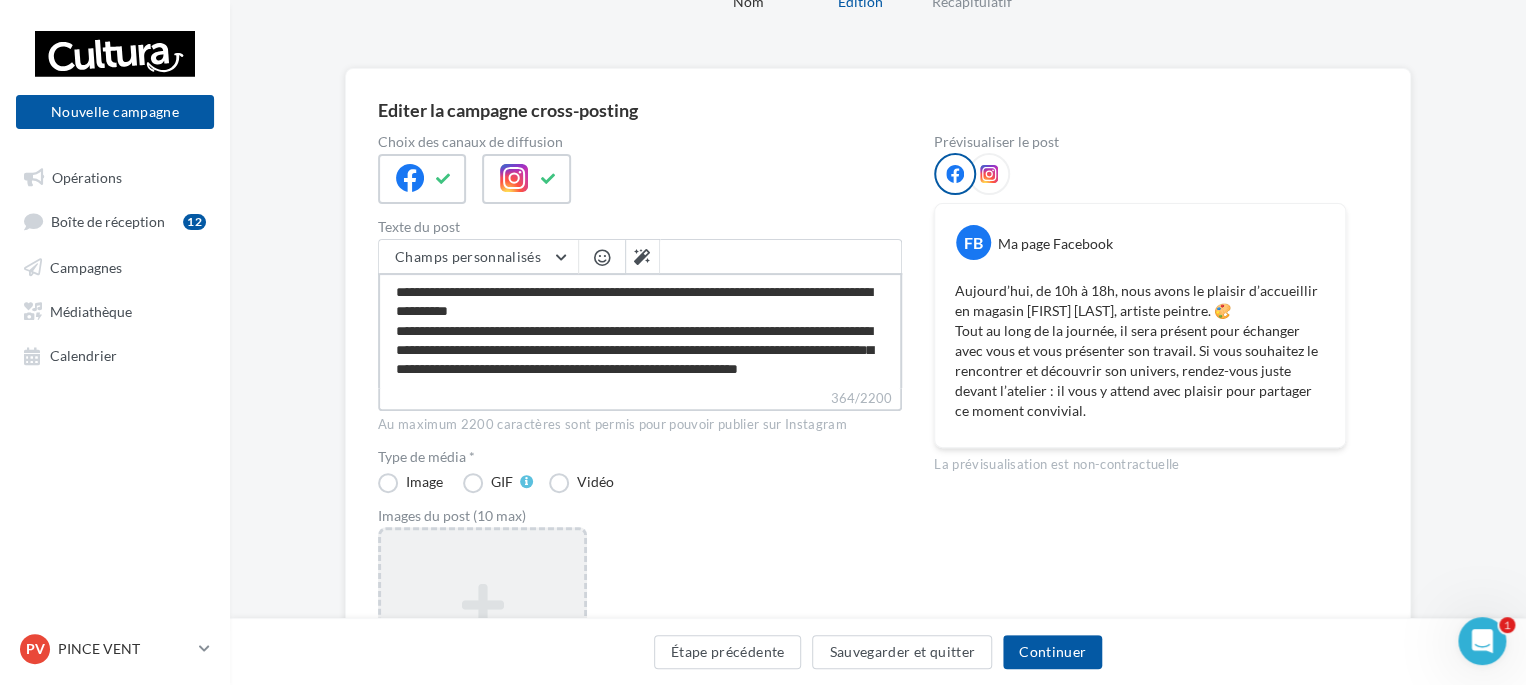 type on "**********" 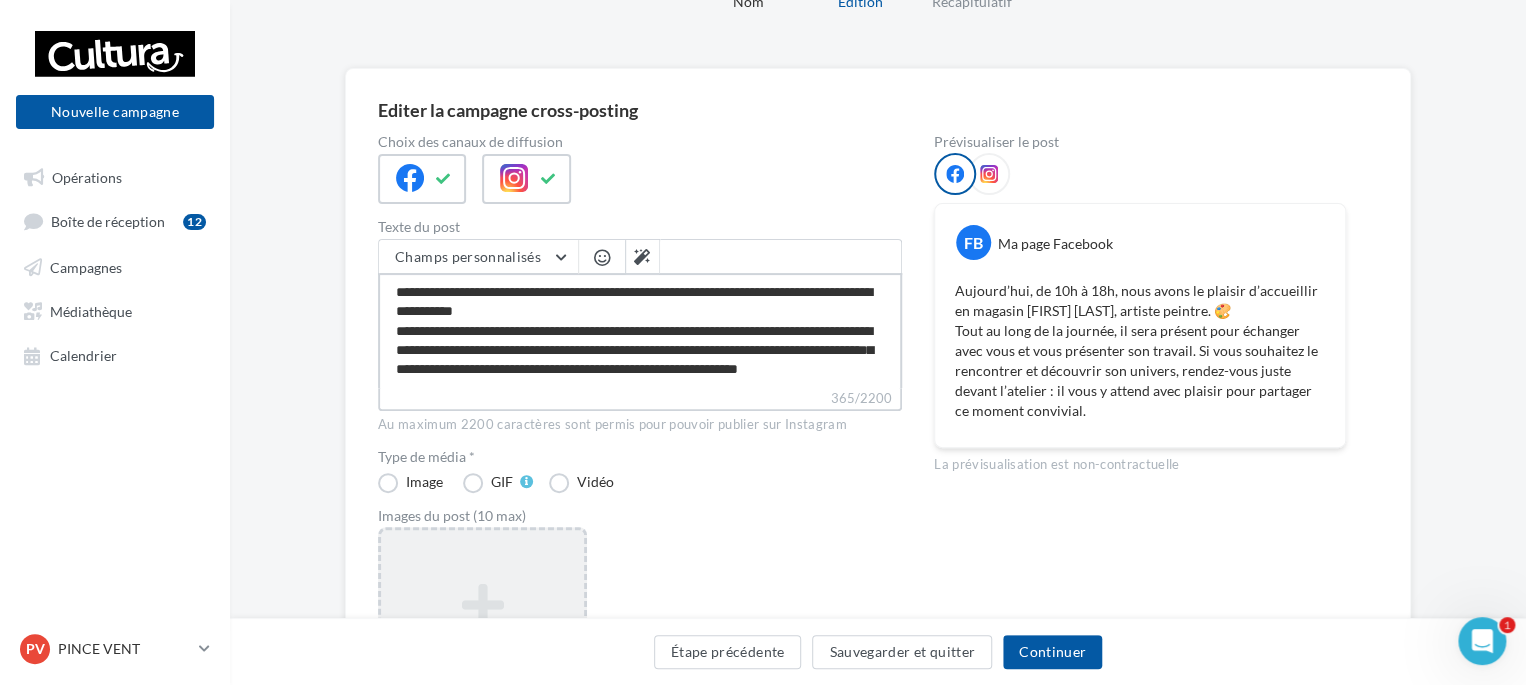 type on "**********" 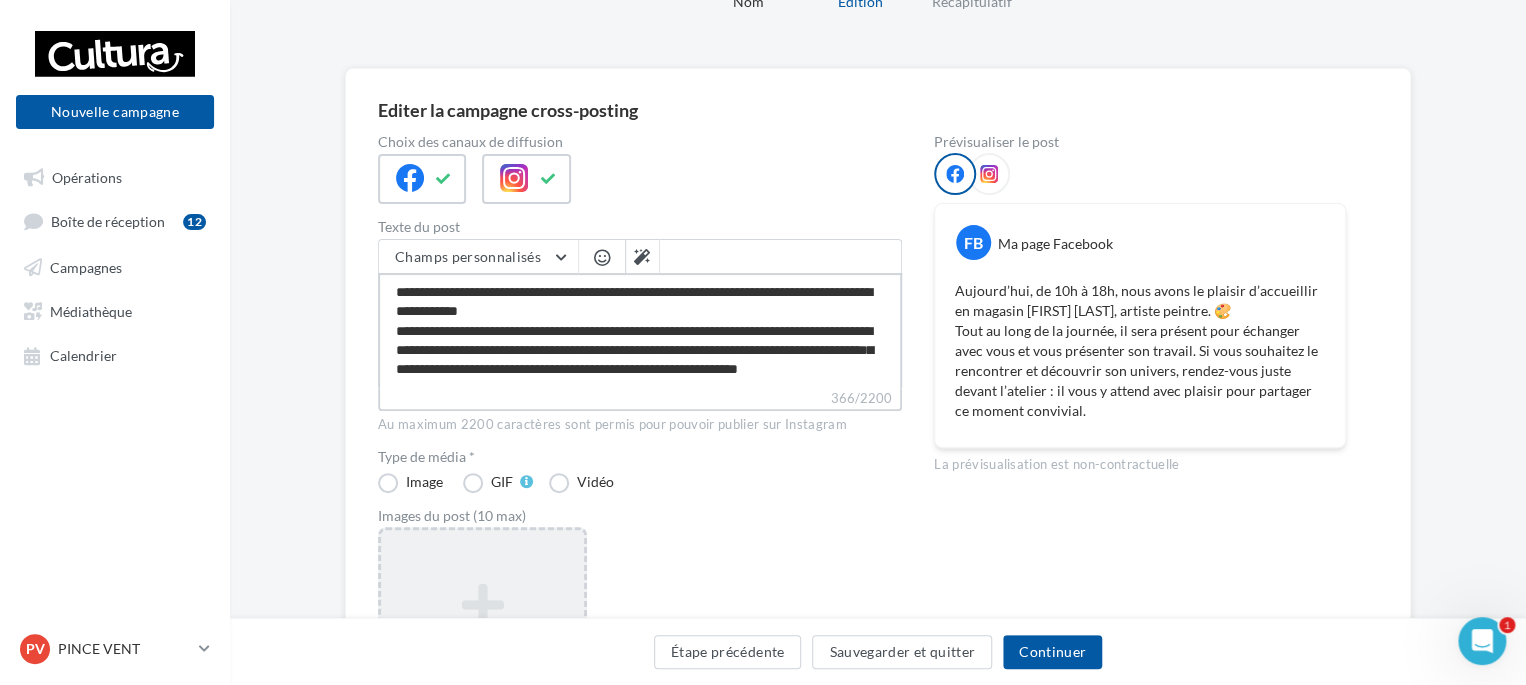 type on "**********" 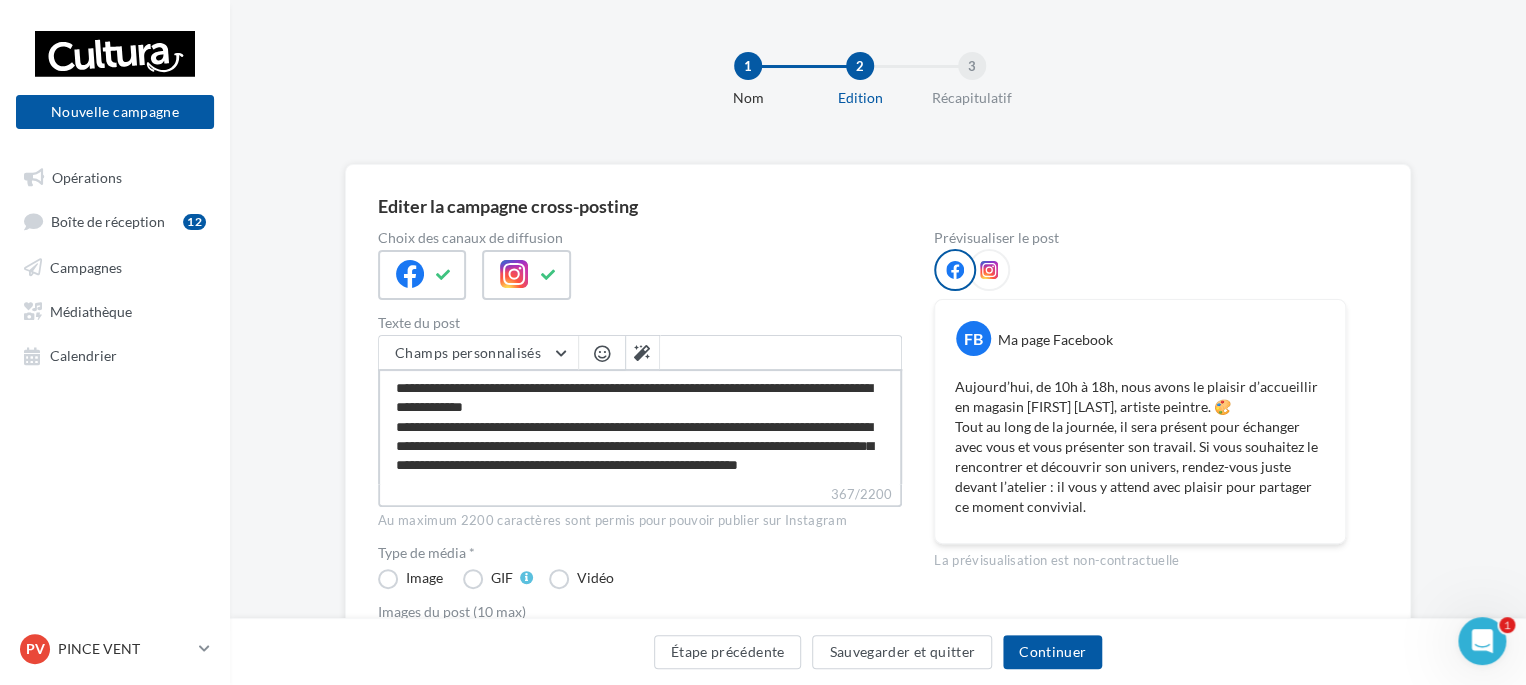 scroll, scrollTop: 0, scrollLeft: 0, axis: both 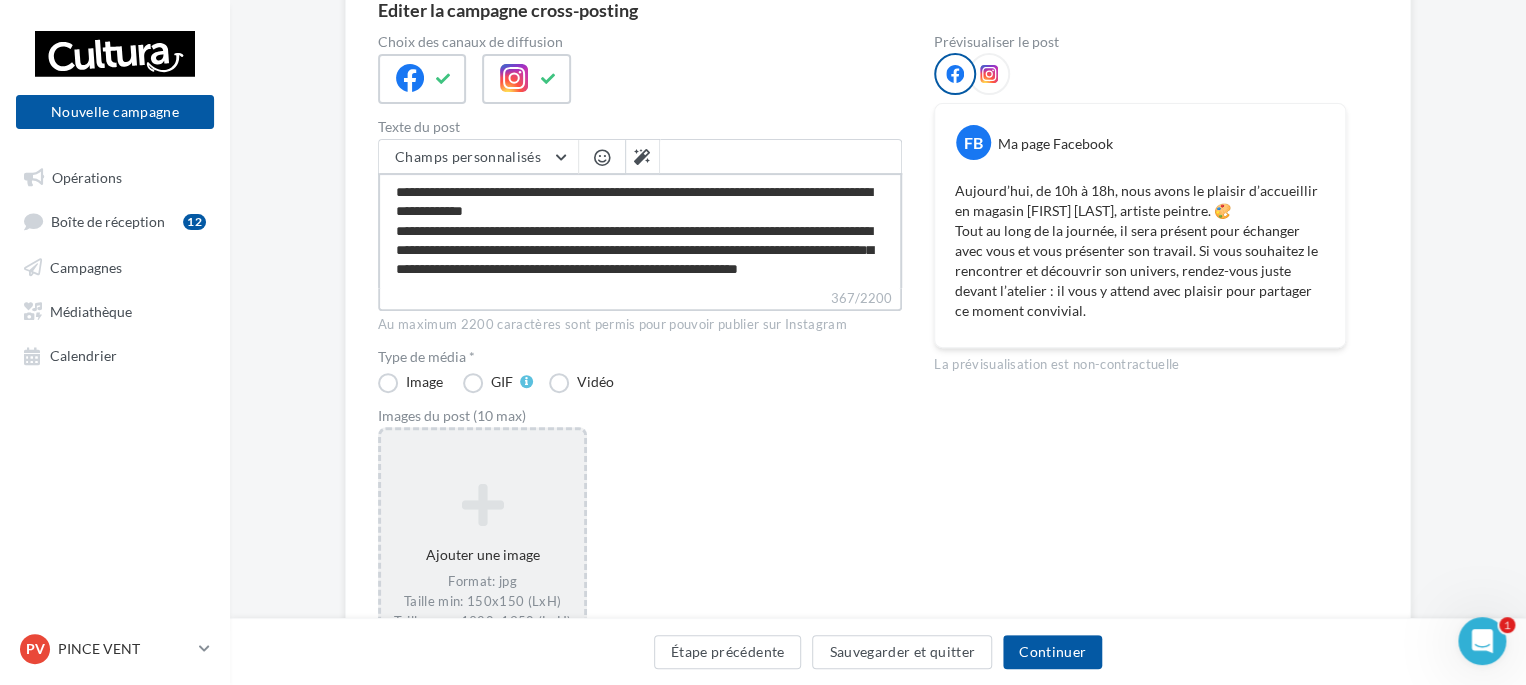 type on "**********" 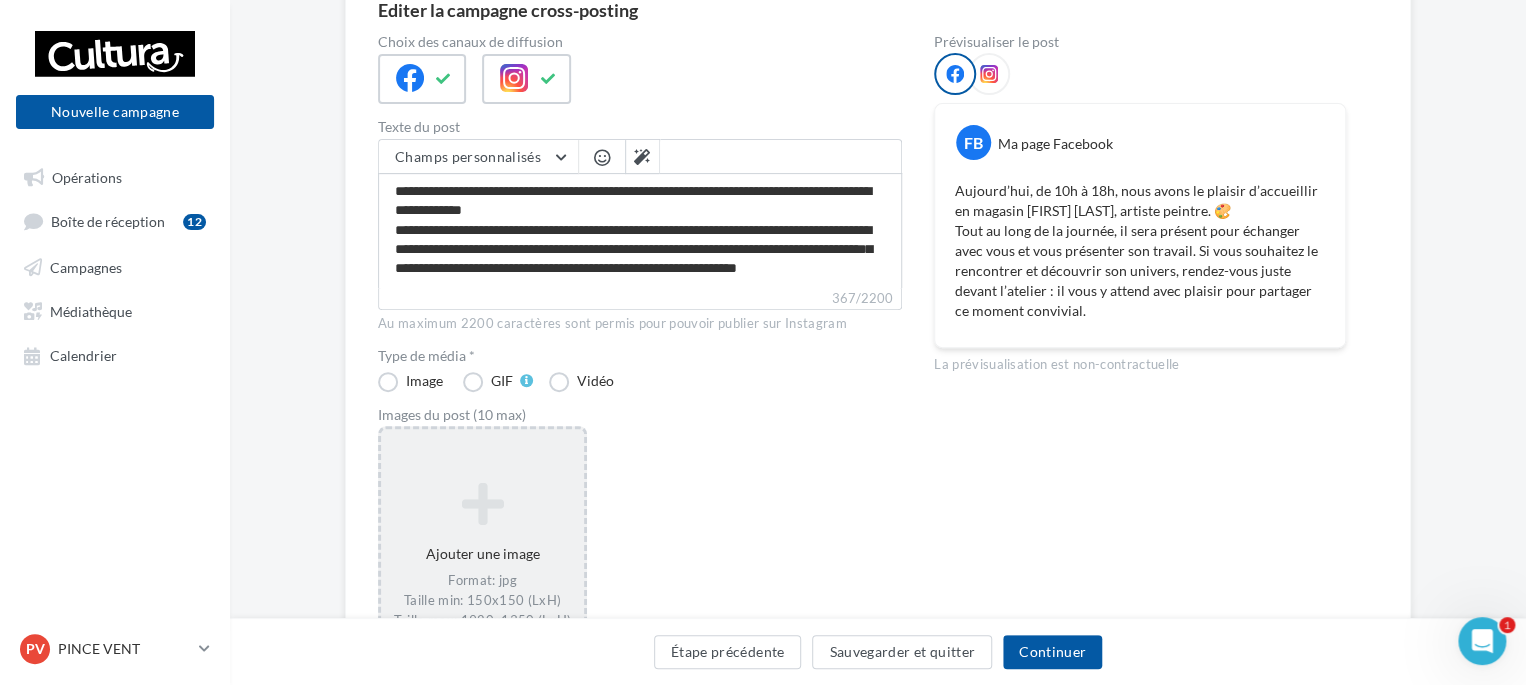 click at bounding box center [482, 504] 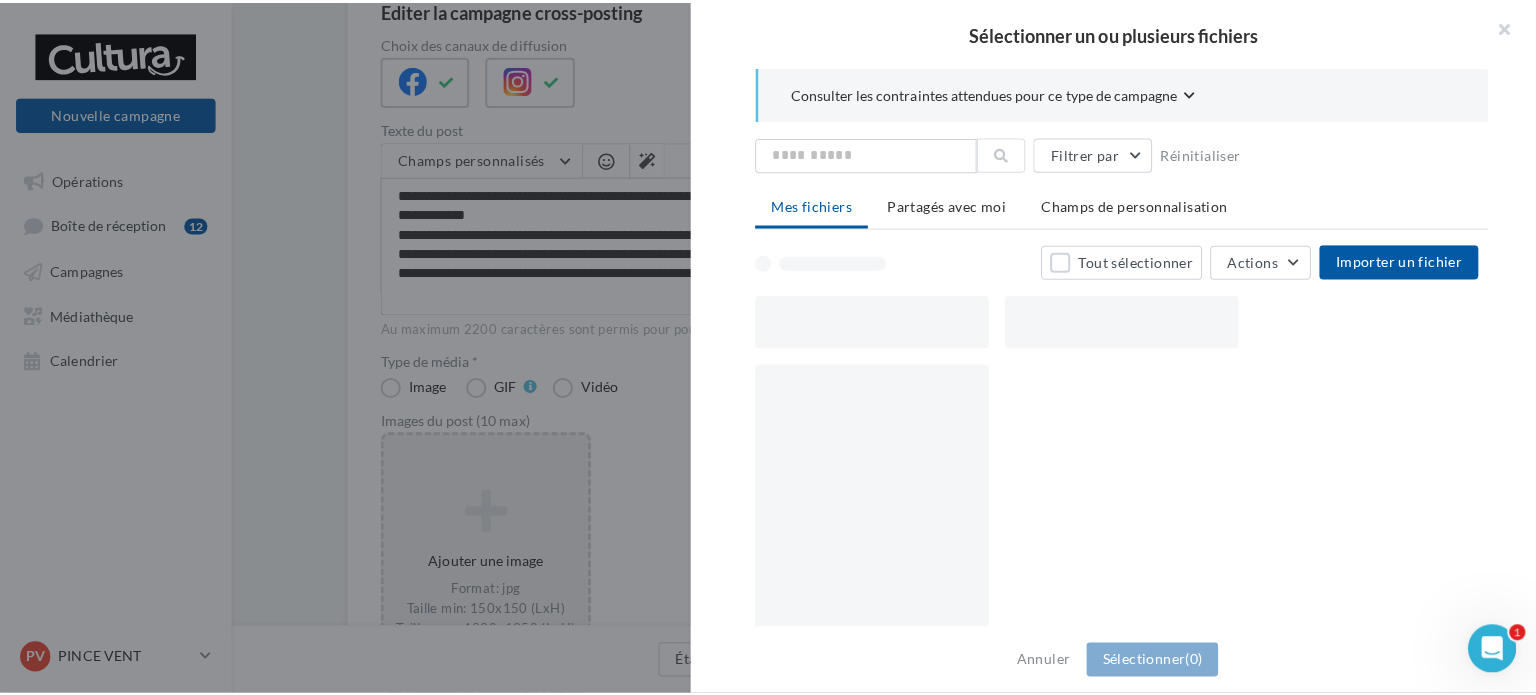 scroll, scrollTop: 16, scrollLeft: 0, axis: vertical 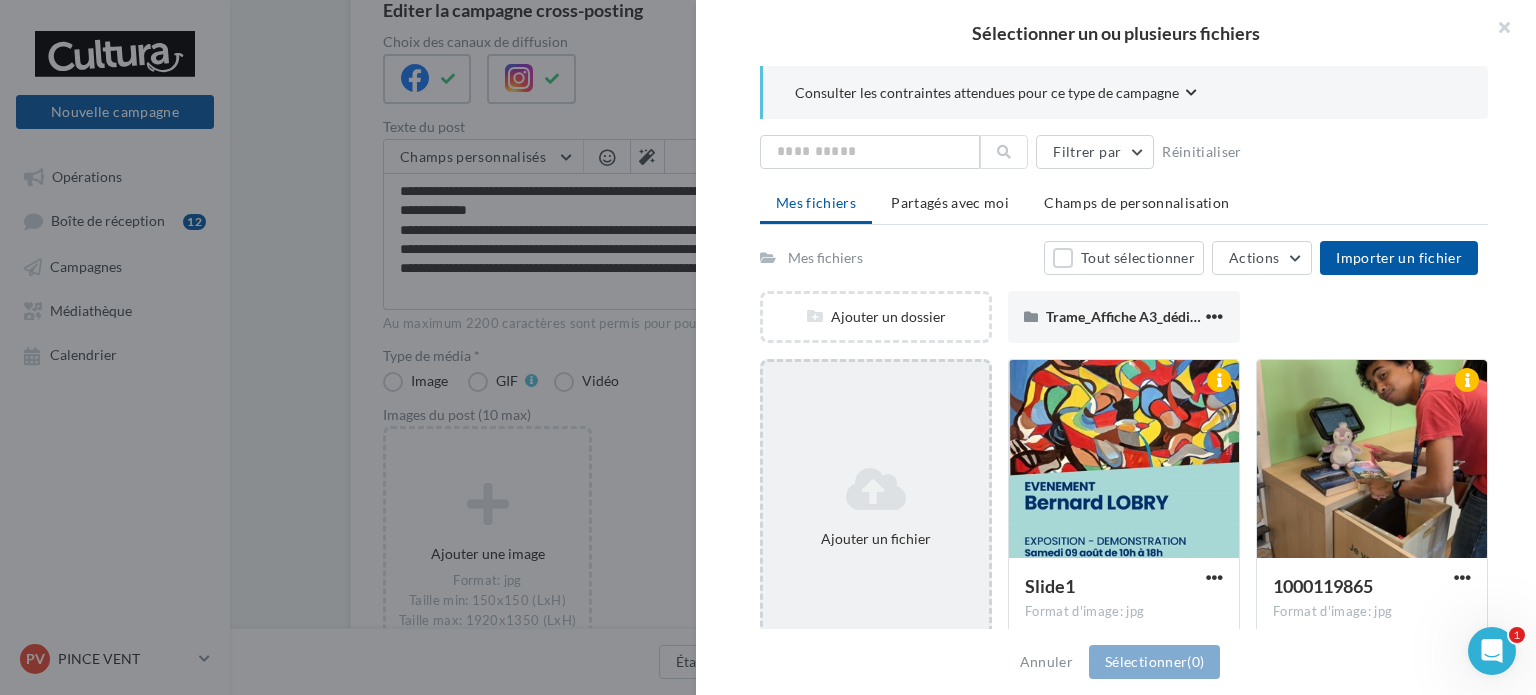 click on "Ajouter un fichier" at bounding box center [876, 507] 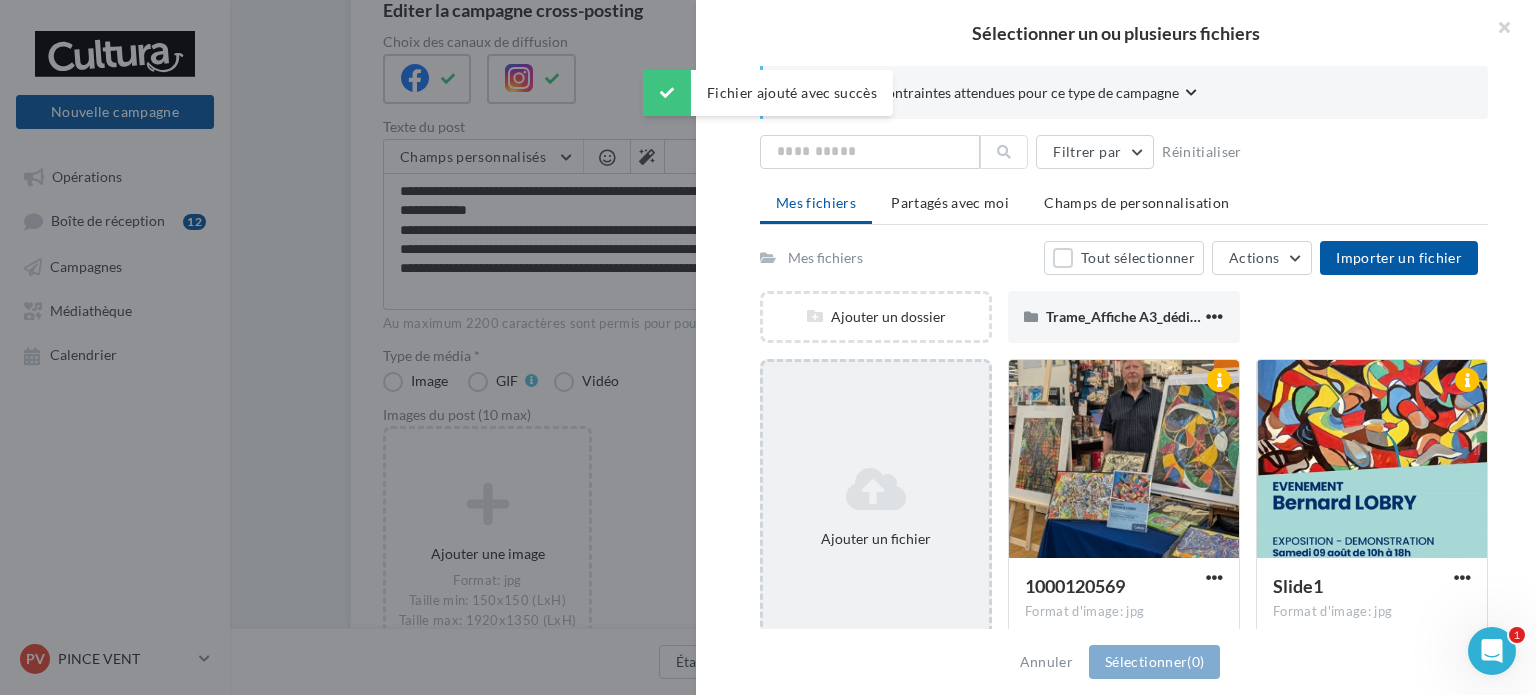 click on "Ajouter un fichier" at bounding box center (876, 507) 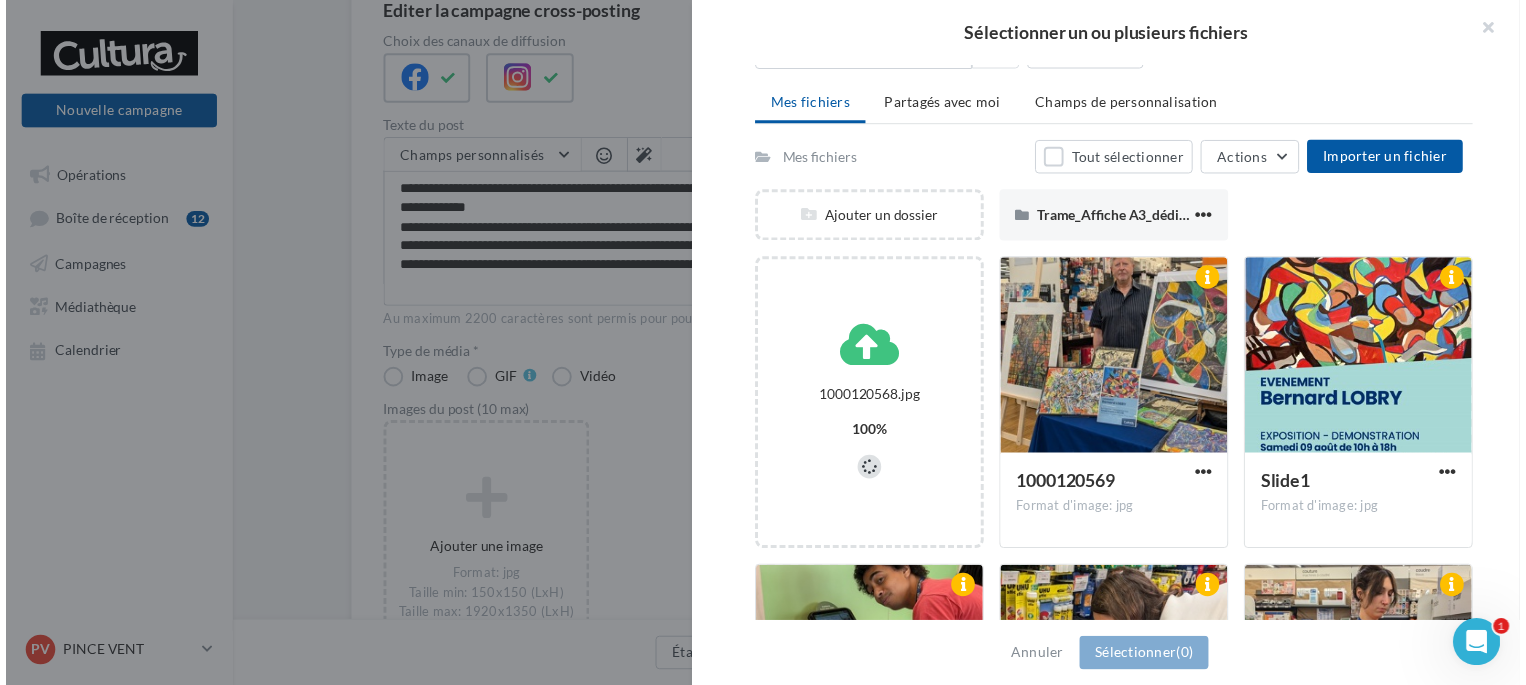 scroll, scrollTop: 100, scrollLeft: 0, axis: vertical 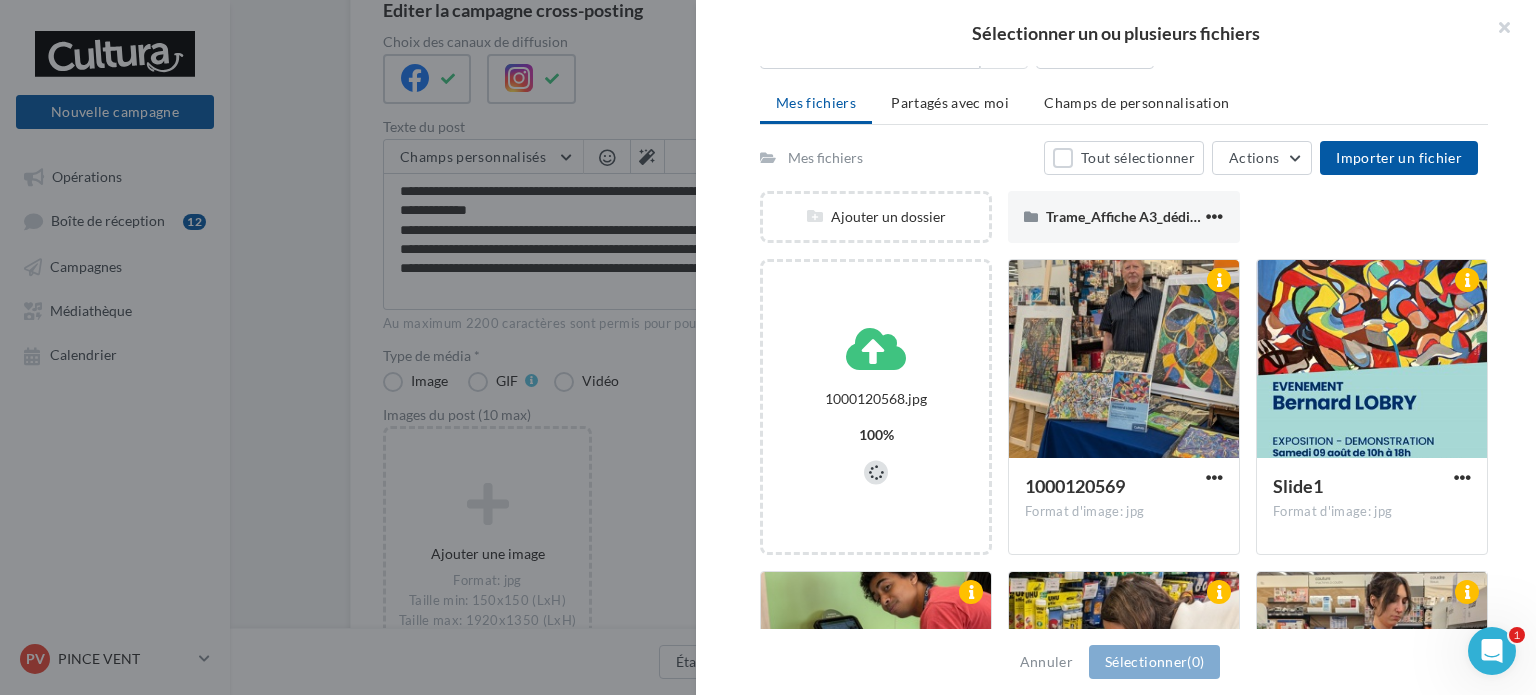 click at bounding box center (1124, 484) 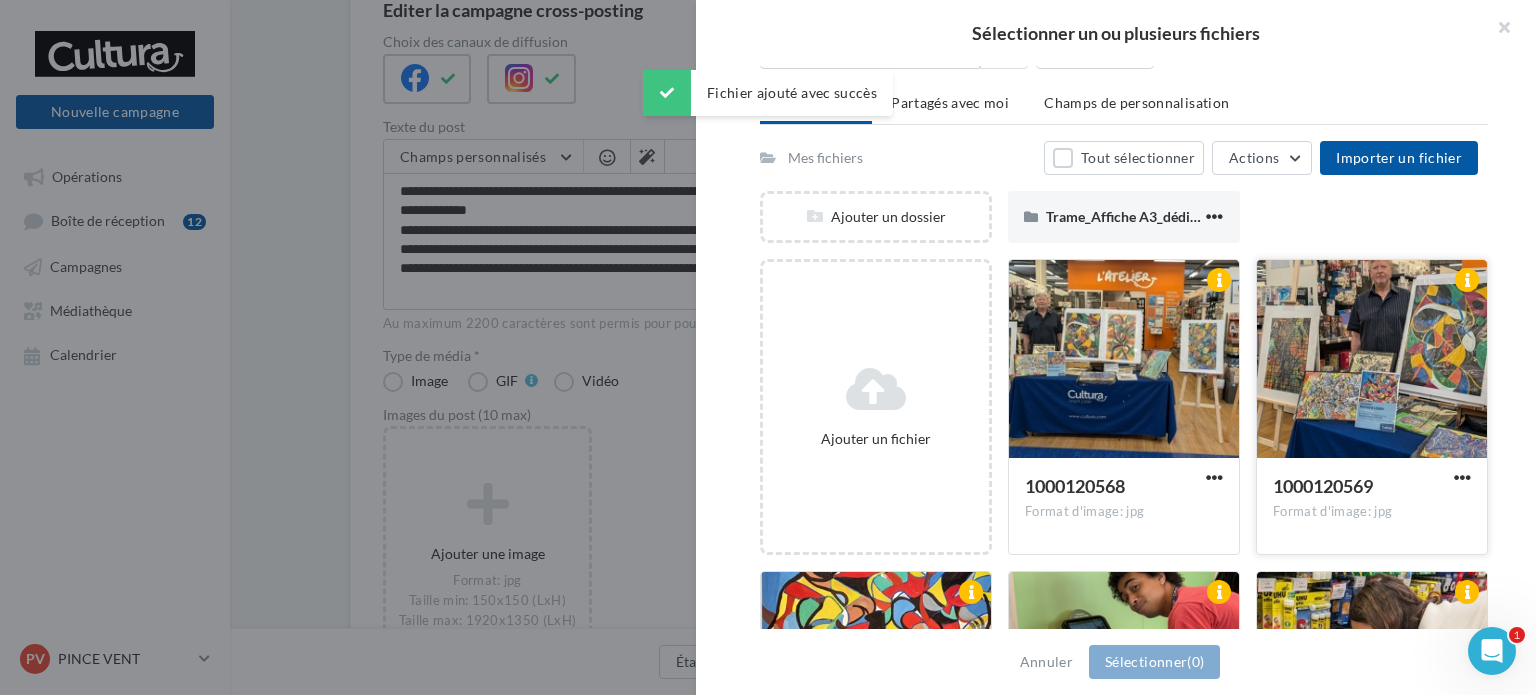 click at bounding box center [1372, 360] 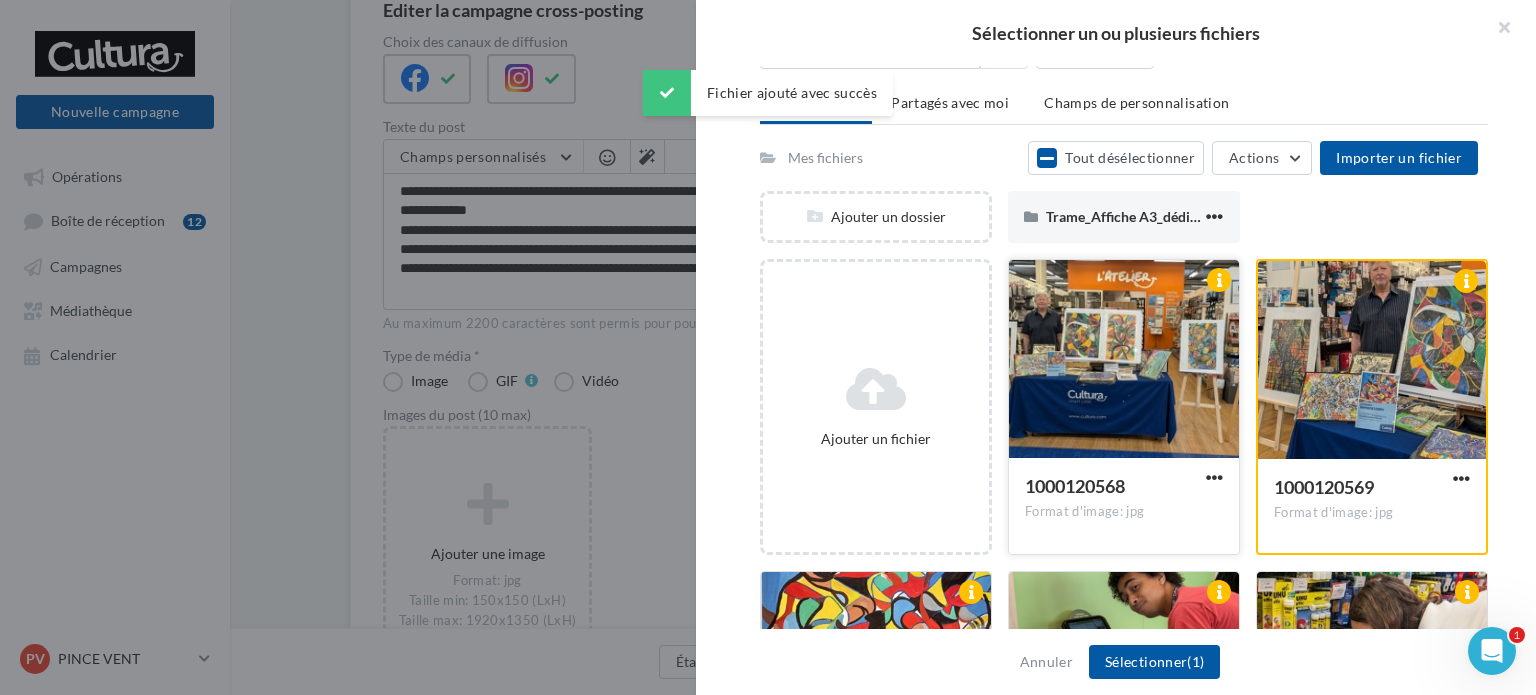 click at bounding box center [1124, 360] 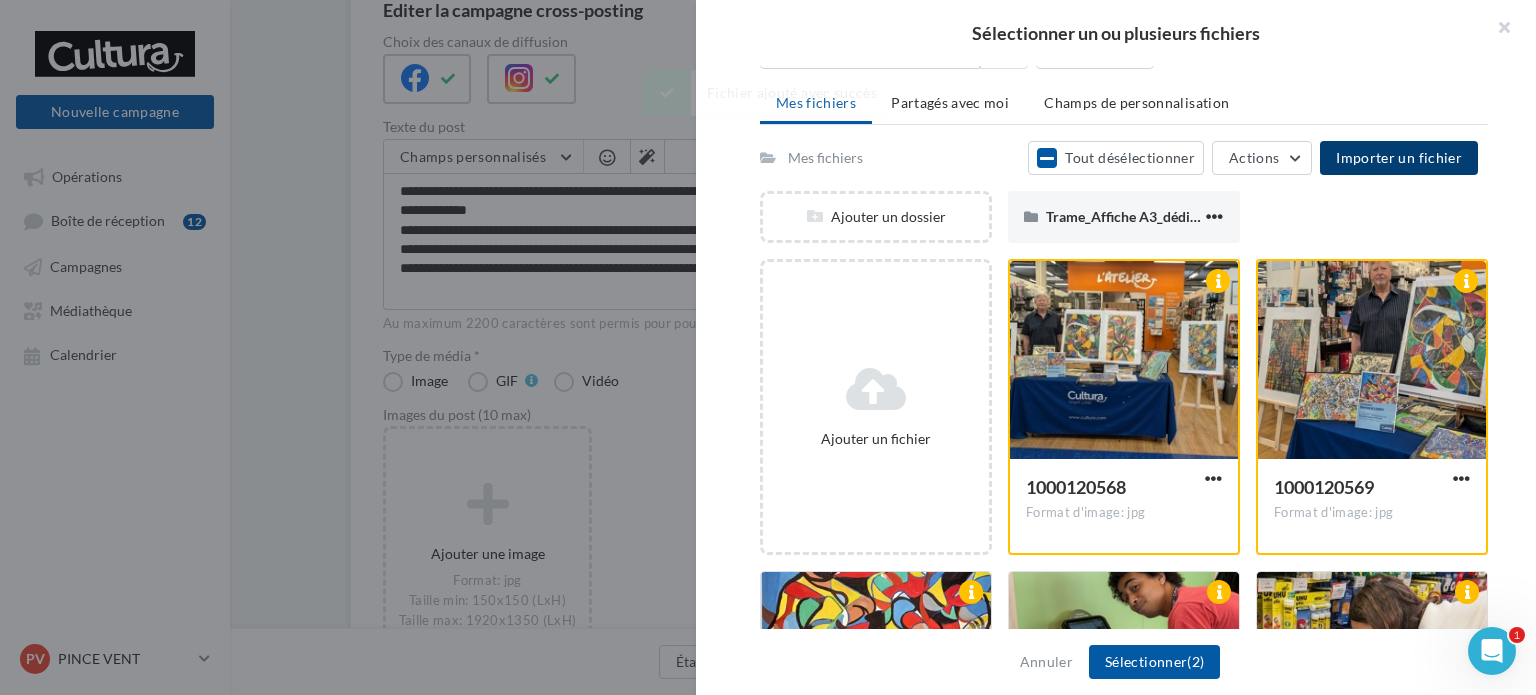 click on "Importer un fichier" at bounding box center (1399, 157) 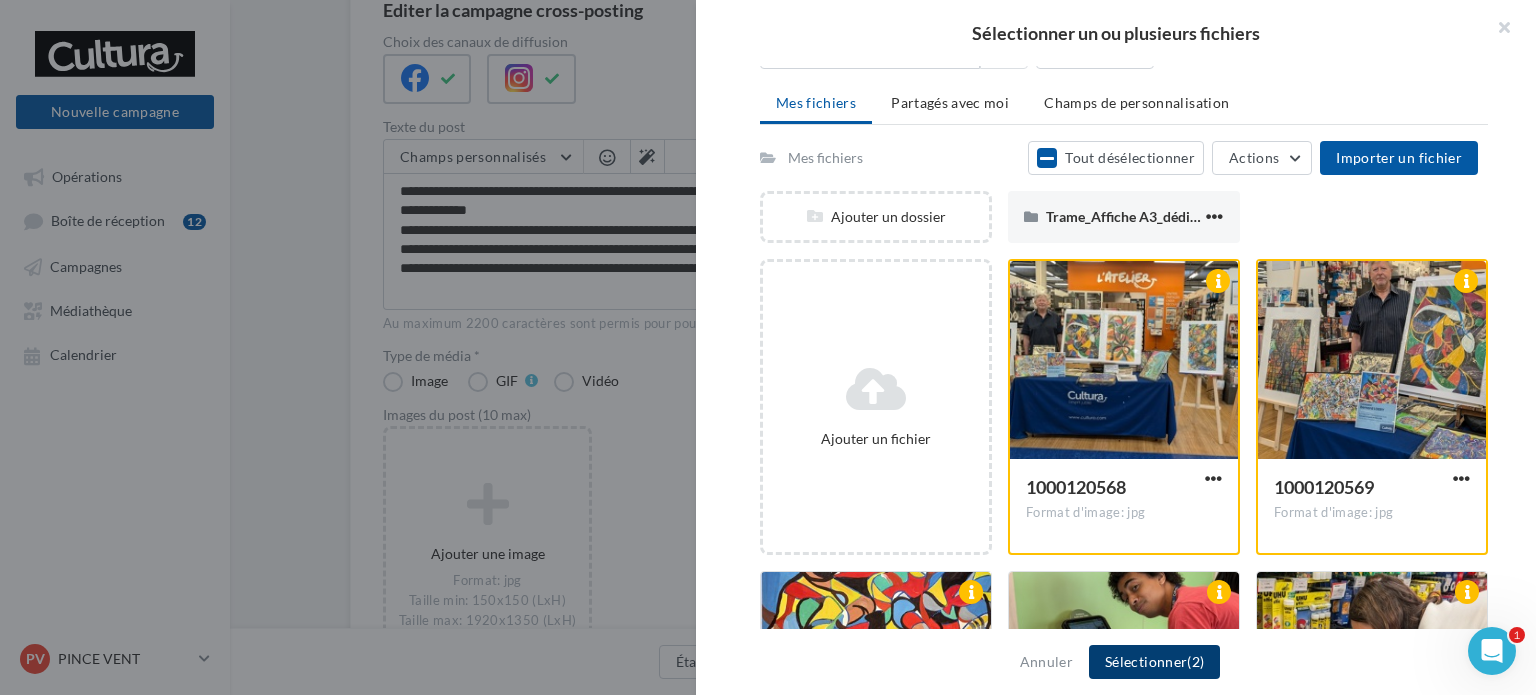 click on "Sélectionner   (2)" at bounding box center [1154, 662] 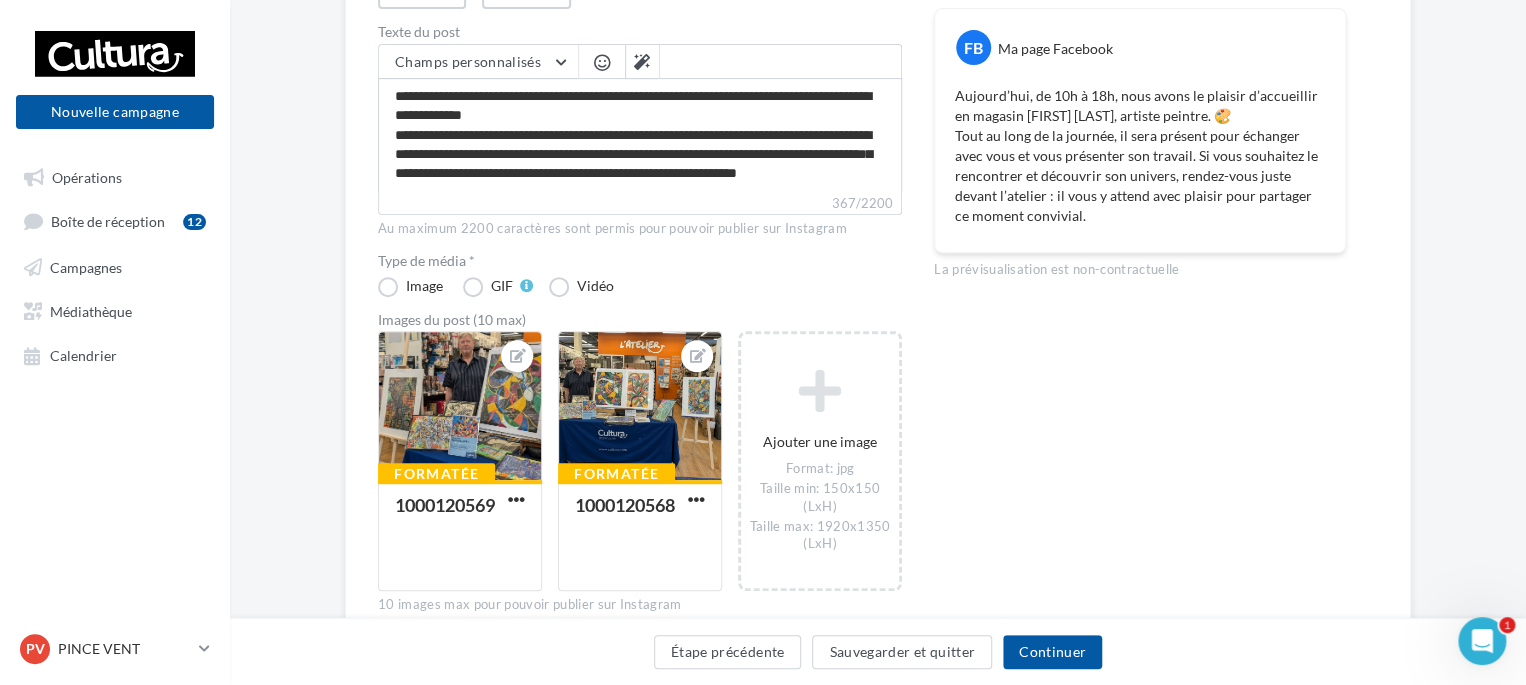 scroll, scrollTop: 300, scrollLeft: 0, axis: vertical 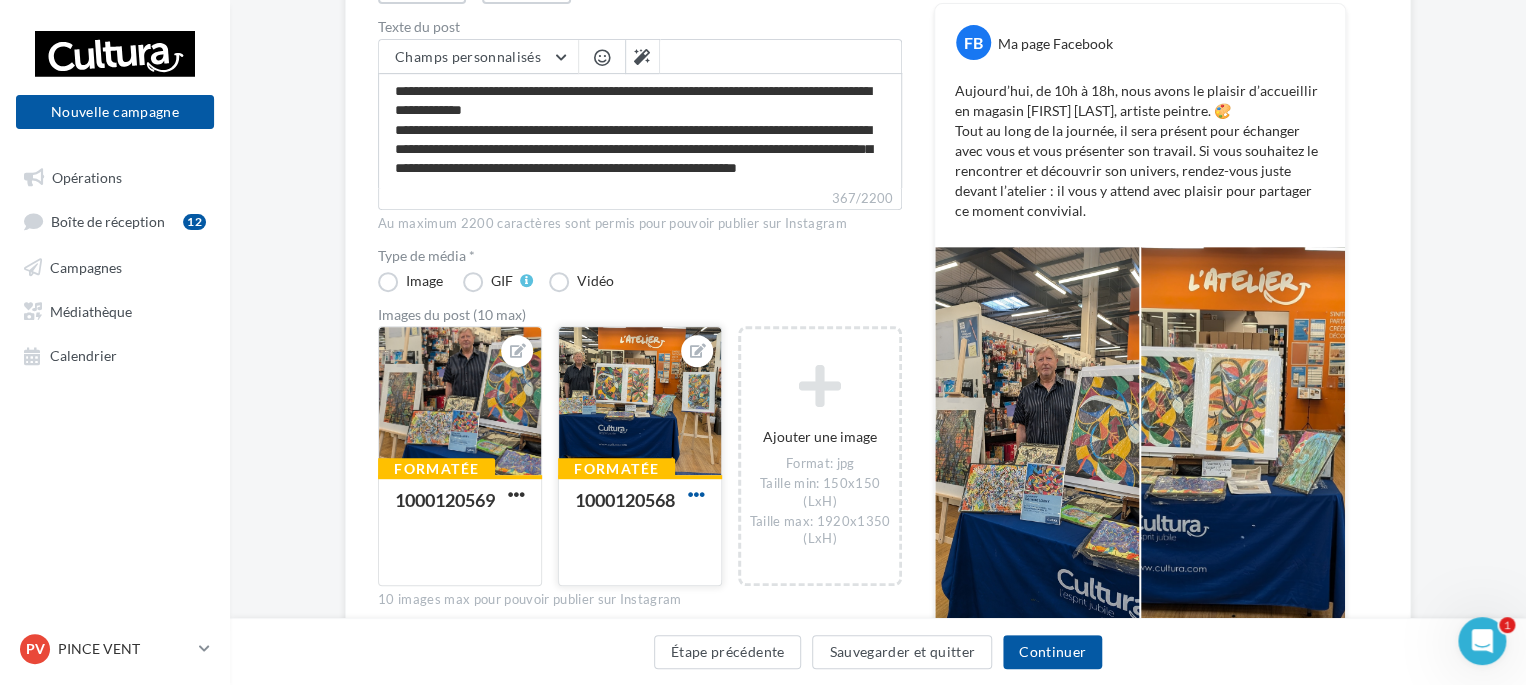 click at bounding box center (696, 494) 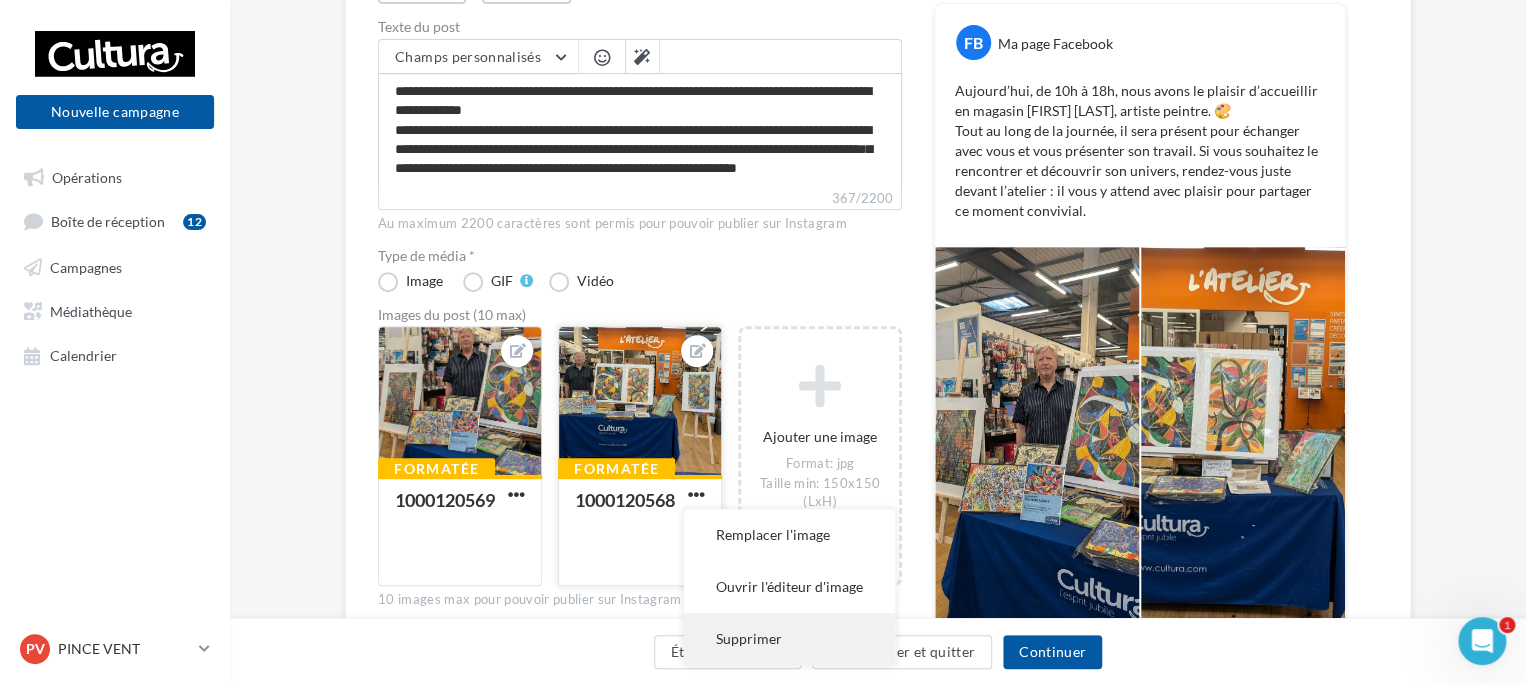 click on "Supprimer" at bounding box center [789, 639] 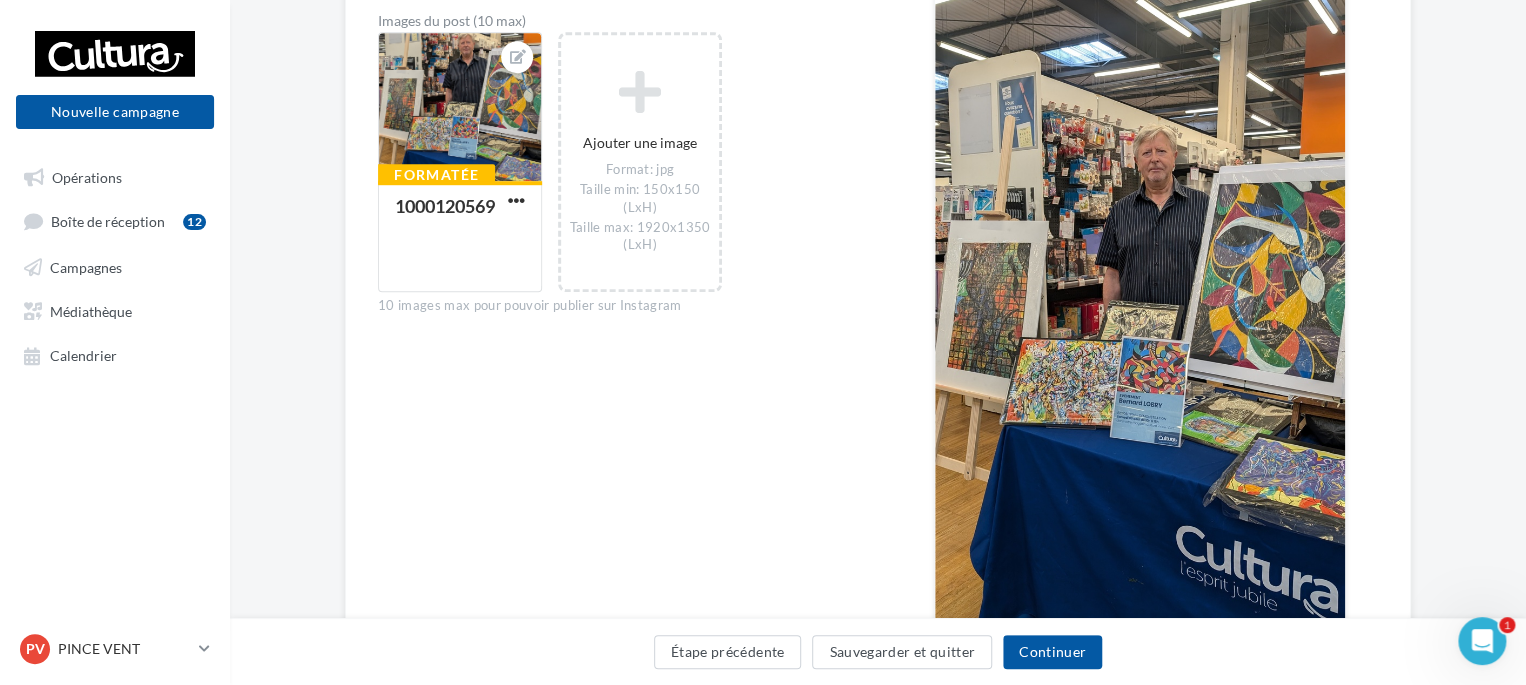 scroll, scrollTop: 500, scrollLeft: 0, axis: vertical 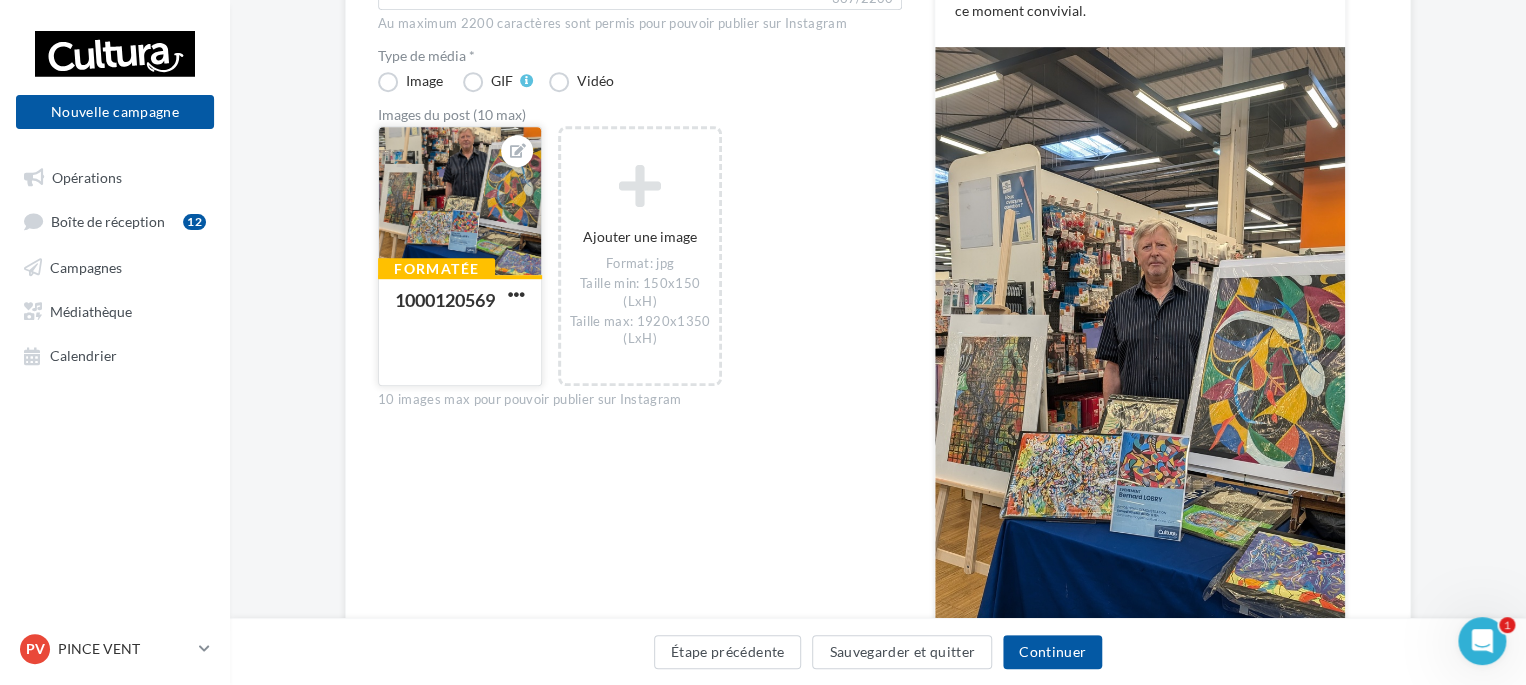click on "Formatée
1000120569" at bounding box center (460, 329) 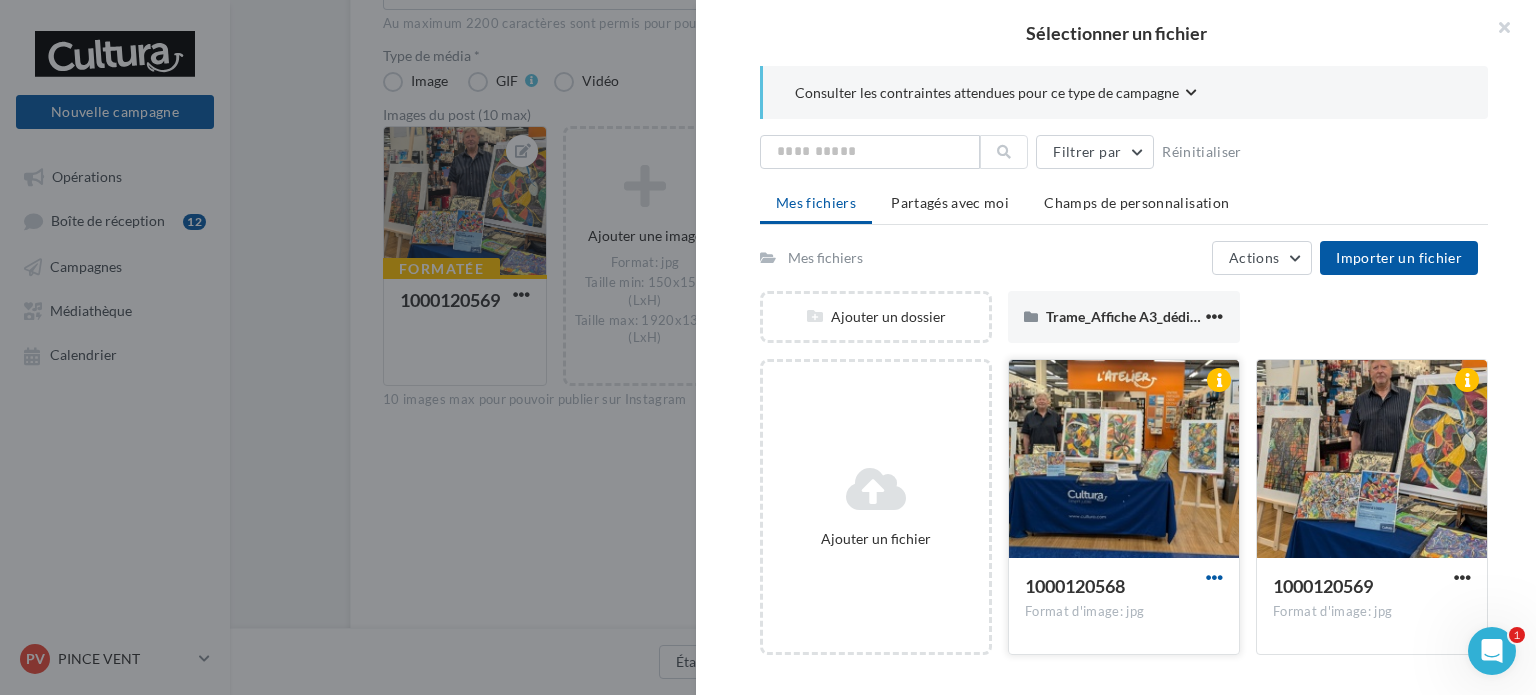 click at bounding box center [1214, 577] 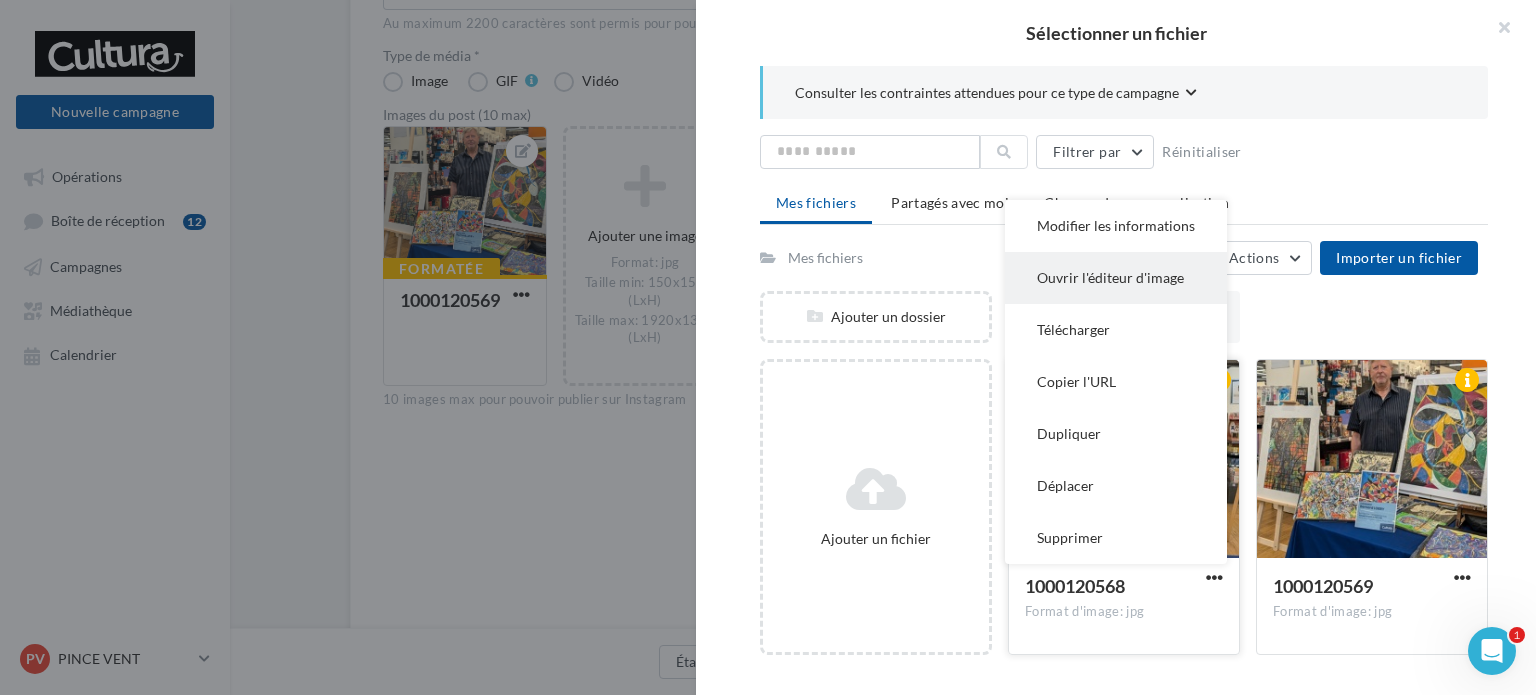 click on "Ouvrir l'éditeur d'image" at bounding box center (1116, 278) 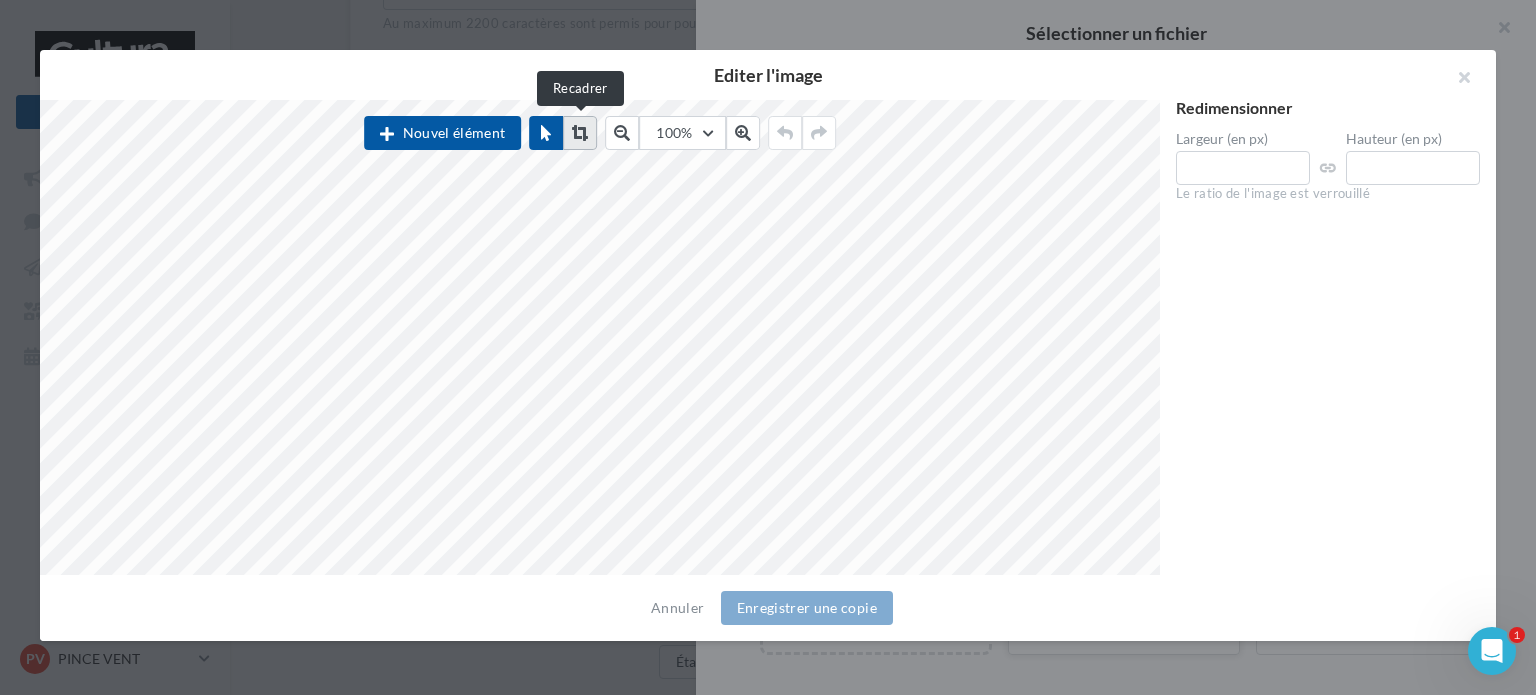 click at bounding box center (580, 133) 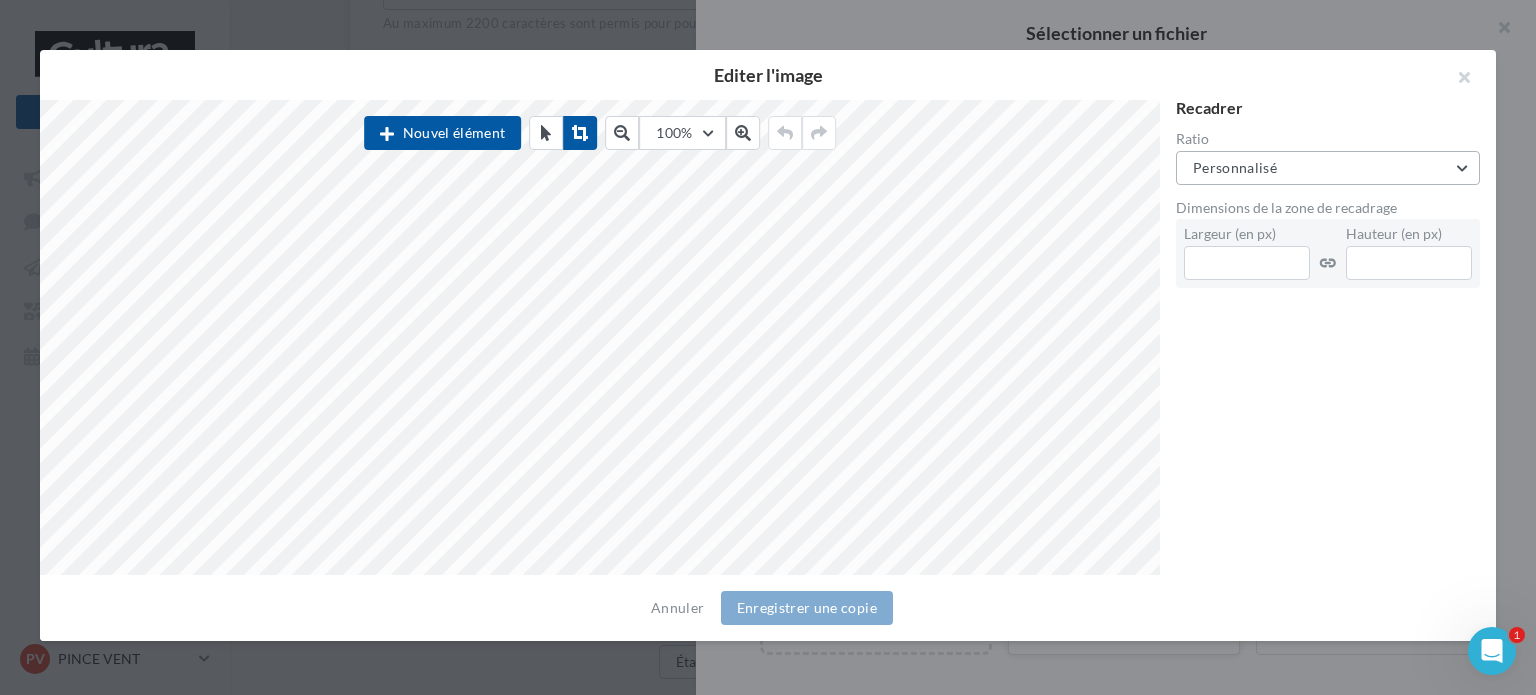 click on "Personnalisé" at bounding box center (1235, 167) 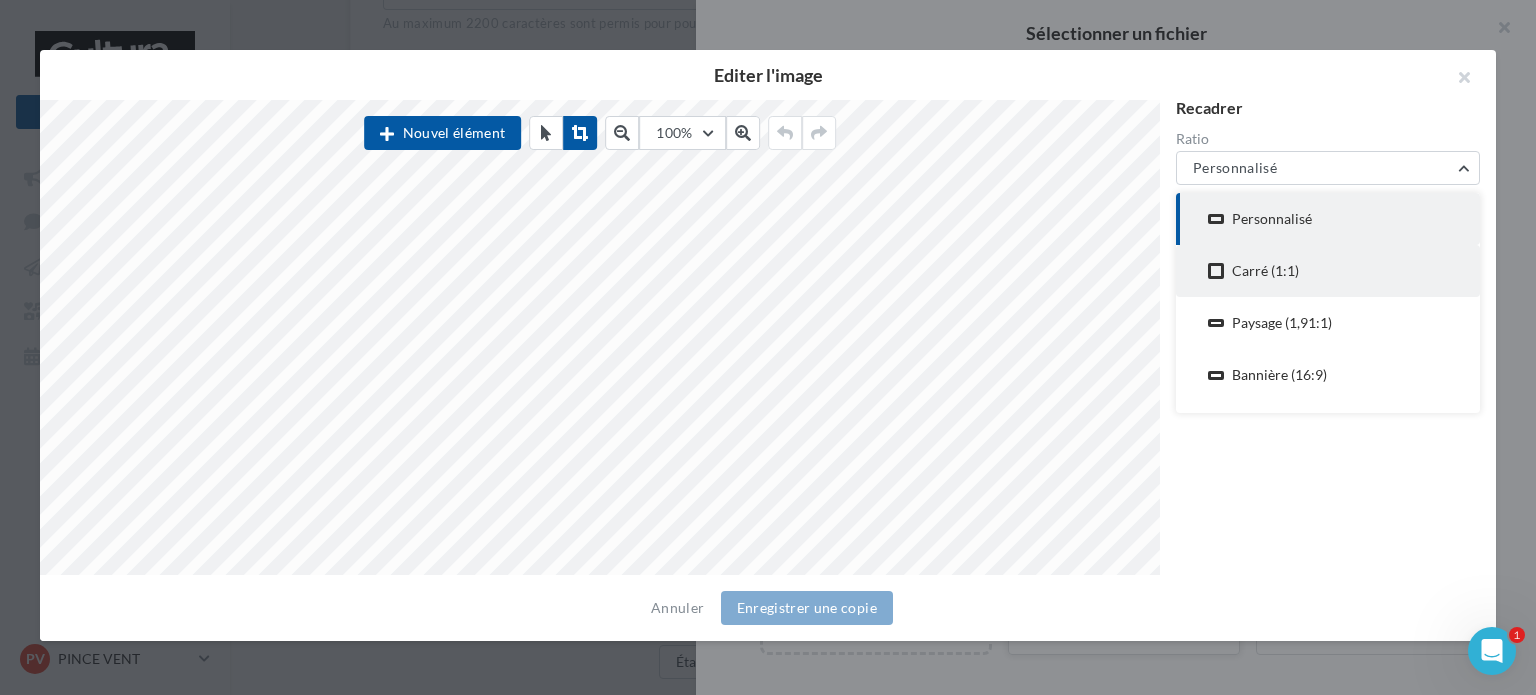 click on "Carré (1:1)" at bounding box center (1265, 271) 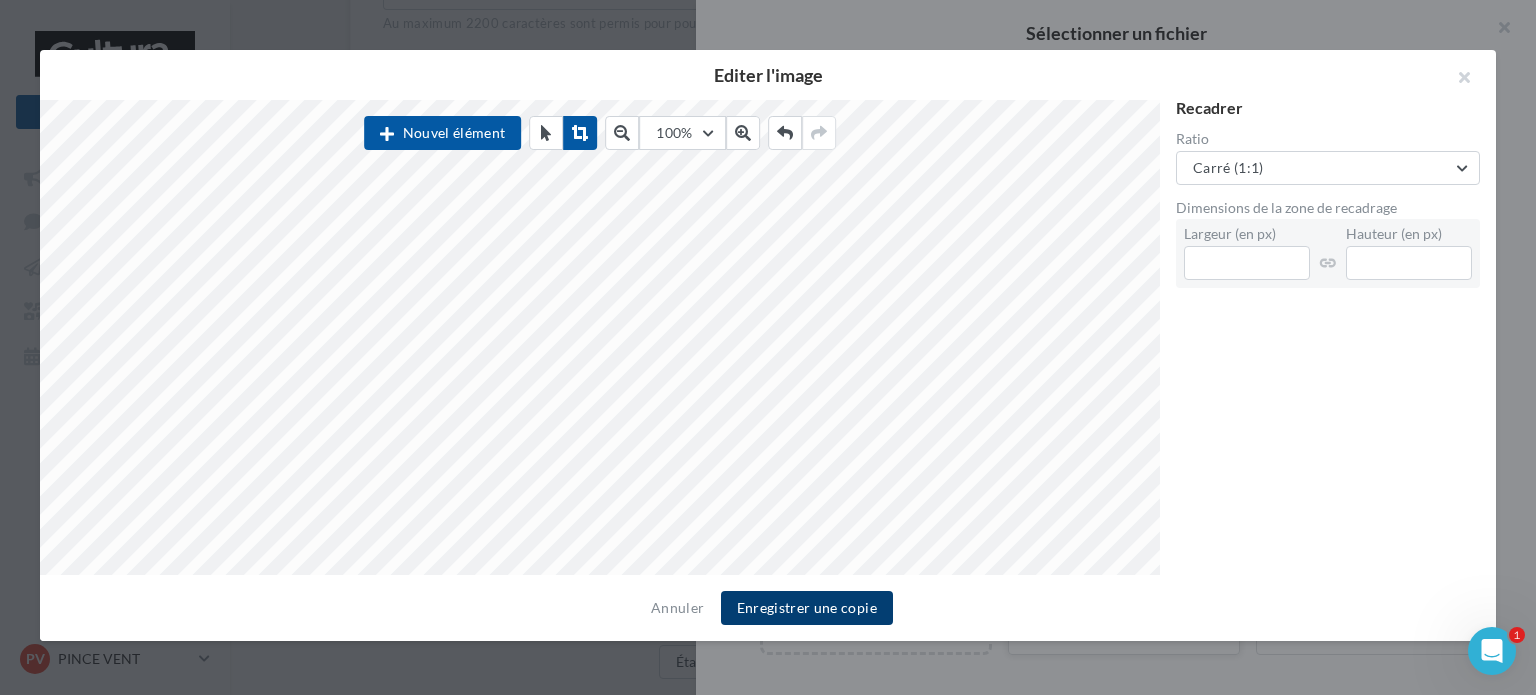 click on "Enregistrer une copie" at bounding box center (807, 608) 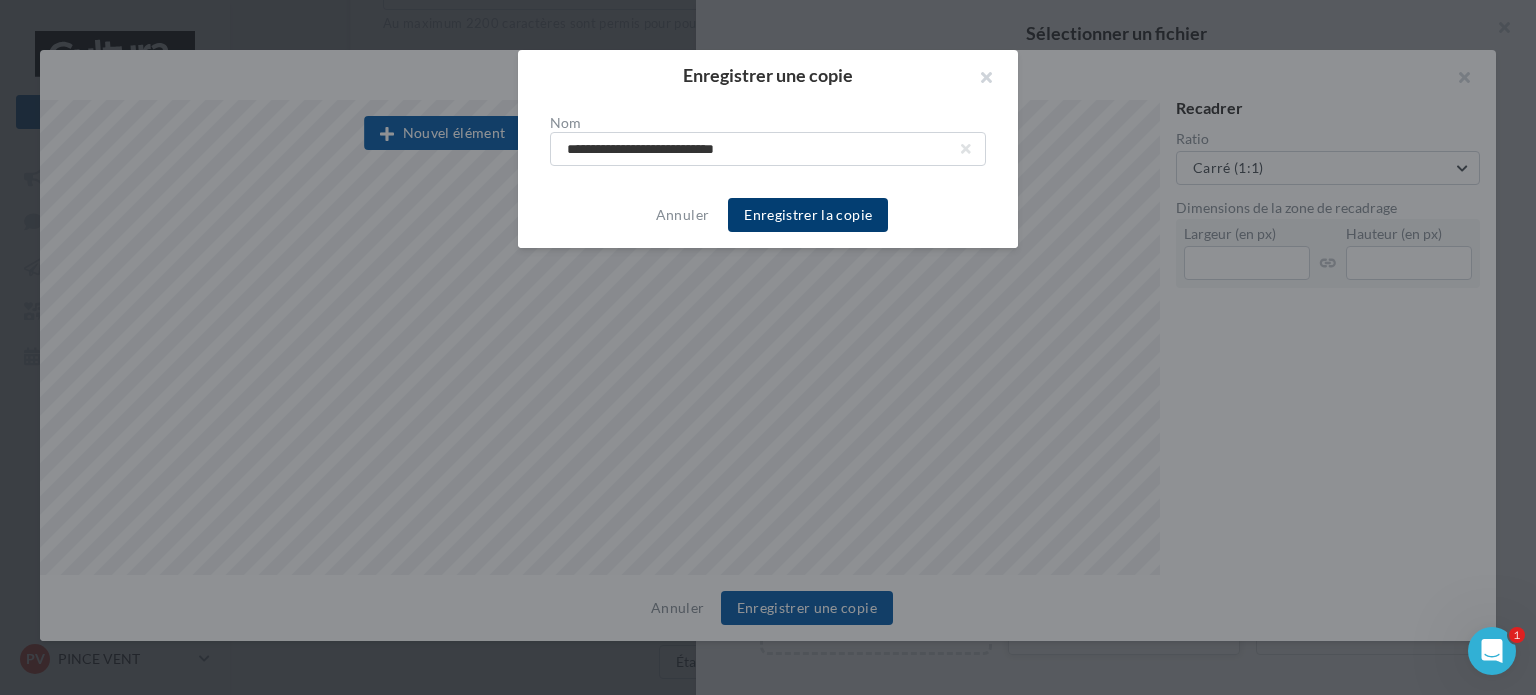 click on "Enregistrer la copie" at bounding box center [808, 215] 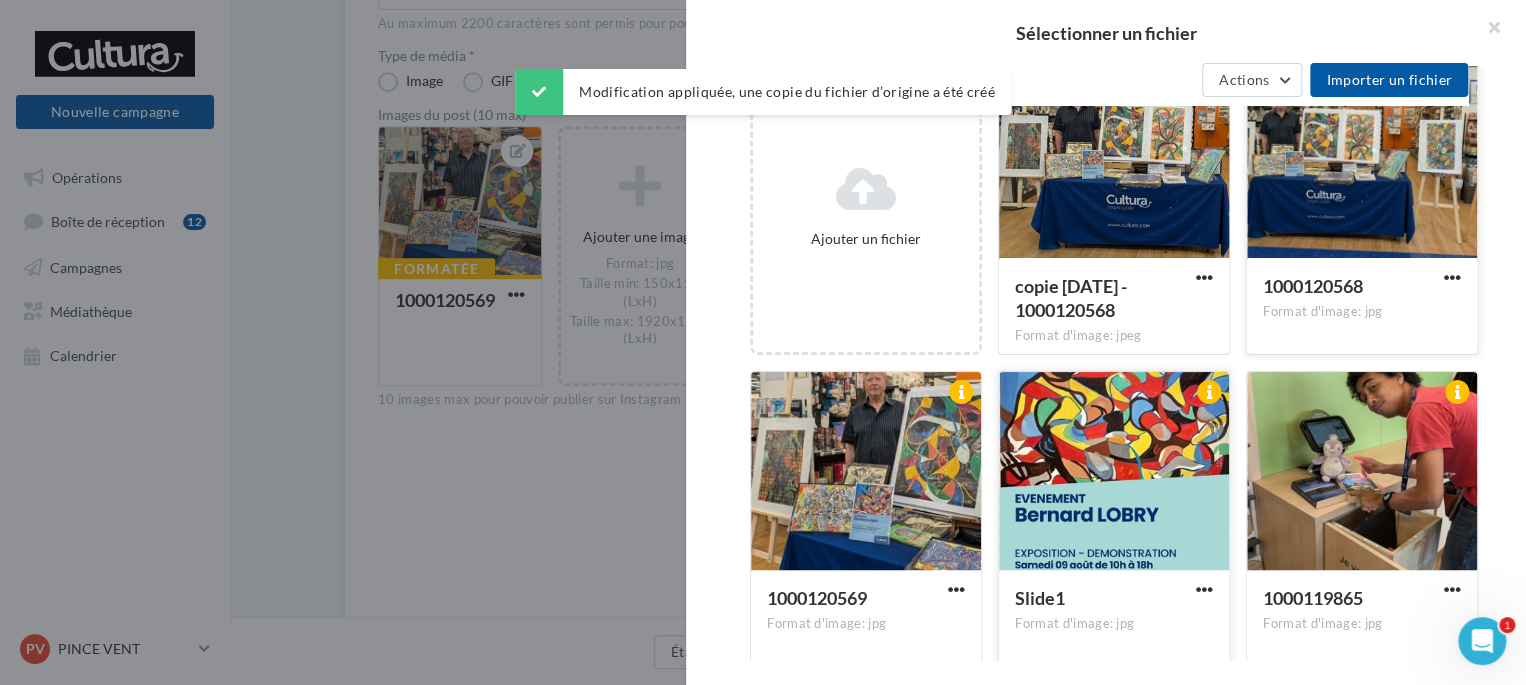 scroll, scrollTop: 400, scrollLeft: 0, axis: vertical 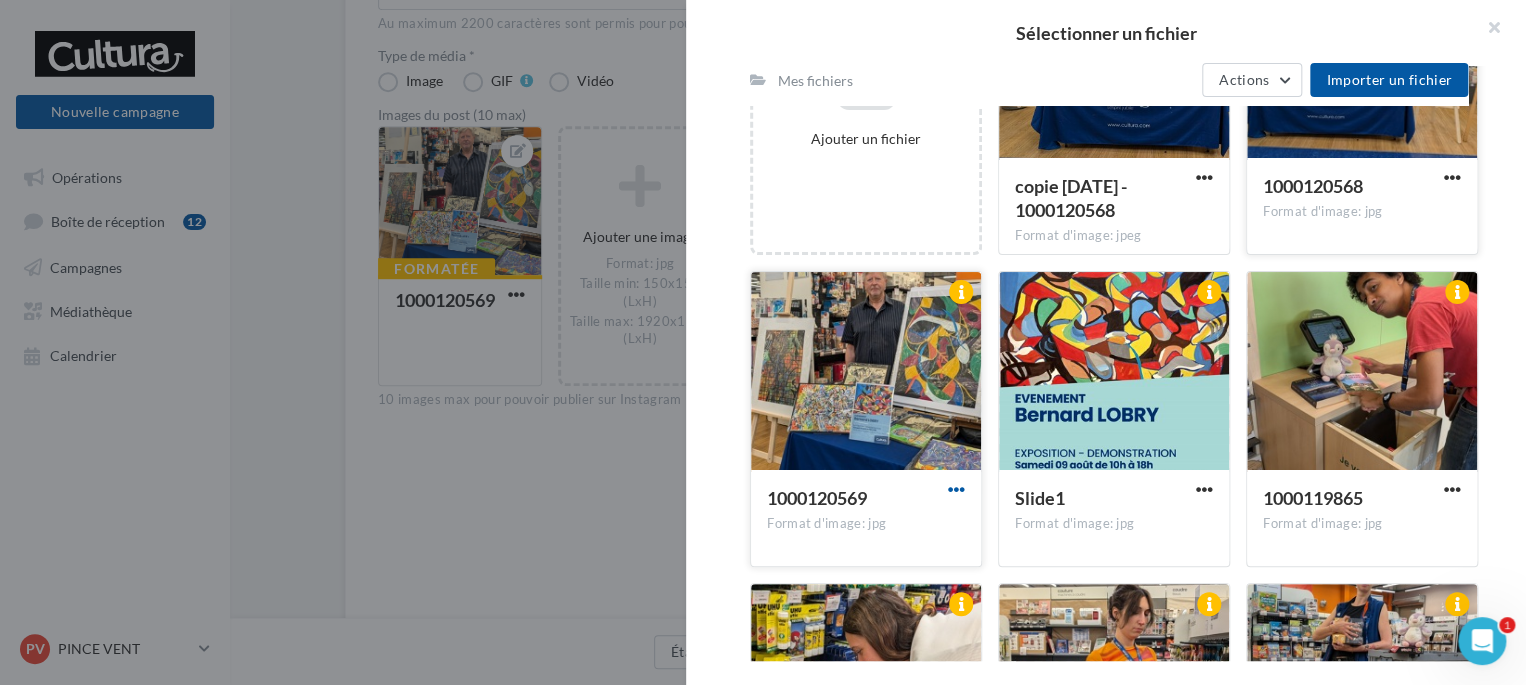 click at bounding box center (956, 489) 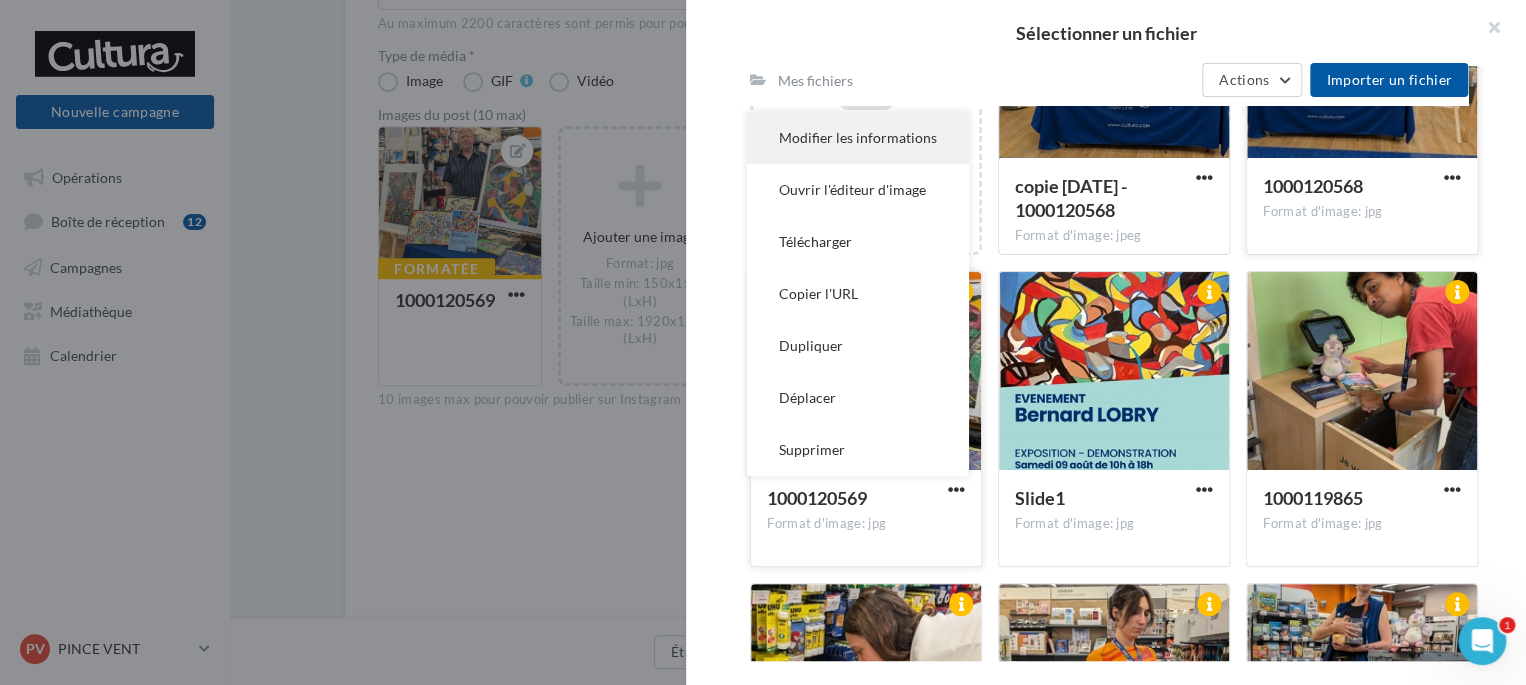 click on "Modifier les informations" at bounding box center (858, 138) 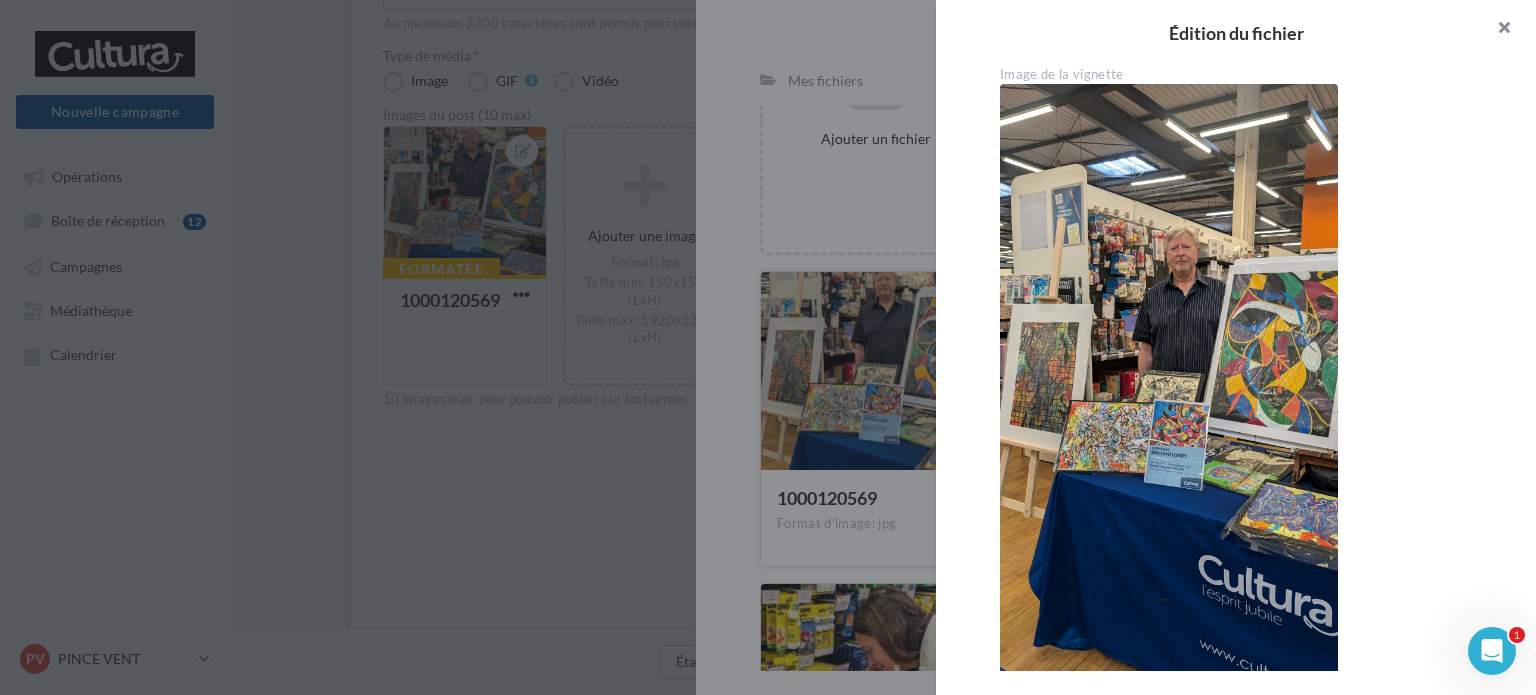 click at bounding box center [1496, 30] 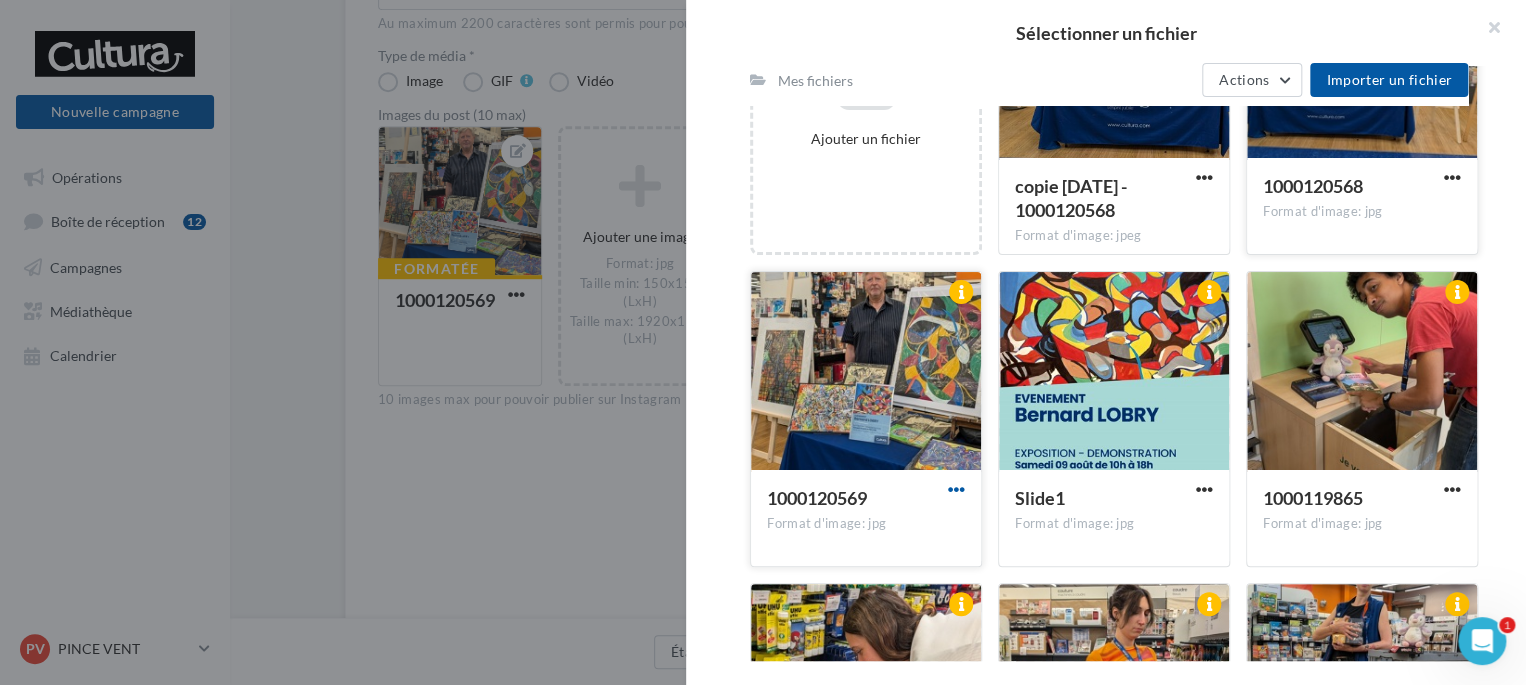 click at bounding box center (956, 489) 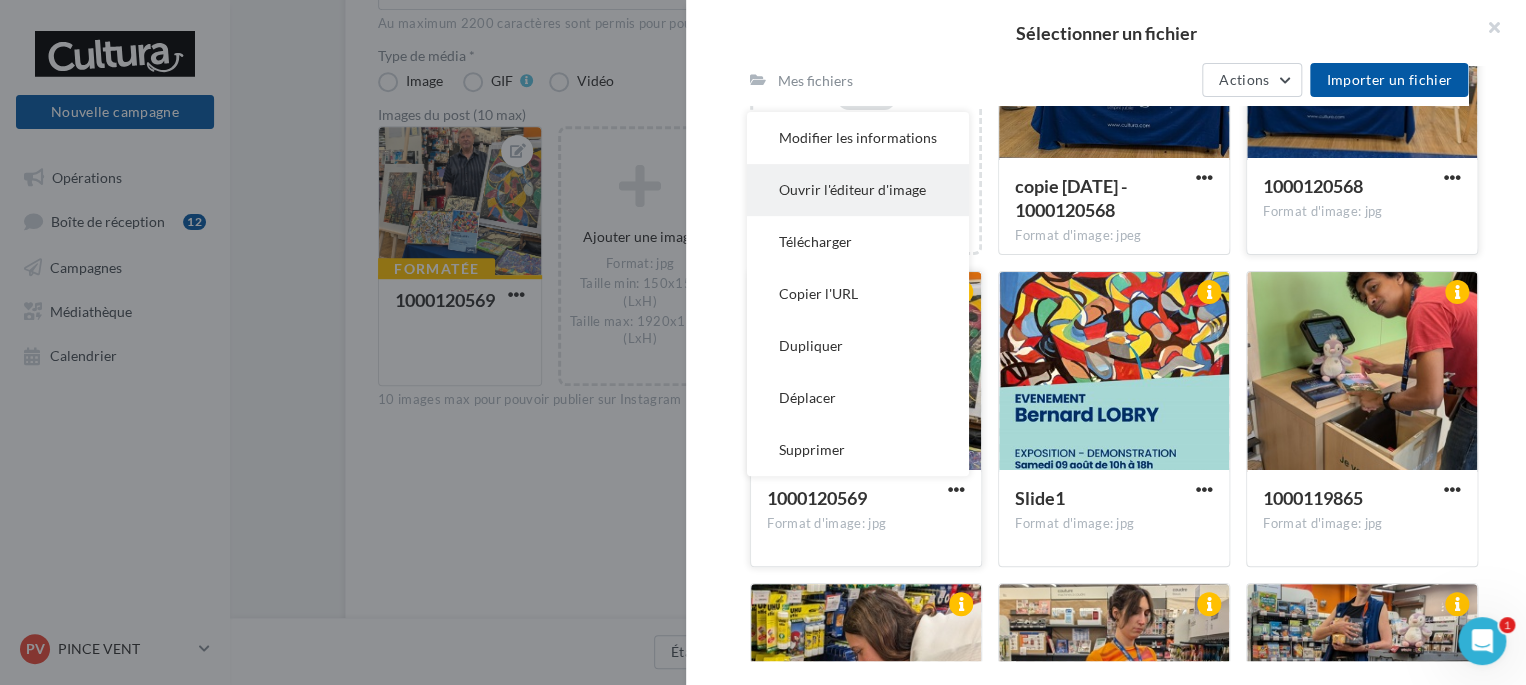 click on "Ouvrir l'éditeur d'image" at bounding box center (858, 190) 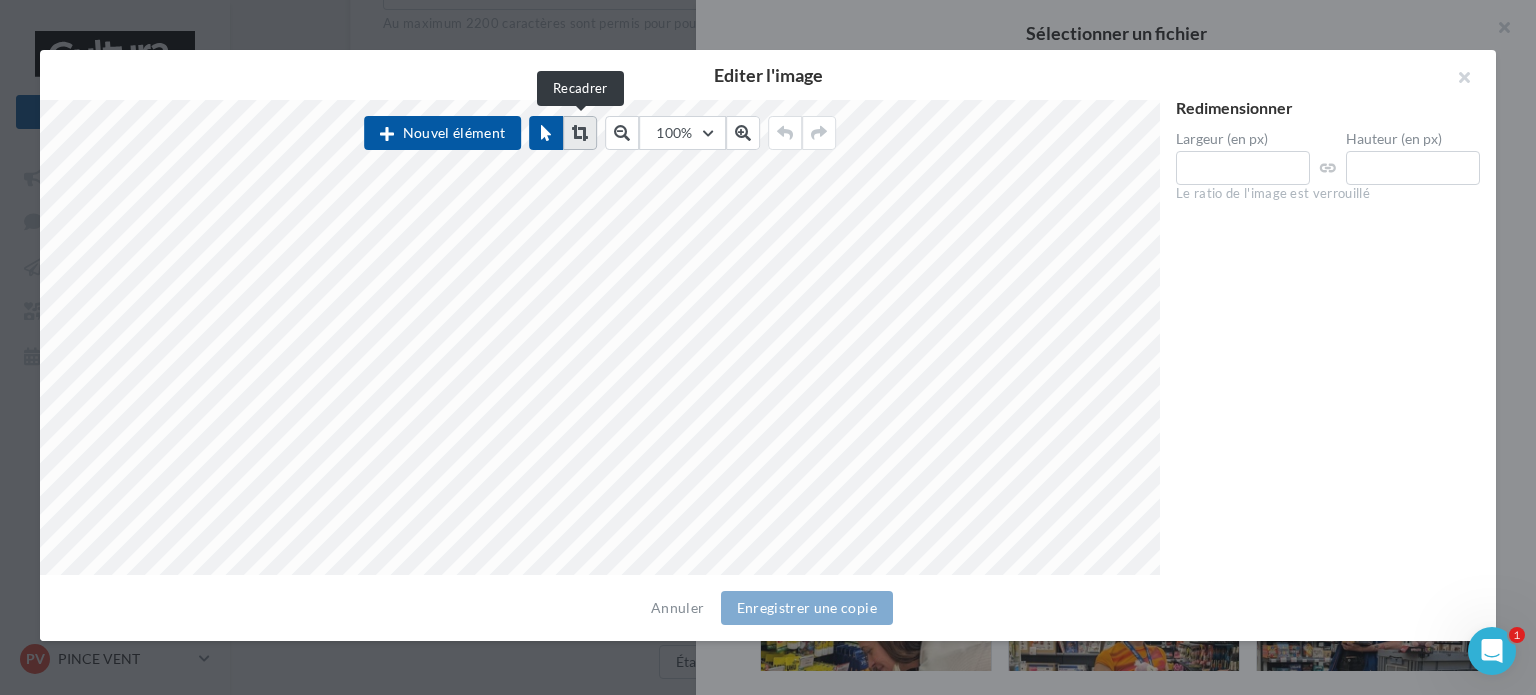 click at bounding box center (580, 133) 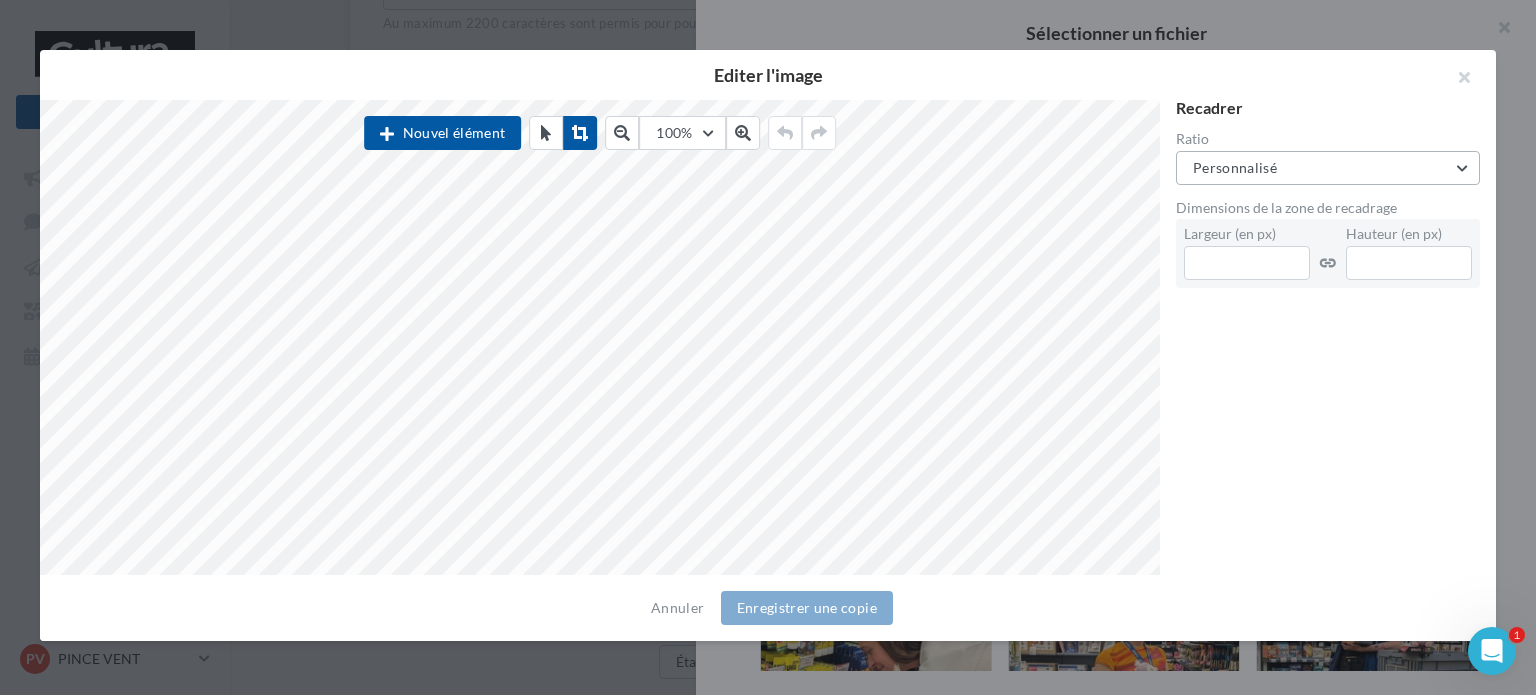click on "Personnalisé" at bounding box center (1235, 167) 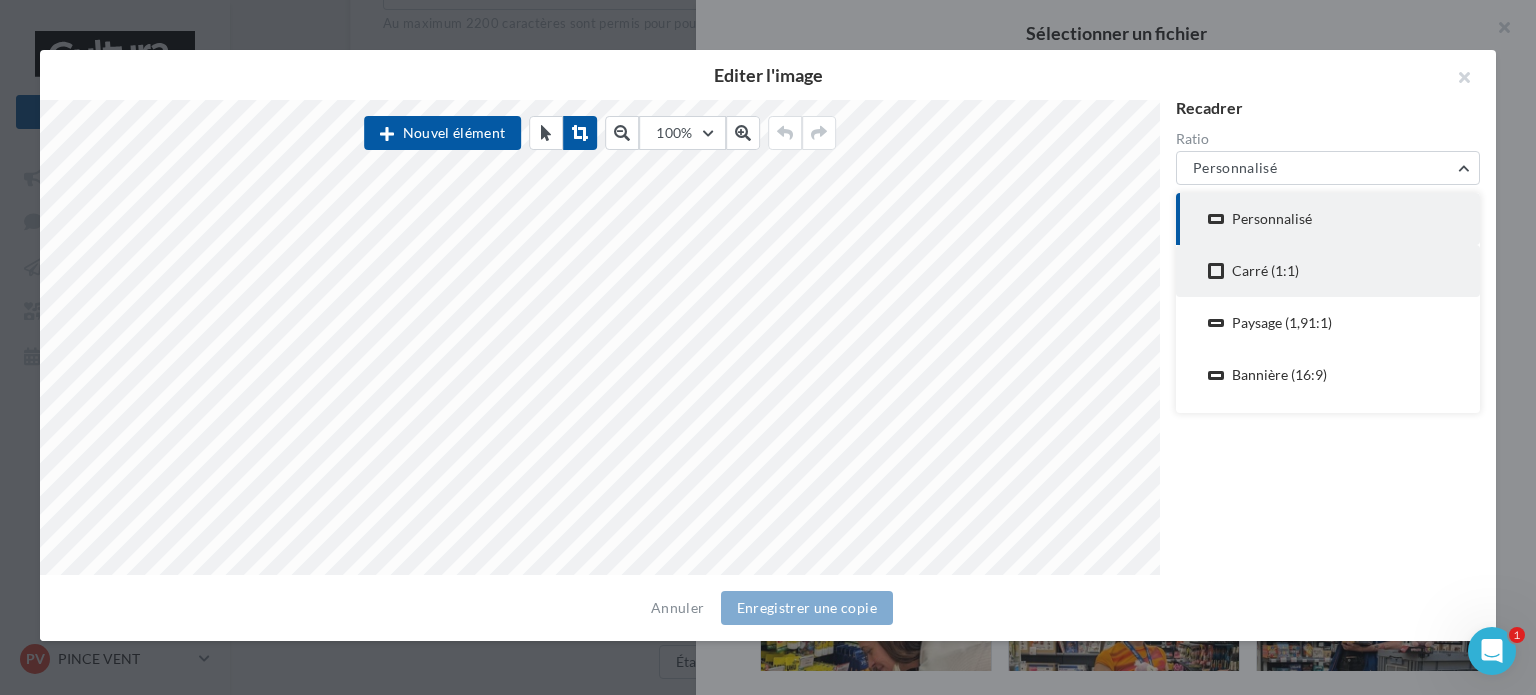 click on "Carré (1:1)" at bounding box center [1328, 271] 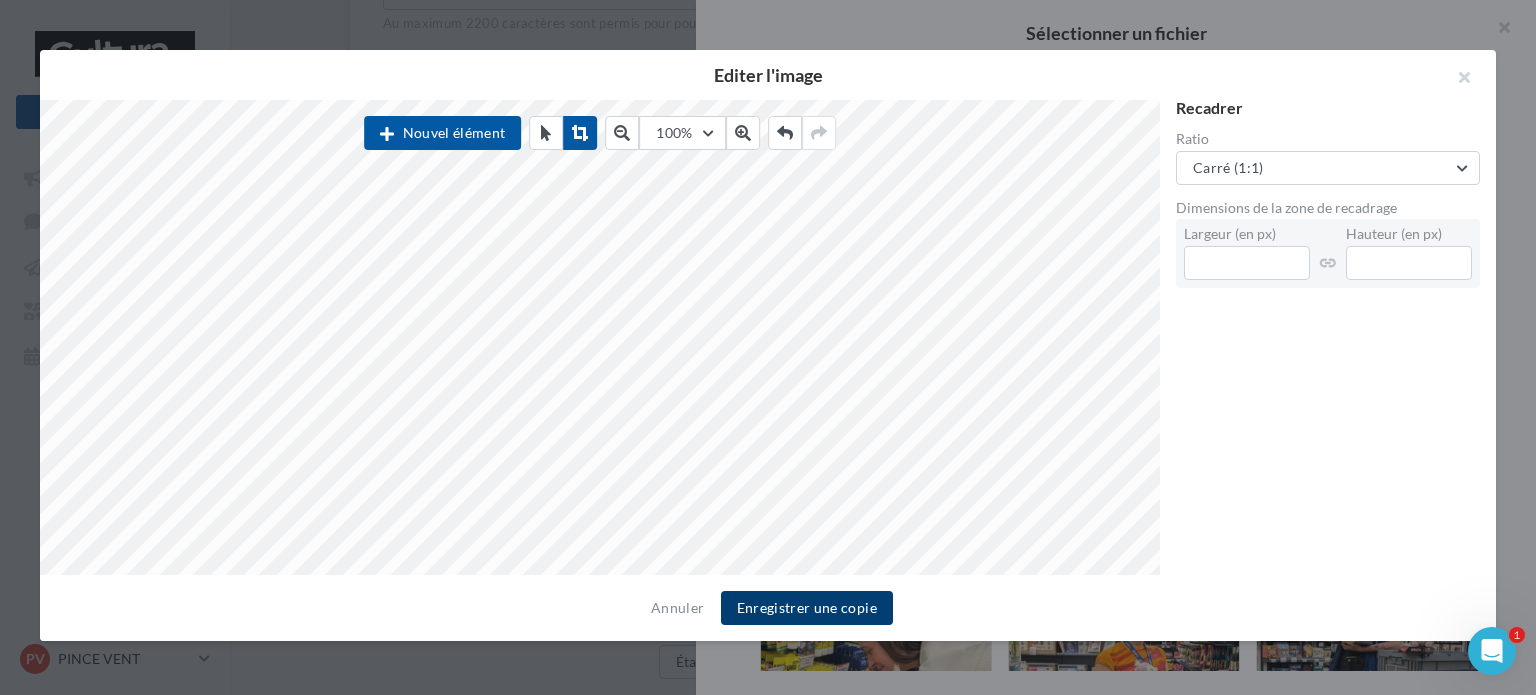 click on "Enregistrer une copie" at bounding box center [807, 608] 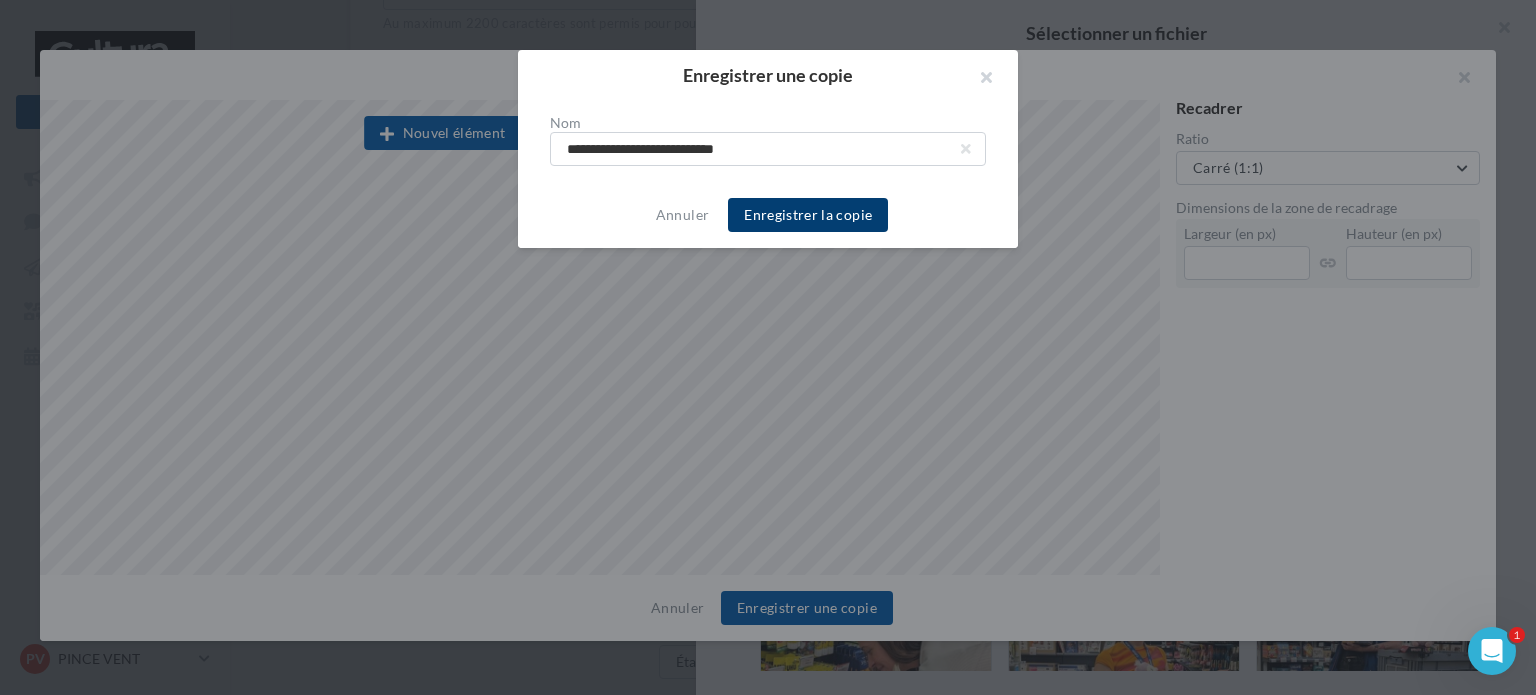click on "Enregistrer la copie" at bounding box center (808, 215) 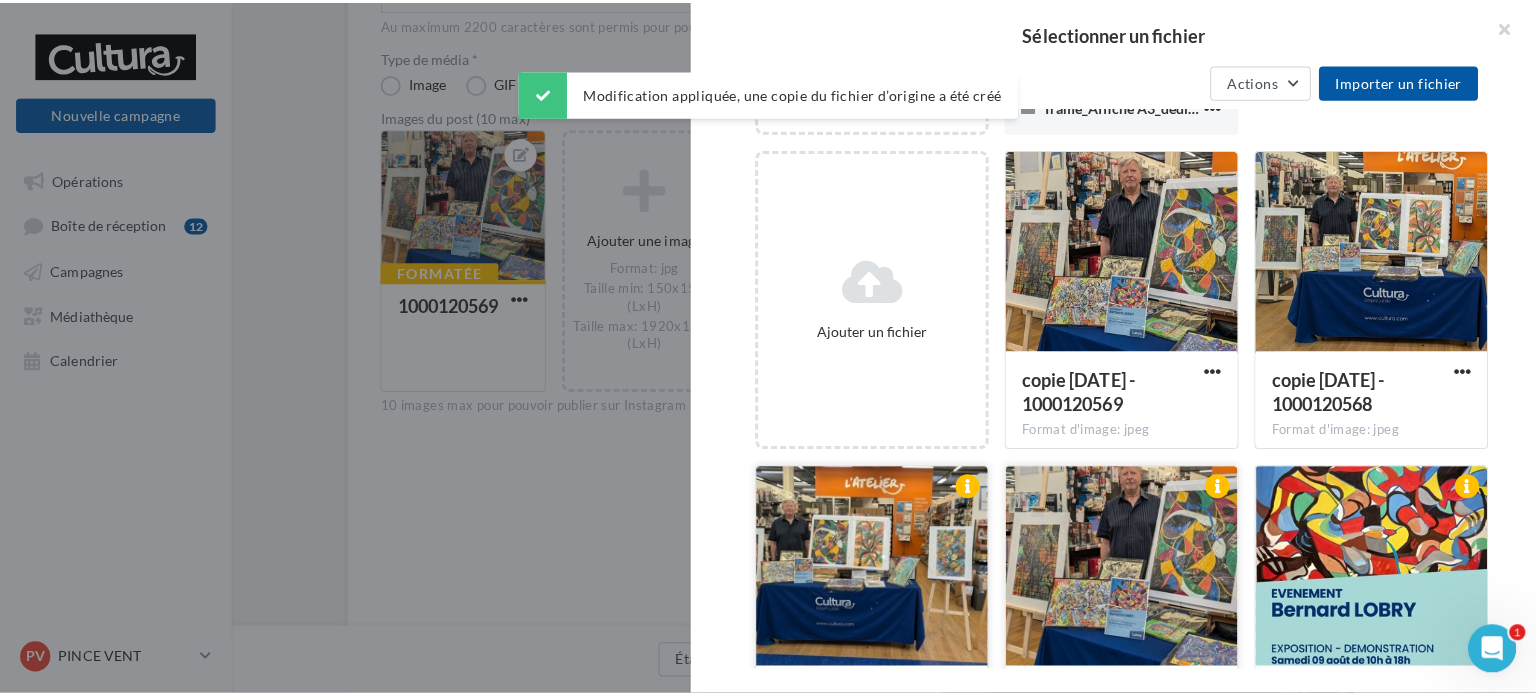 scroll, scrollTop: 200, scrollLeft: 0, axis: vertical 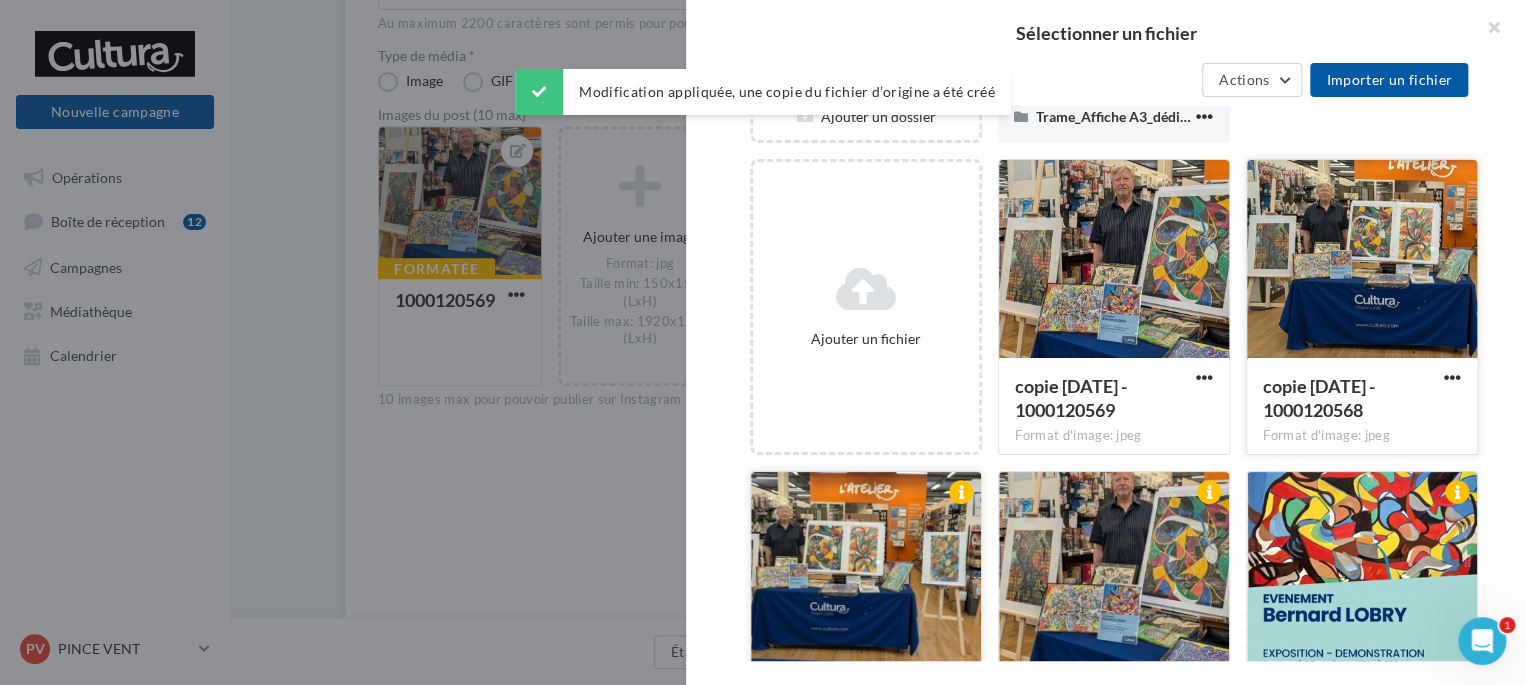 click at bounding box center (1362, 260) 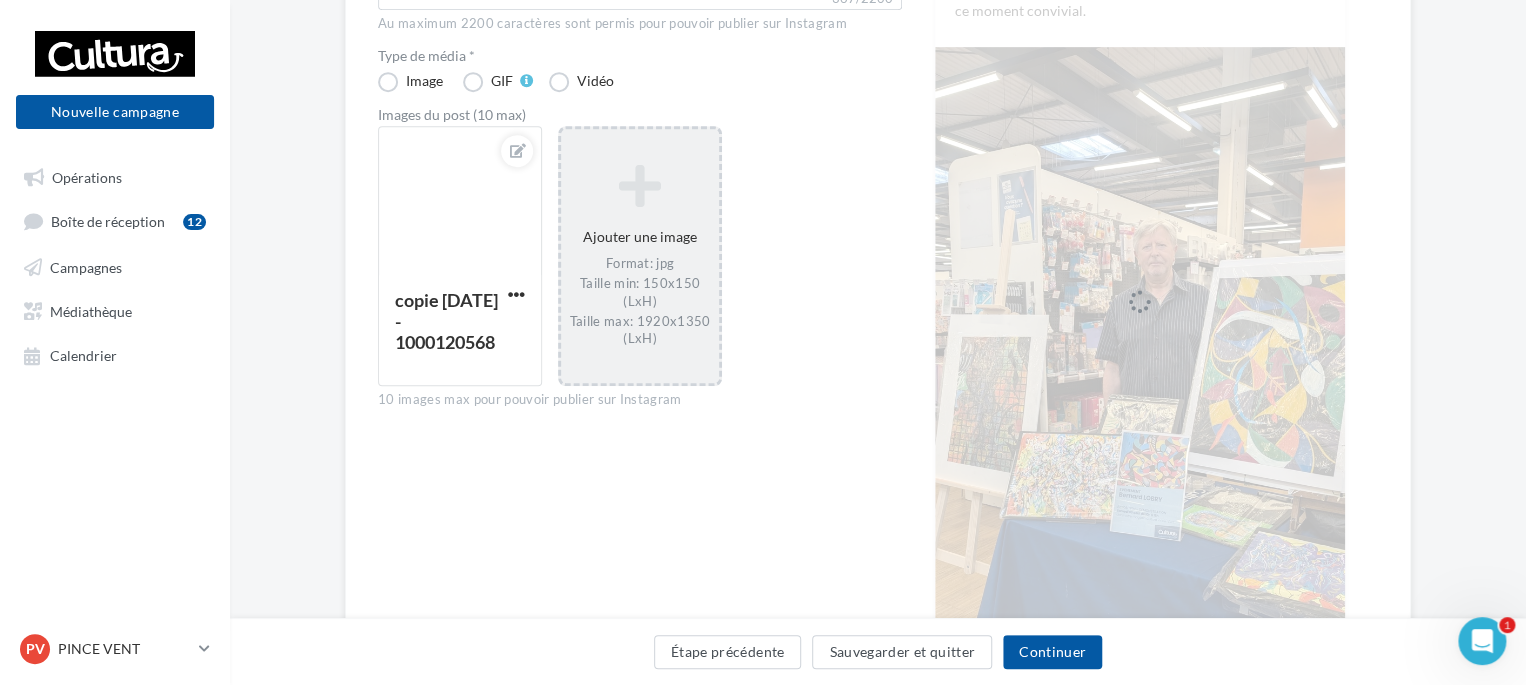 click on "Format: jpg   Taille min: 150x150 (LxH)   Taille max: 1920x1350 (LxH)" at bounding box center [640, 300] 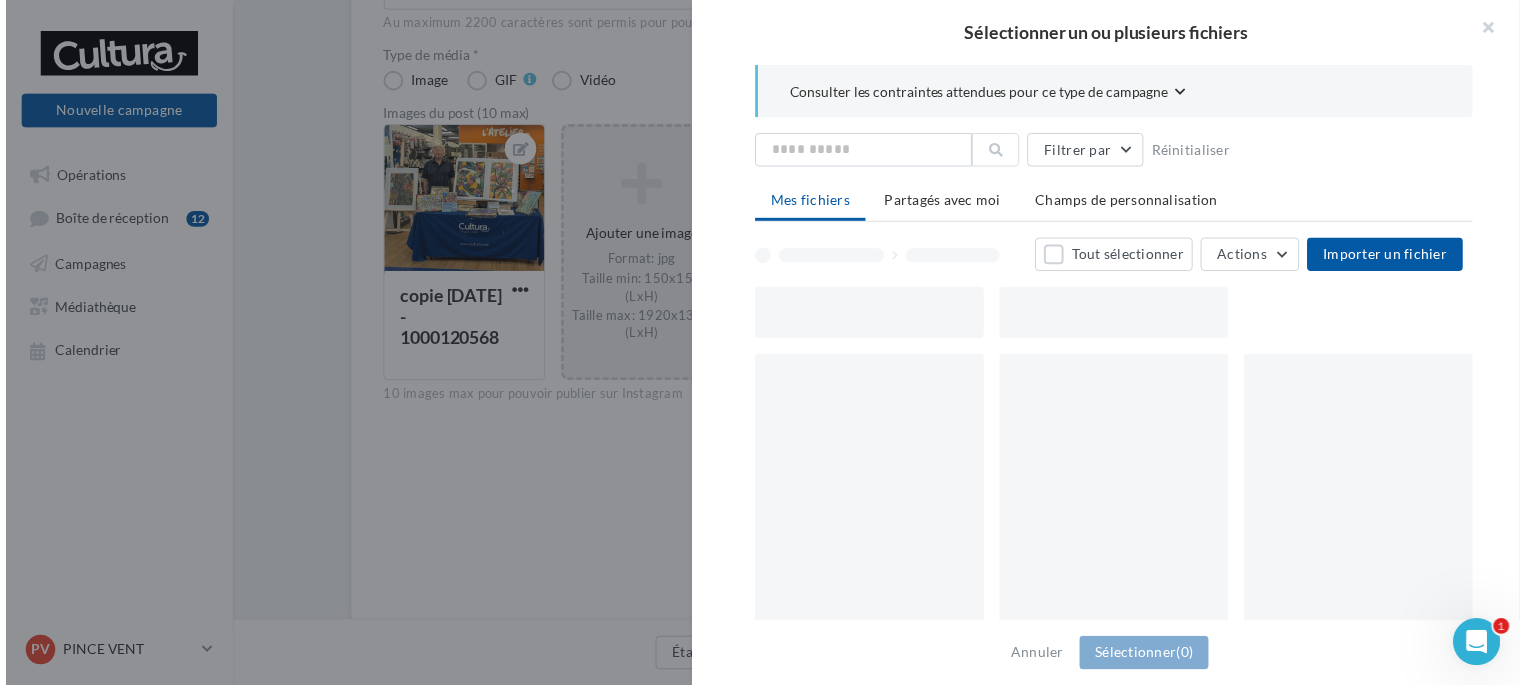 scroll, scrollTop: 454, scrollLeft: 0, axis: vertical 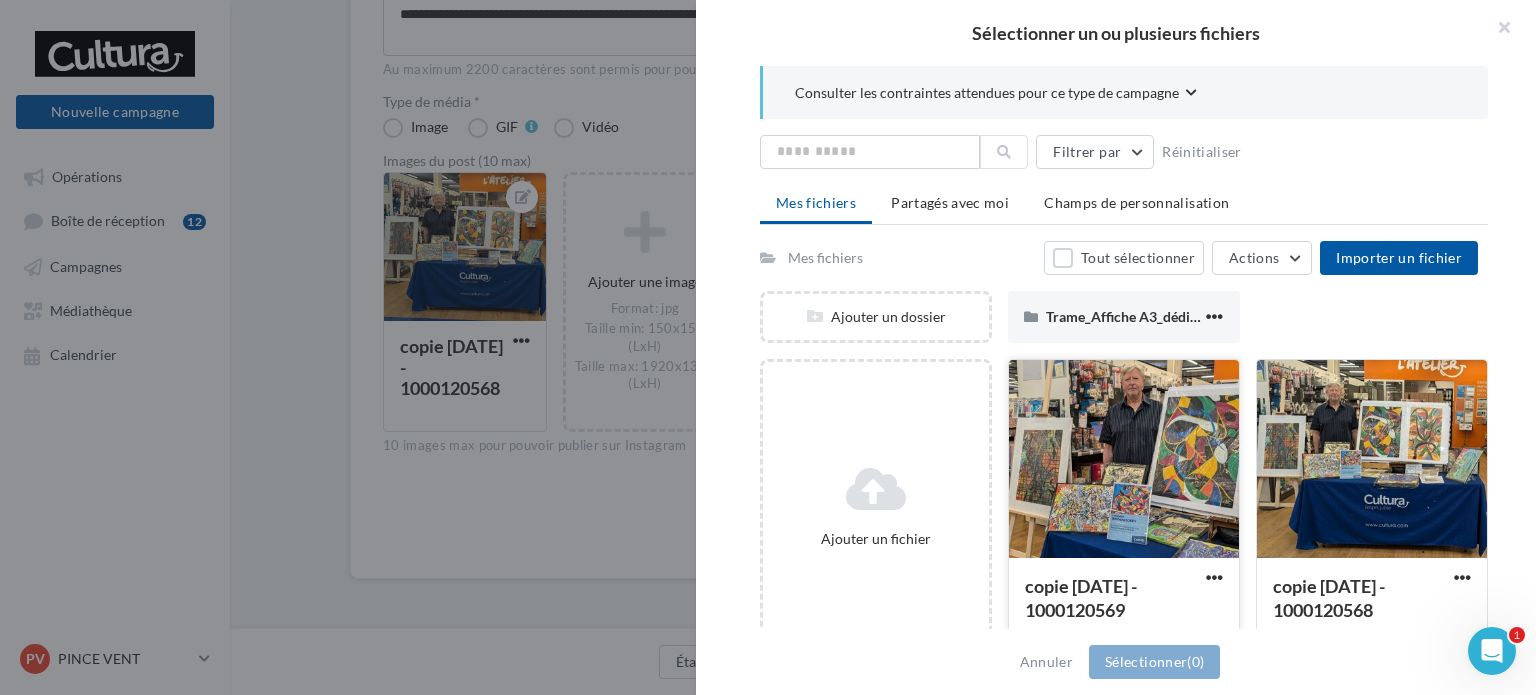 click at bounding box center [1124, 460] 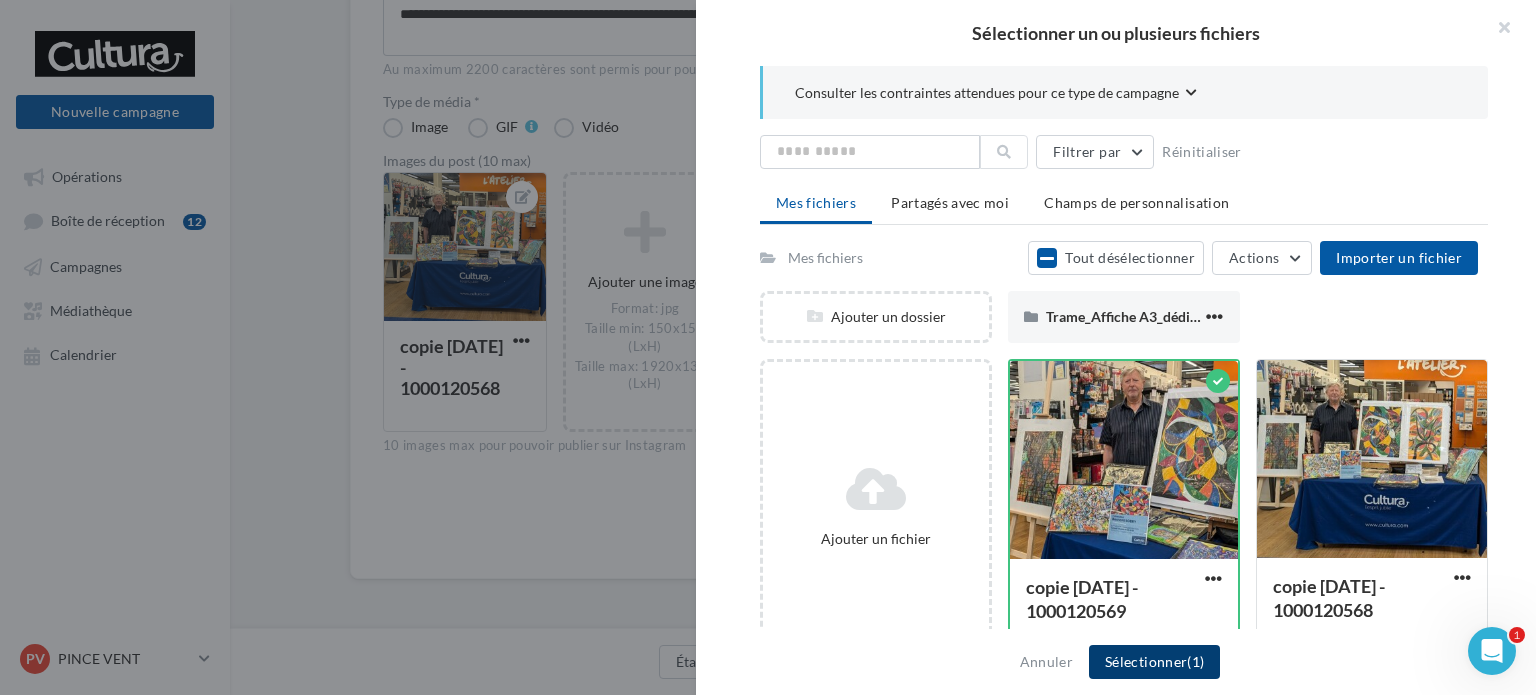 click on "Sélectionner   (1)" at bounding box center [1154, 662] 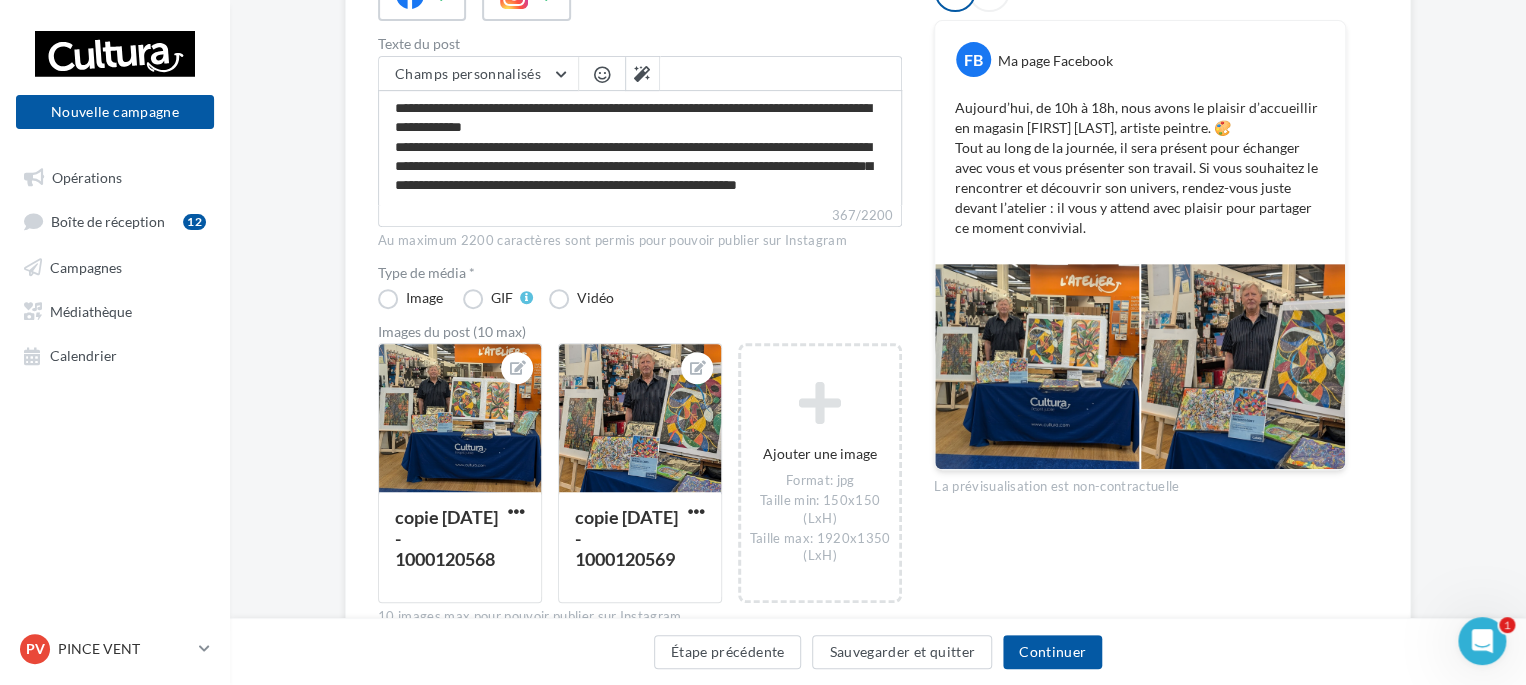 scroll, scrollTop: 189, scrollLeft: 0, axis: vertical 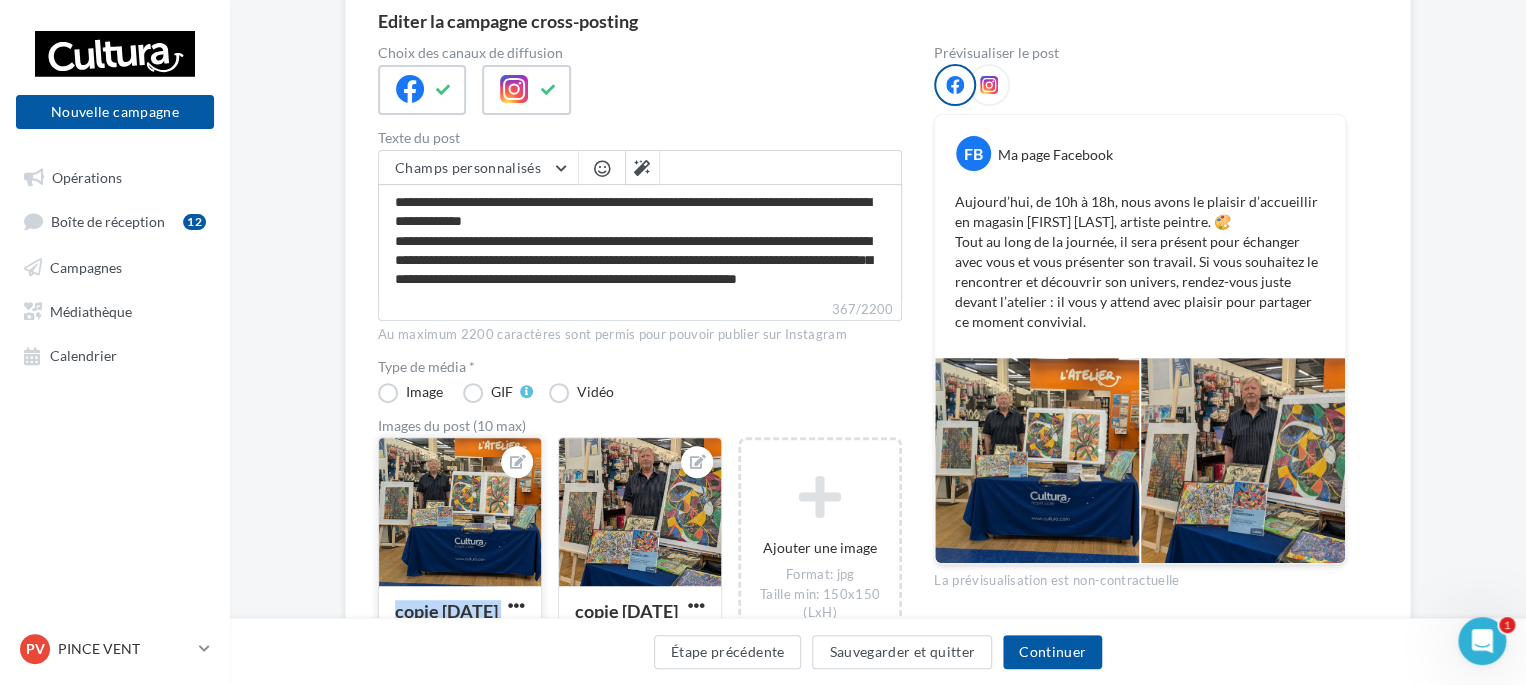 drag, startPoint x: 680, startPoint y: 519, endPoint x: 477, endPoint y: 519, distance: 203 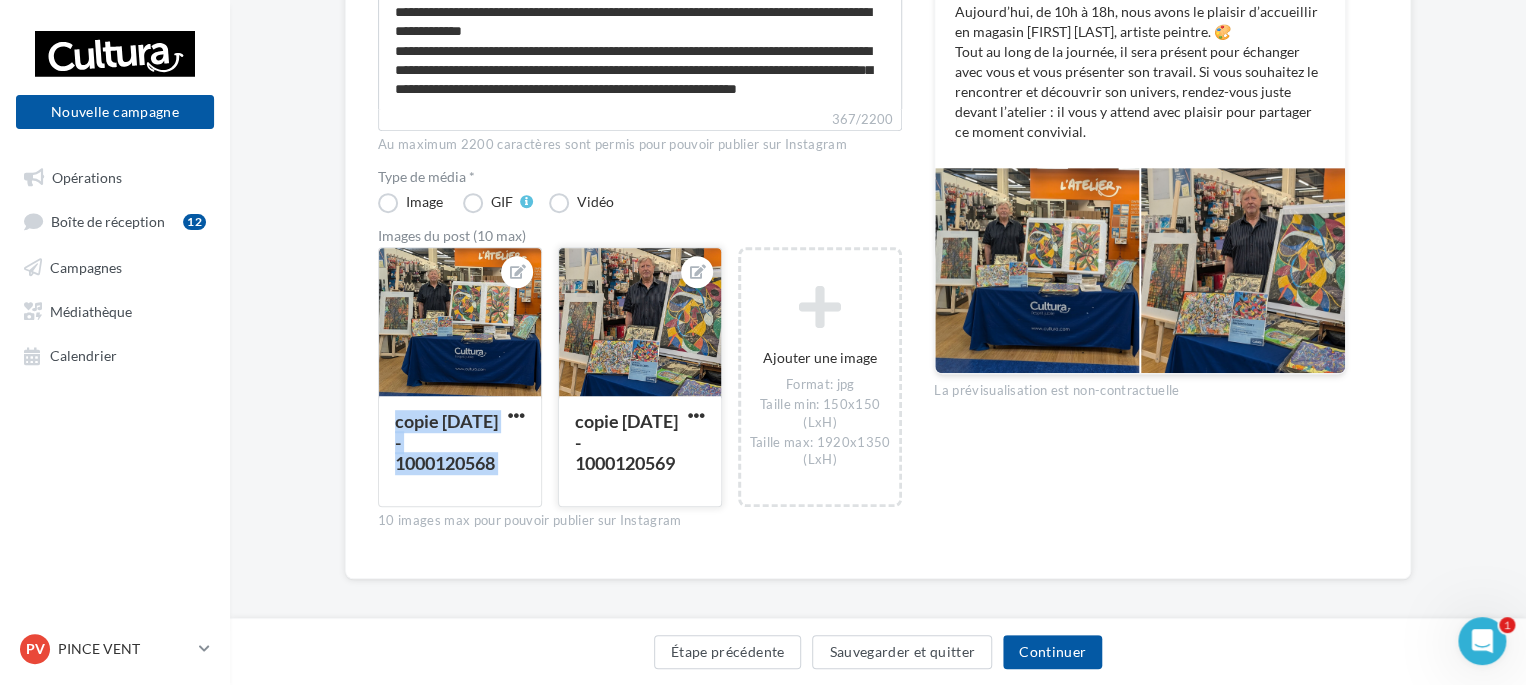 scroll, scrollTop: 389, scrollLeft: 0, axis: vertical 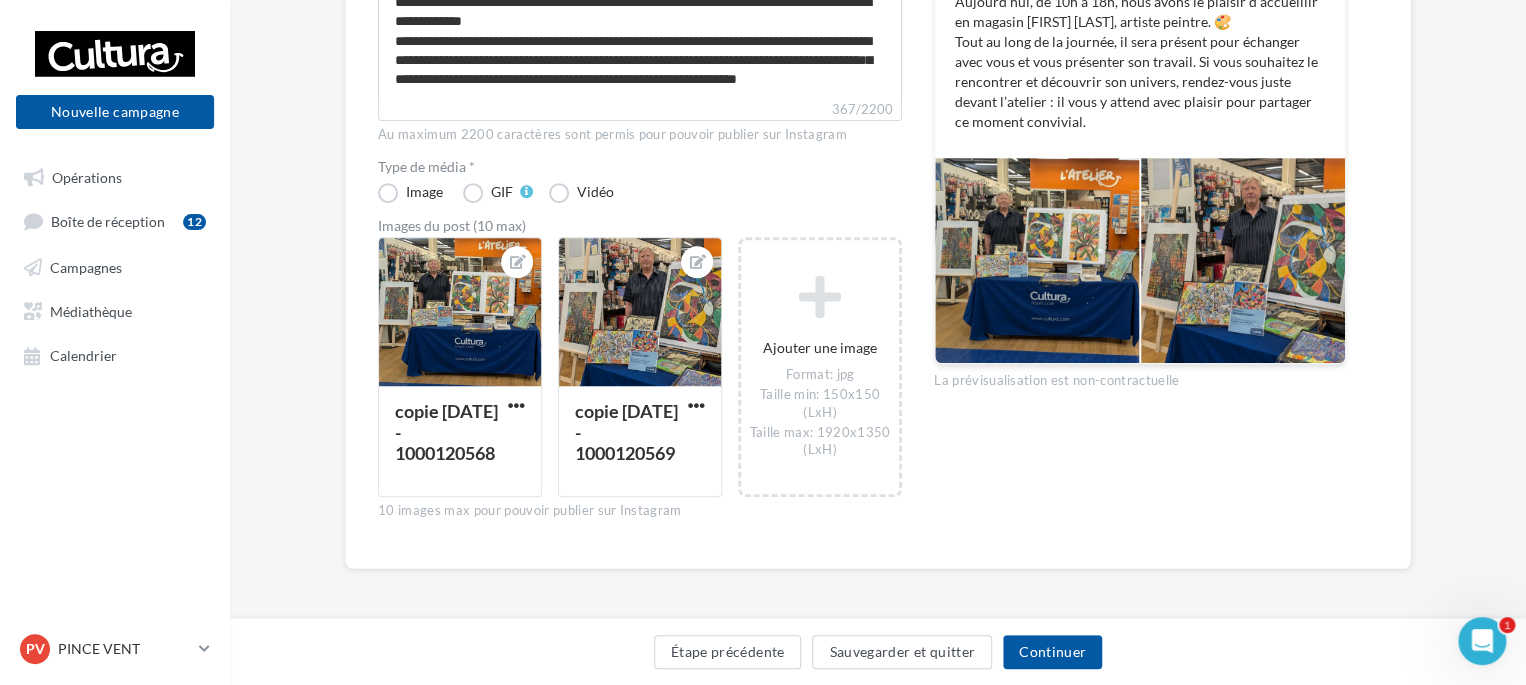 click on "**********" at bounding box center [878, 174] 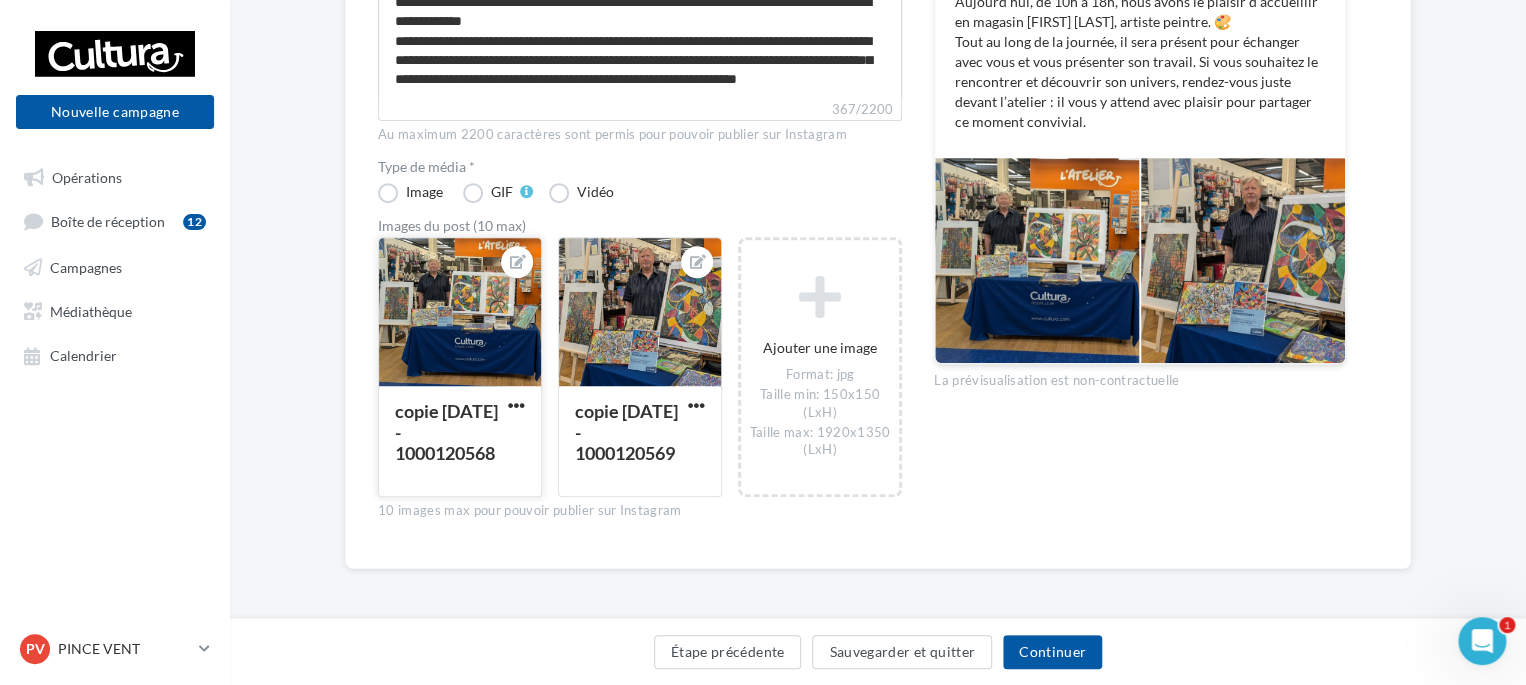 drag, startPoint x: 661, startPoint y: 338, endPoint x: 541, endPoint y: 343, distance: 120.10412 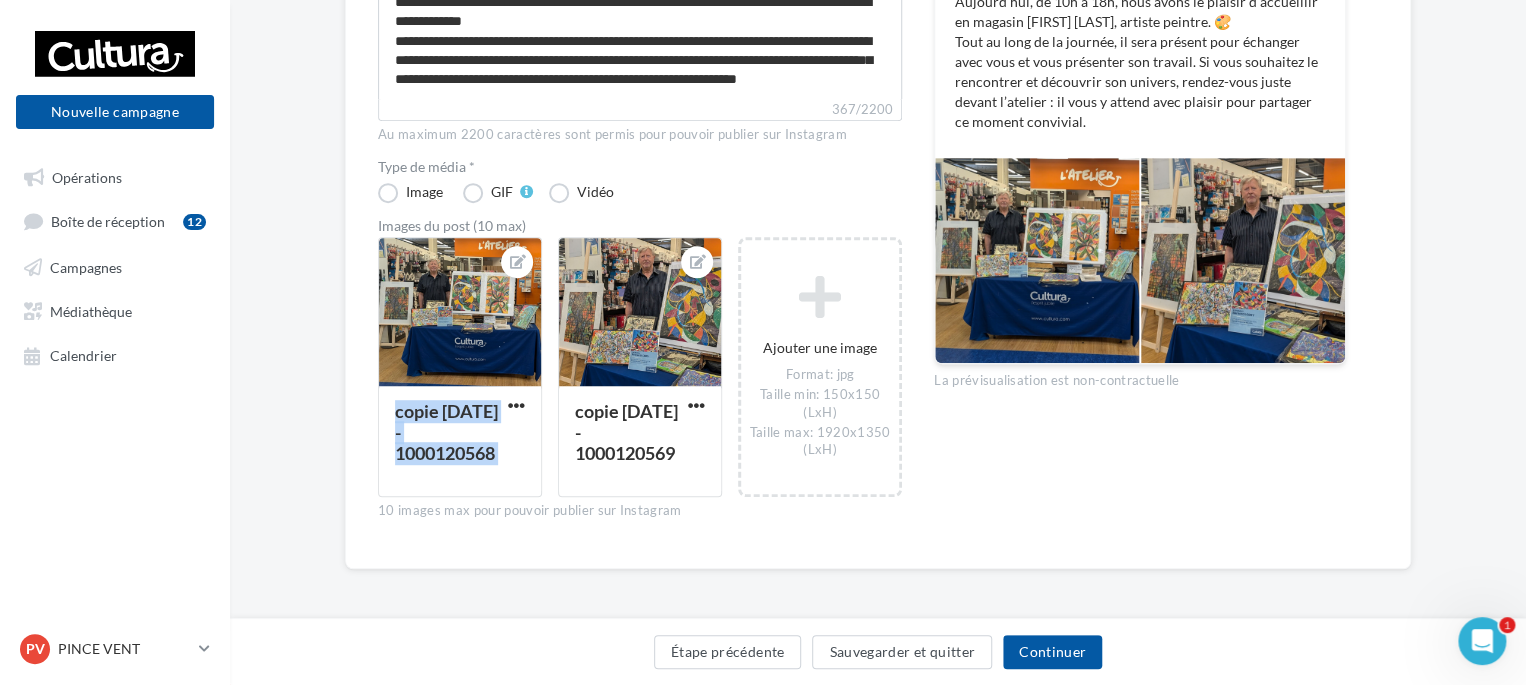 drag, startPoint x: 470, startPoint y: 327, endPoint x: 731, endPoint y: 351, distance: 262.10114 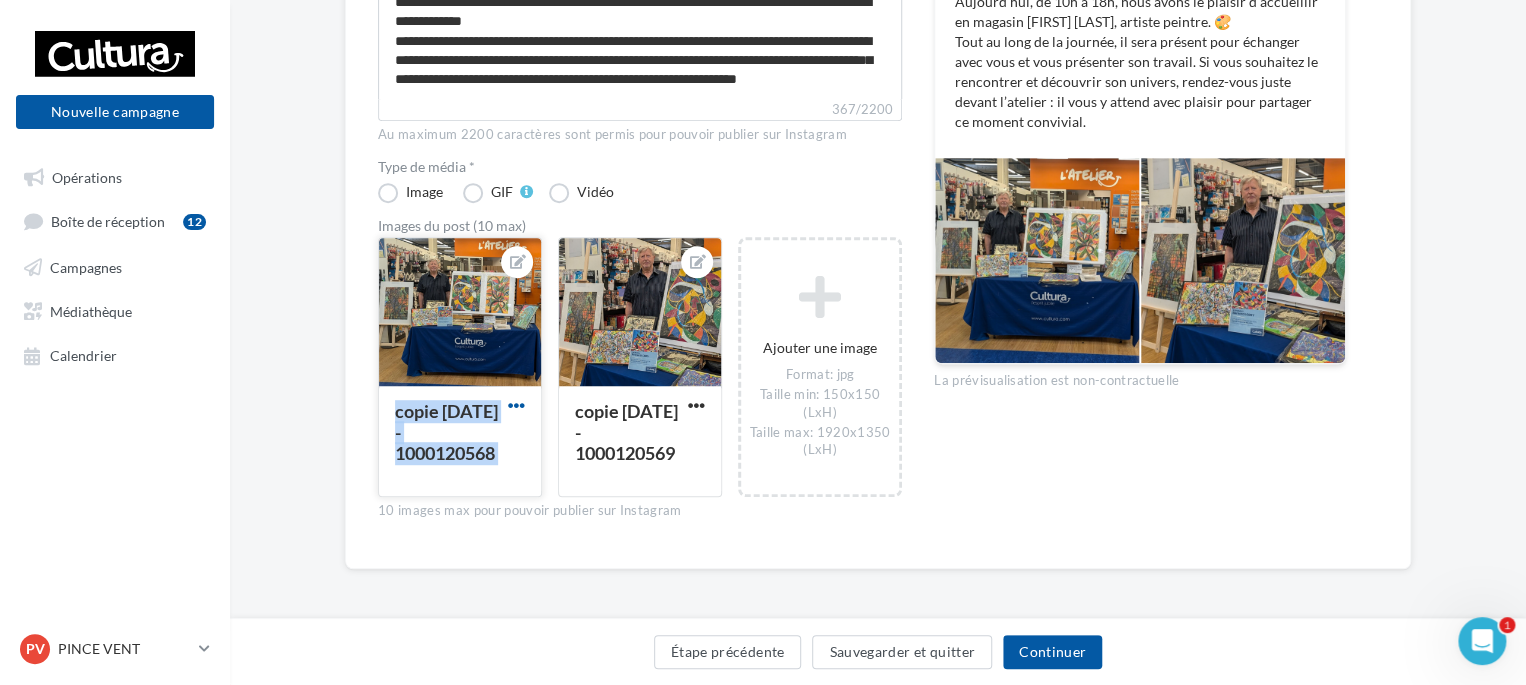 click at bounding box center [516, 405] 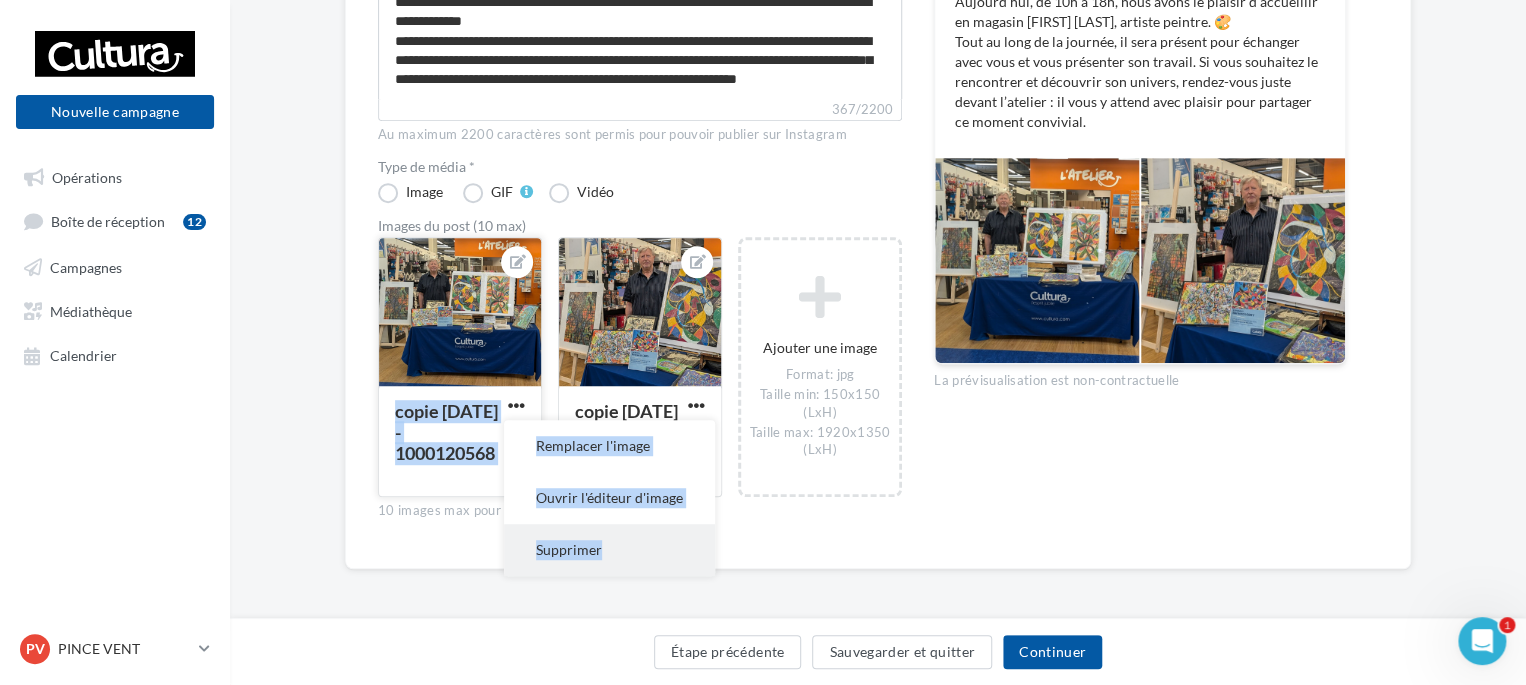 click on "Supprimer" at bounding box center (609, 550) 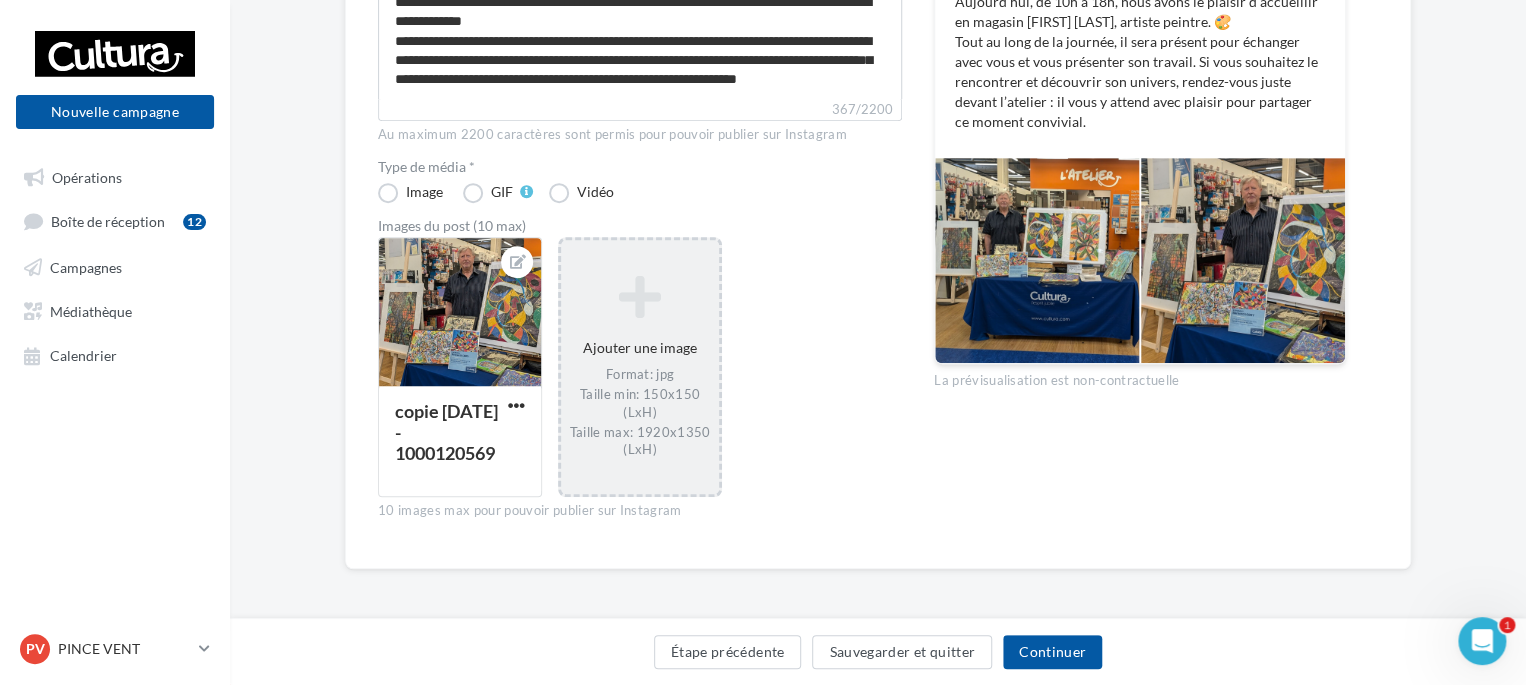 click at bounding box center [640, 297] 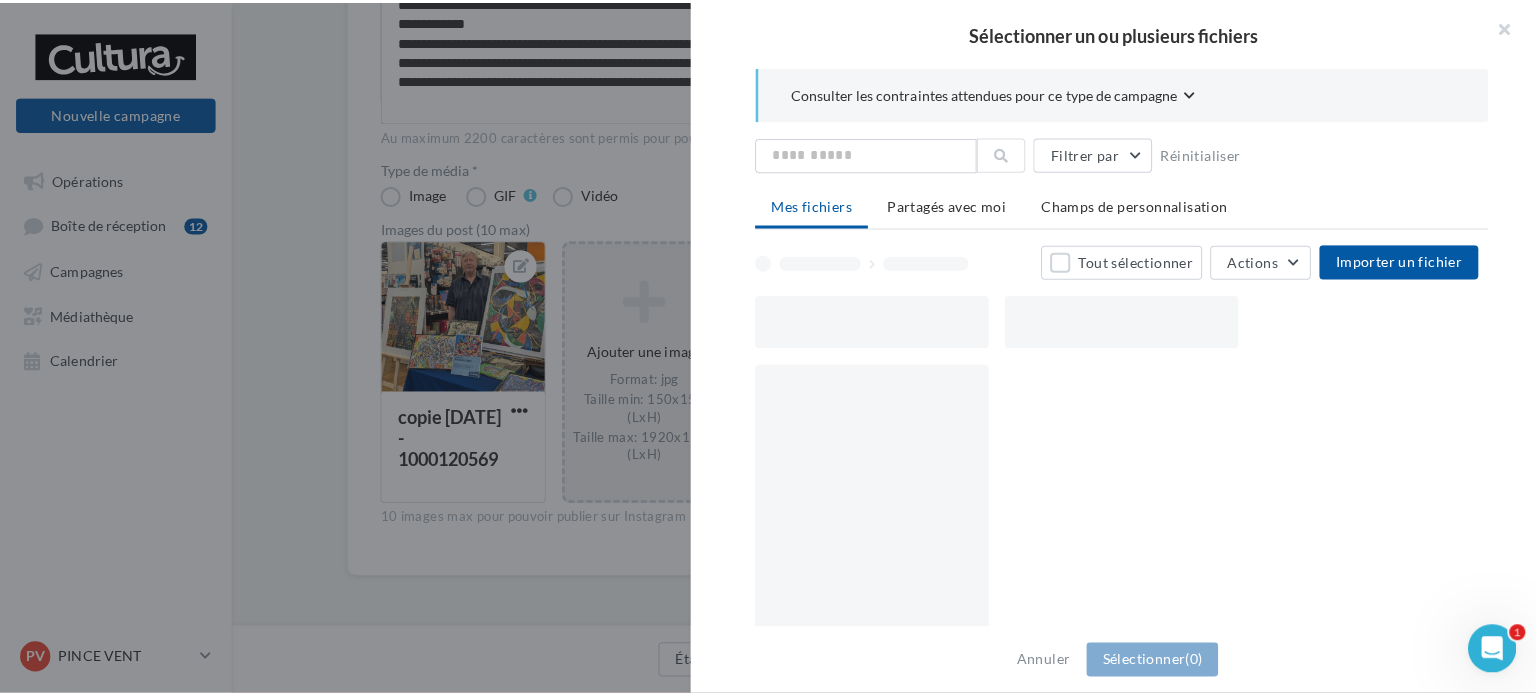 scroll, scrollTop: 379, scrollLeft: 0, axis: vertical 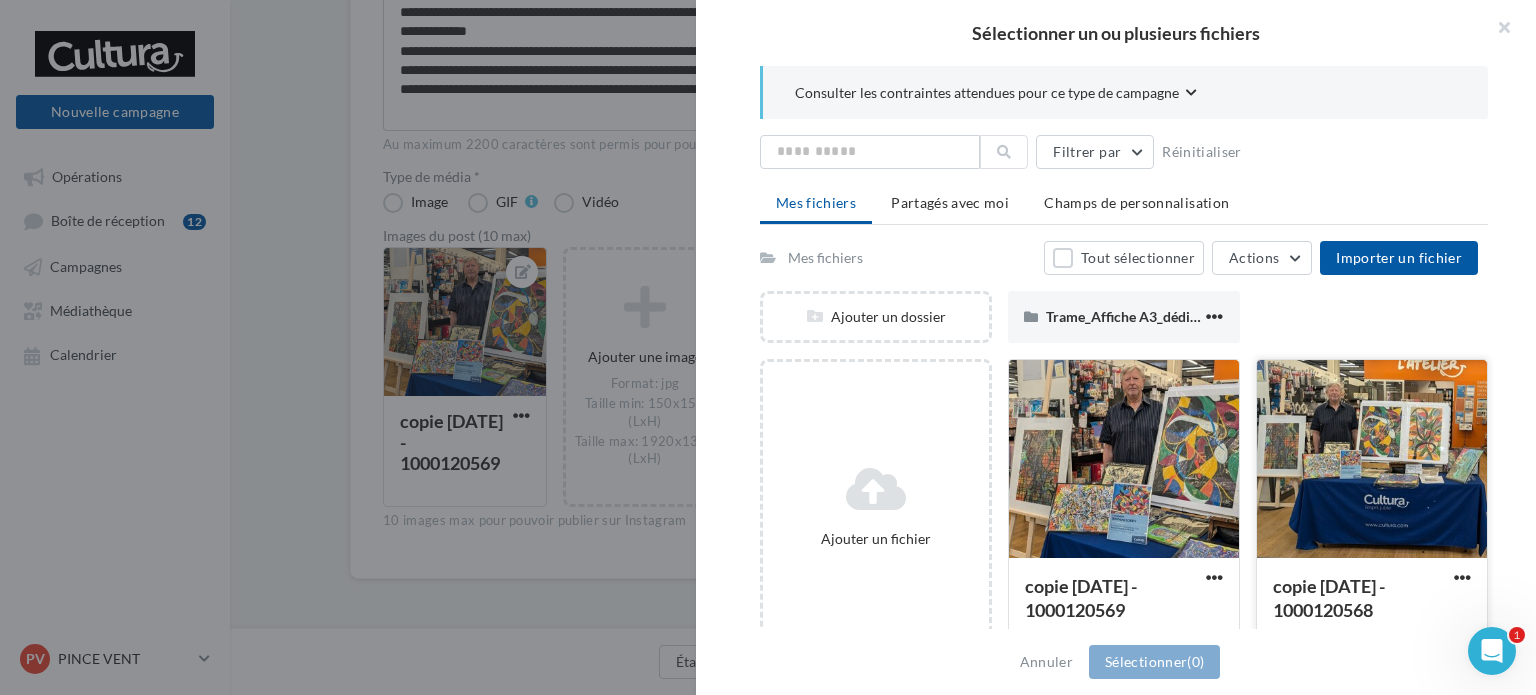 click at bounding box center (1372, 460) 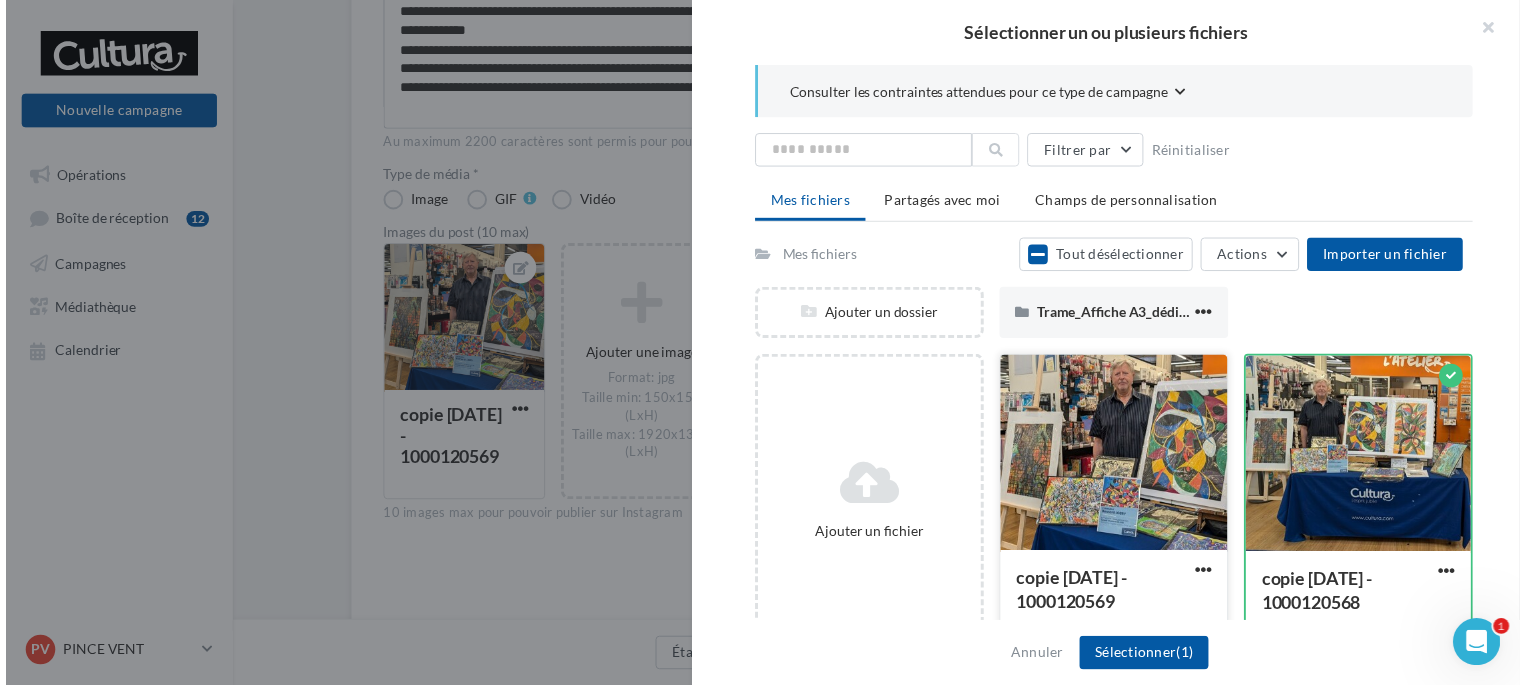 scroll, scrollTop: 389, scrollLeft: 0, axis: vertical 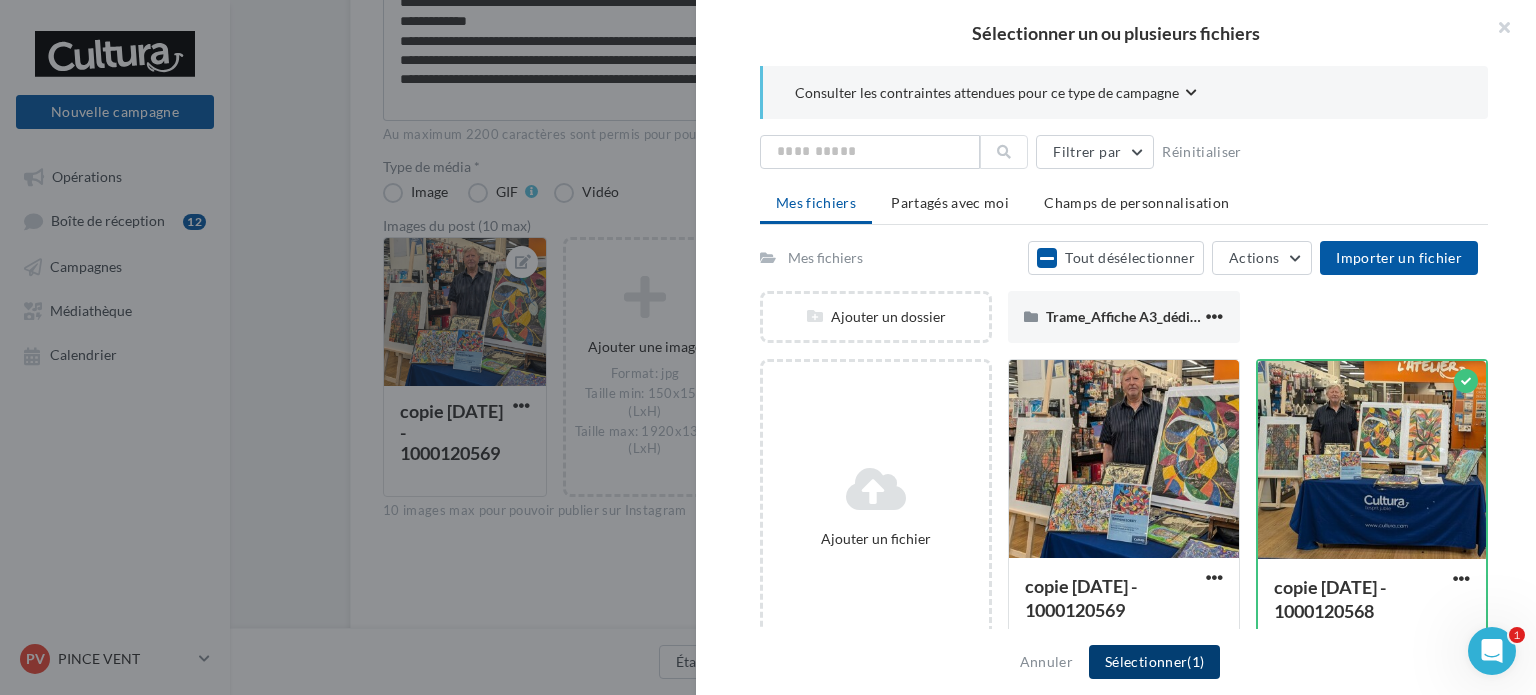 click on "Sélectionner   (1)" at bounding box center [1154, 662] 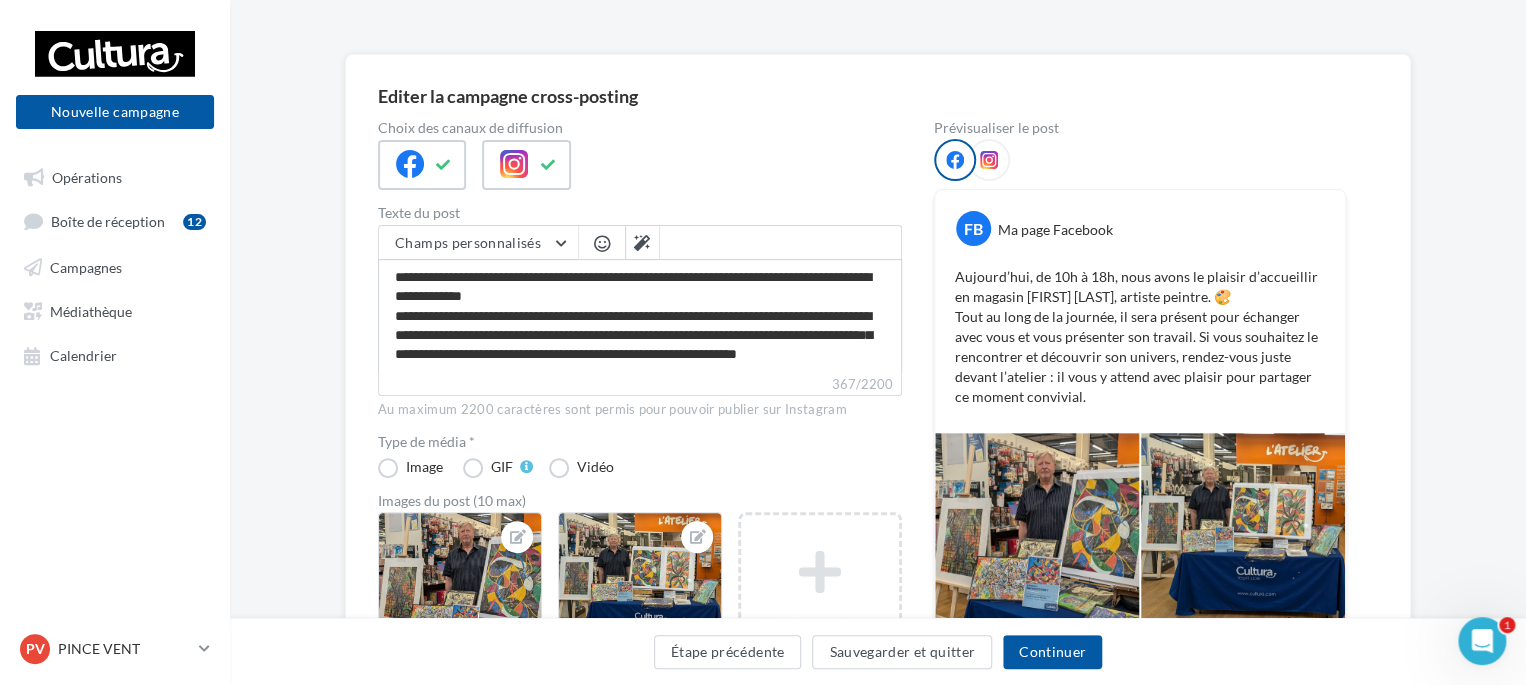 scroll, scrollTop: 0, scrollLeft: 0, axis: both 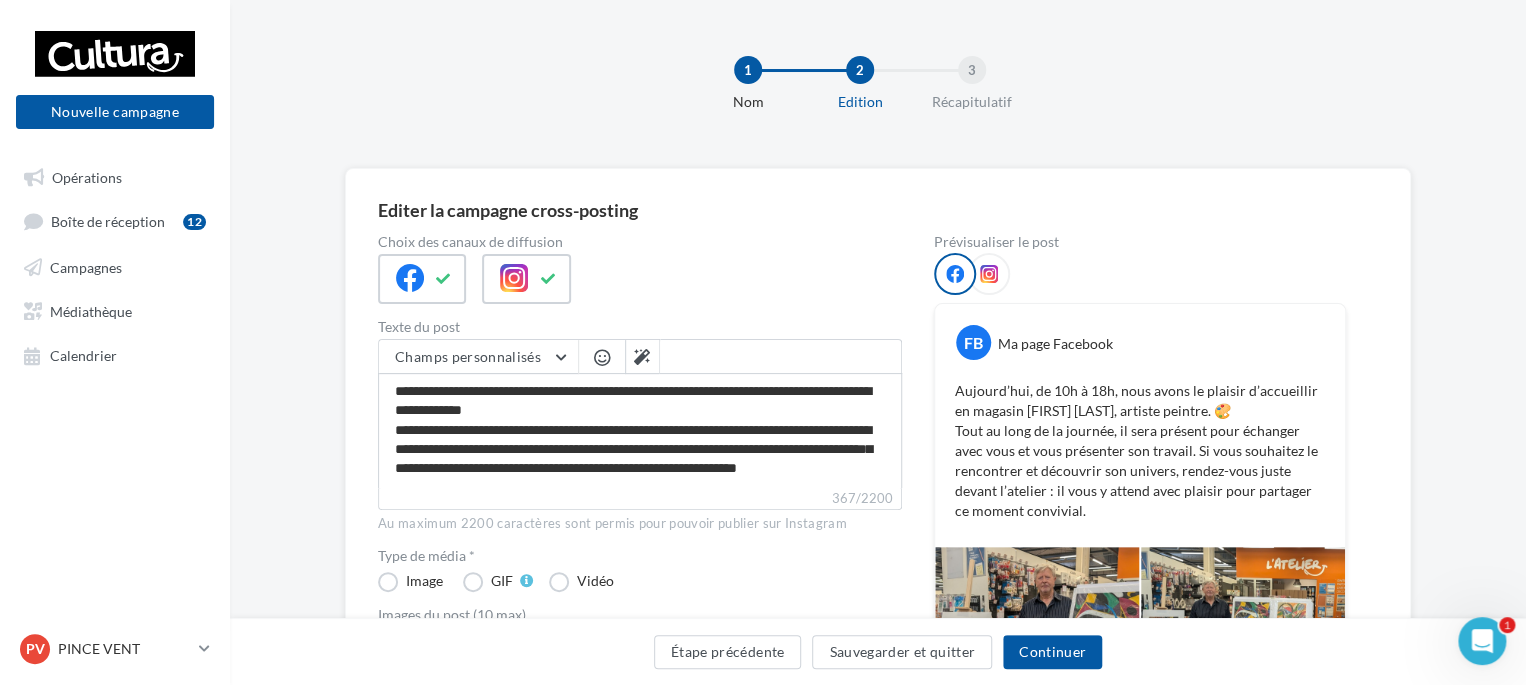 click at bounding box center (989, 274) 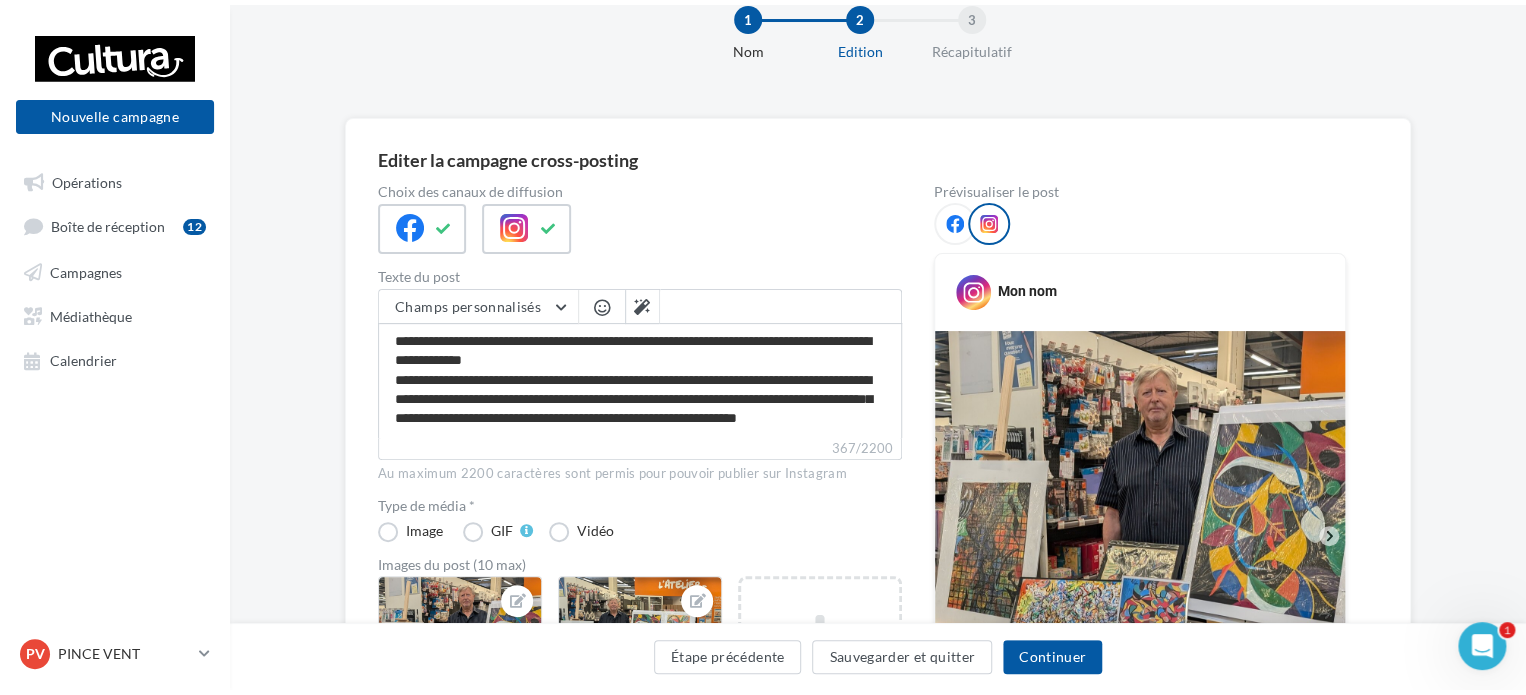 scroll, scrollTop: 0, scrollLeft: 0, axis: both 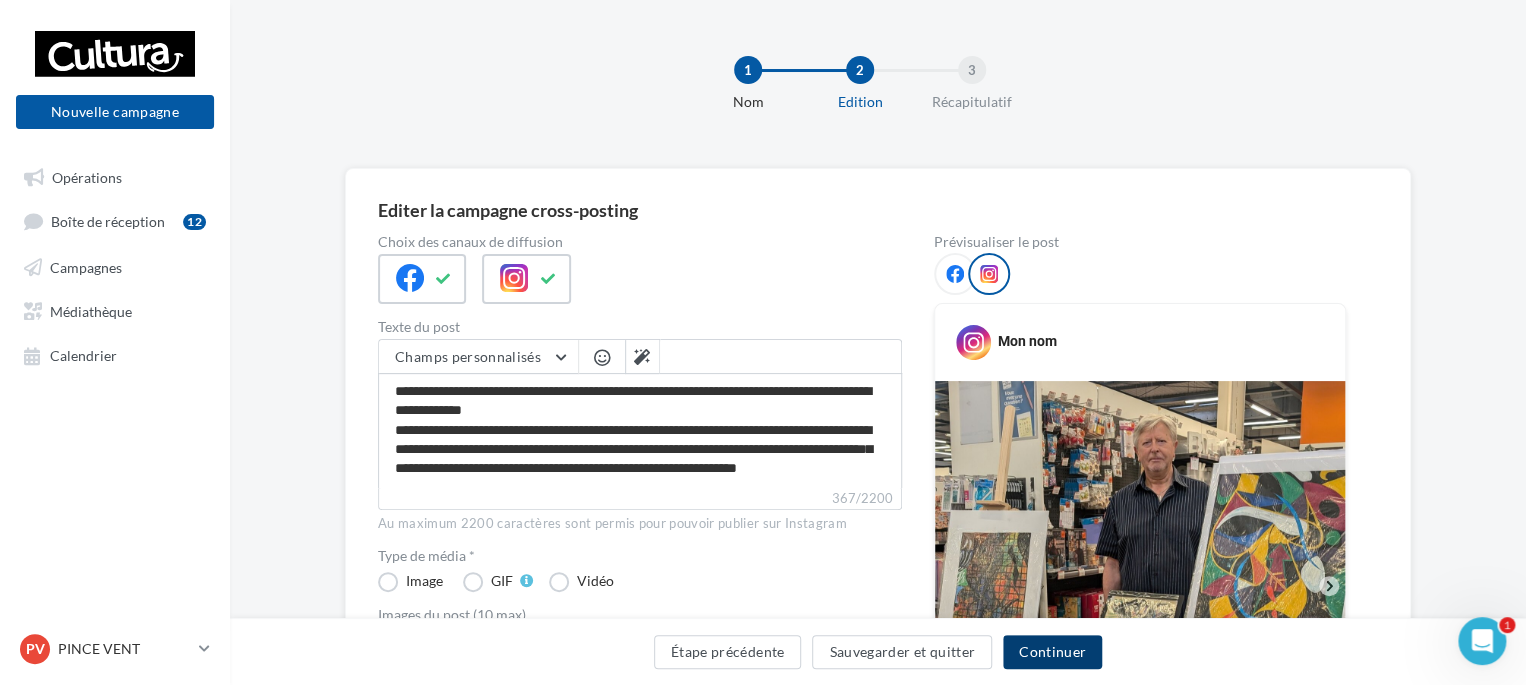click on "Continuer" at bounding box center (1052, 652) 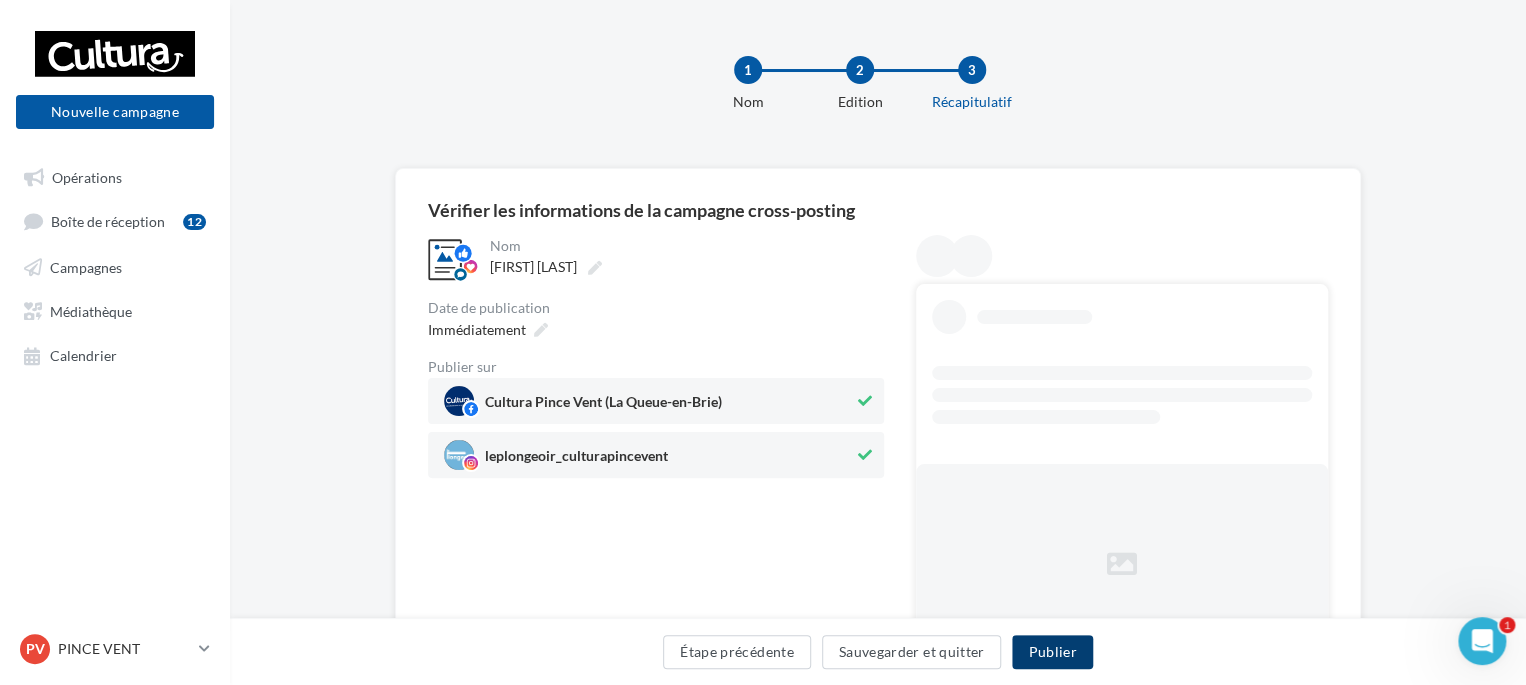 click on "Publier" at bounding box center (1052, 652) 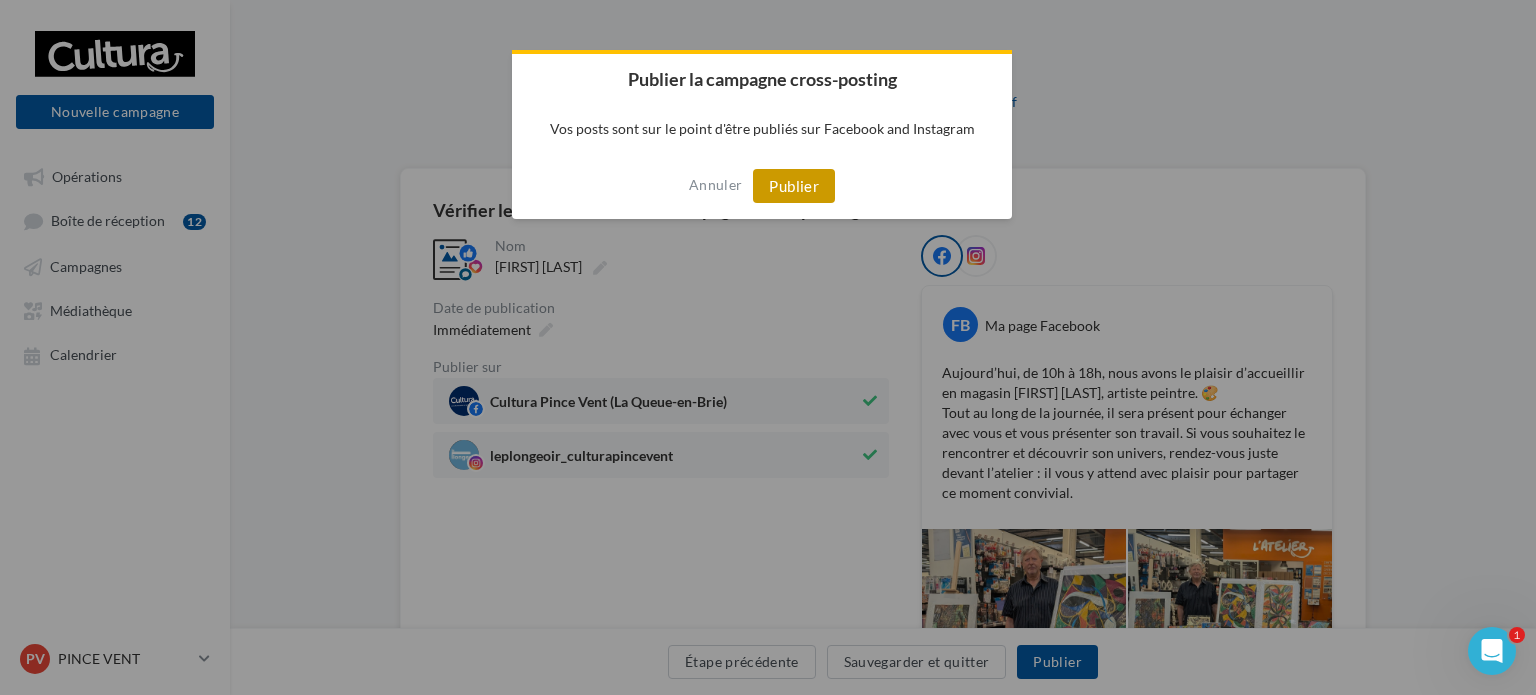 click on "Publier" at bounding box center (794, 186) 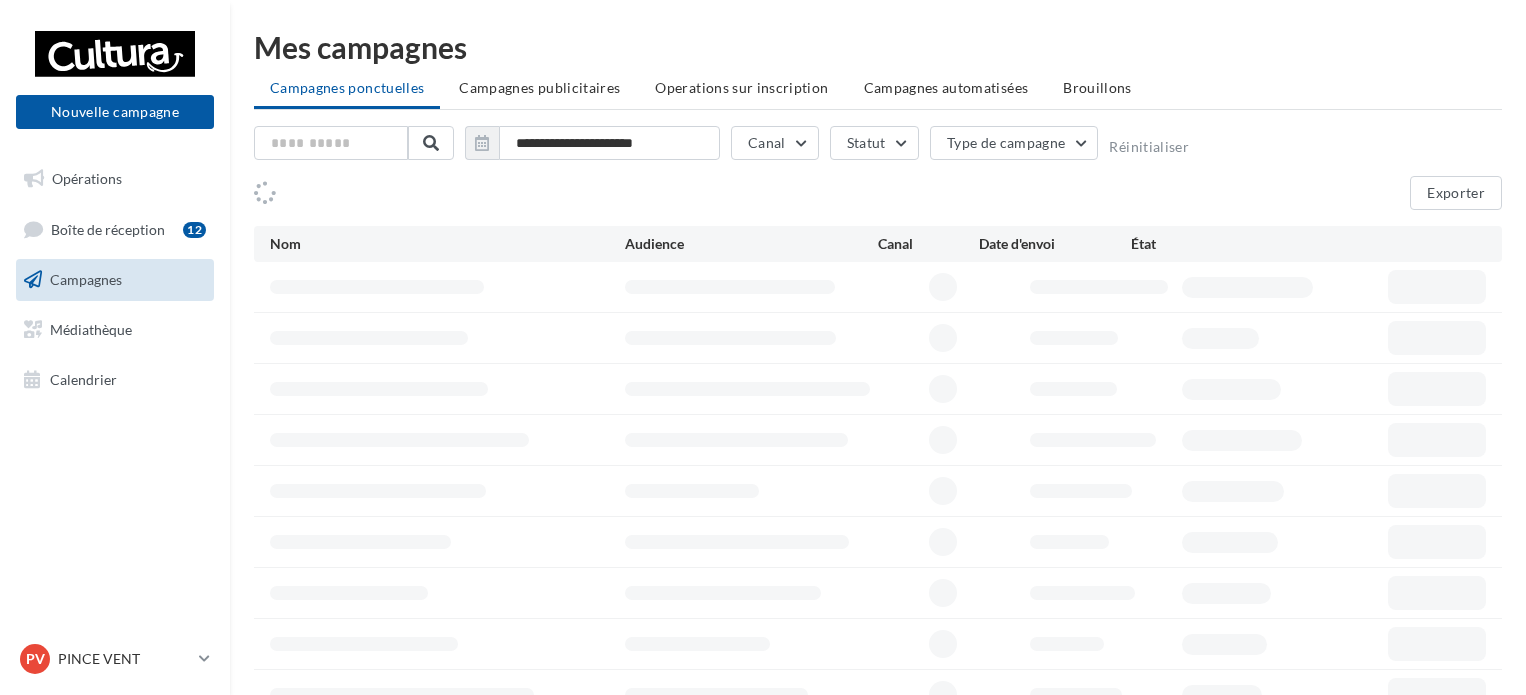 scroll, scrollTop: 0, scrollLeft: 0, axis: both 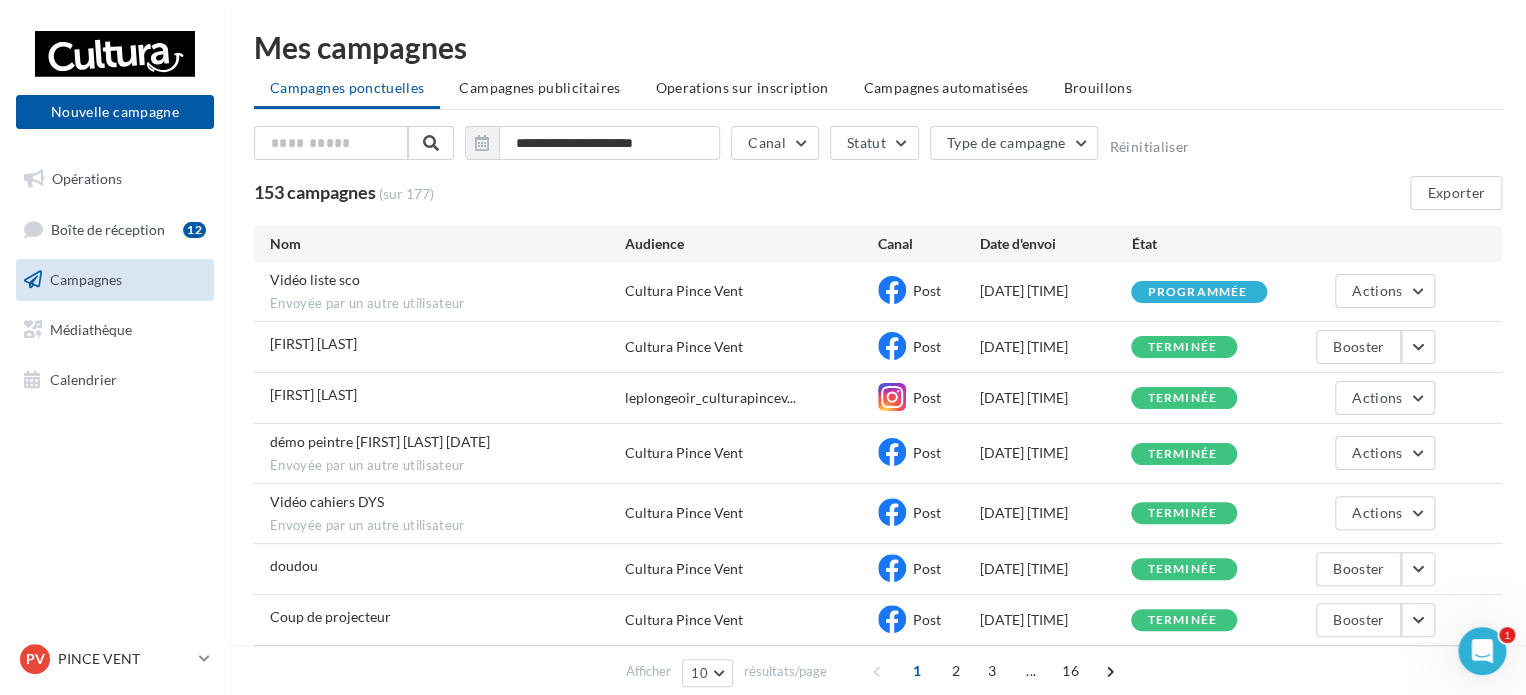 click on "**********" at bounding box center (878, 443) 